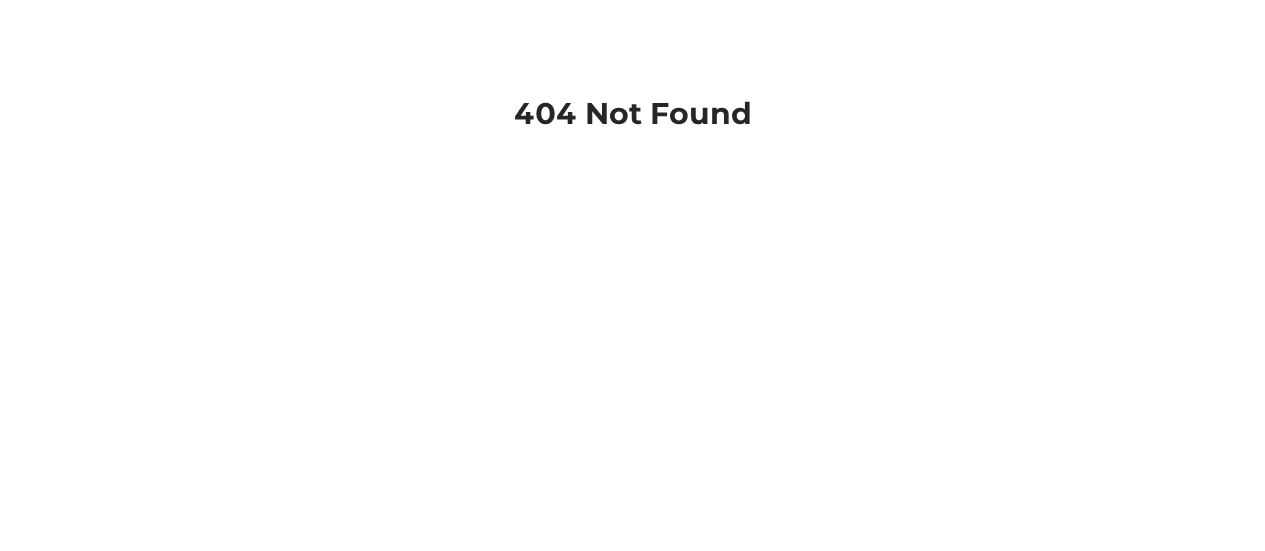 scroll, scrollTop: 0, scrollLeft: 0, axis: both 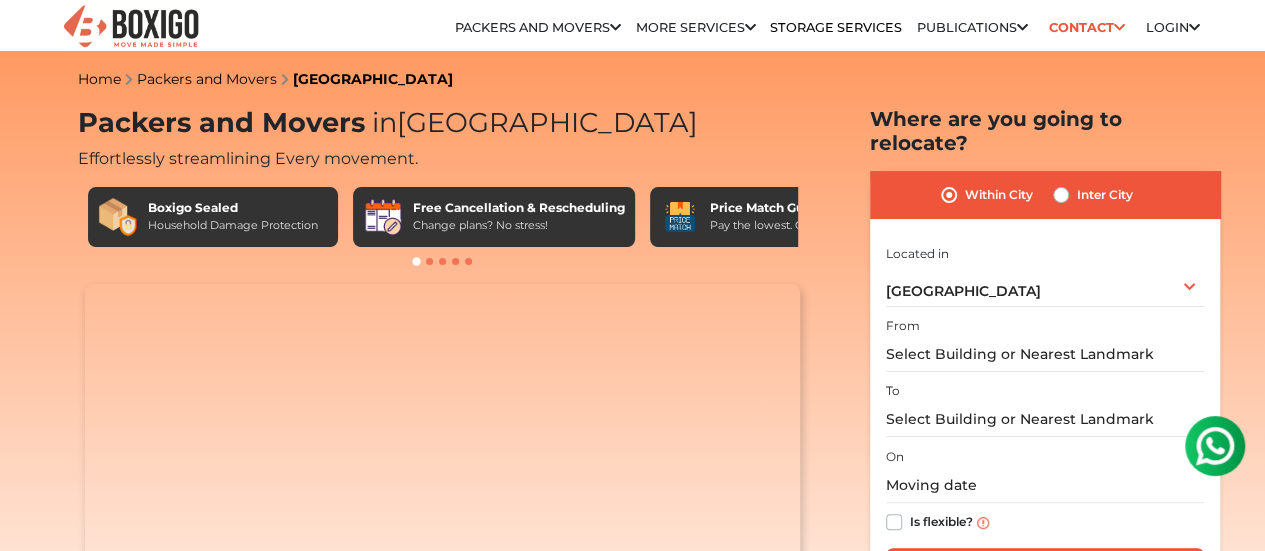 click on "Inter City" at bounding box center [1105, 195] 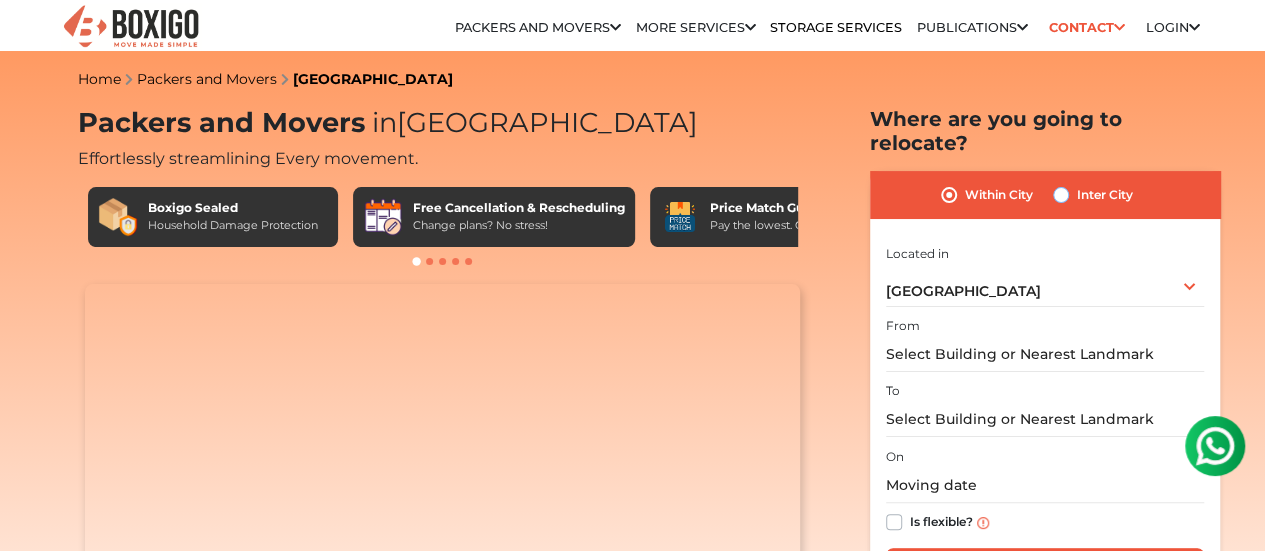 click on "Inter City" at bounding box center (1061, 193) 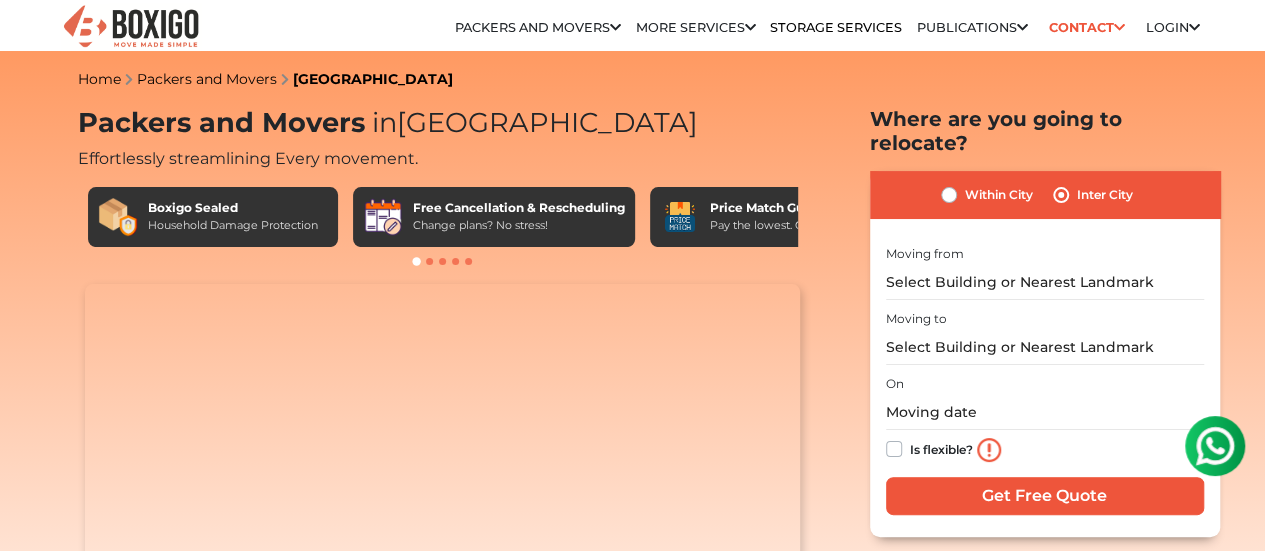 scroll, scrollTop: 0, scrollLeft: 0, axis: both 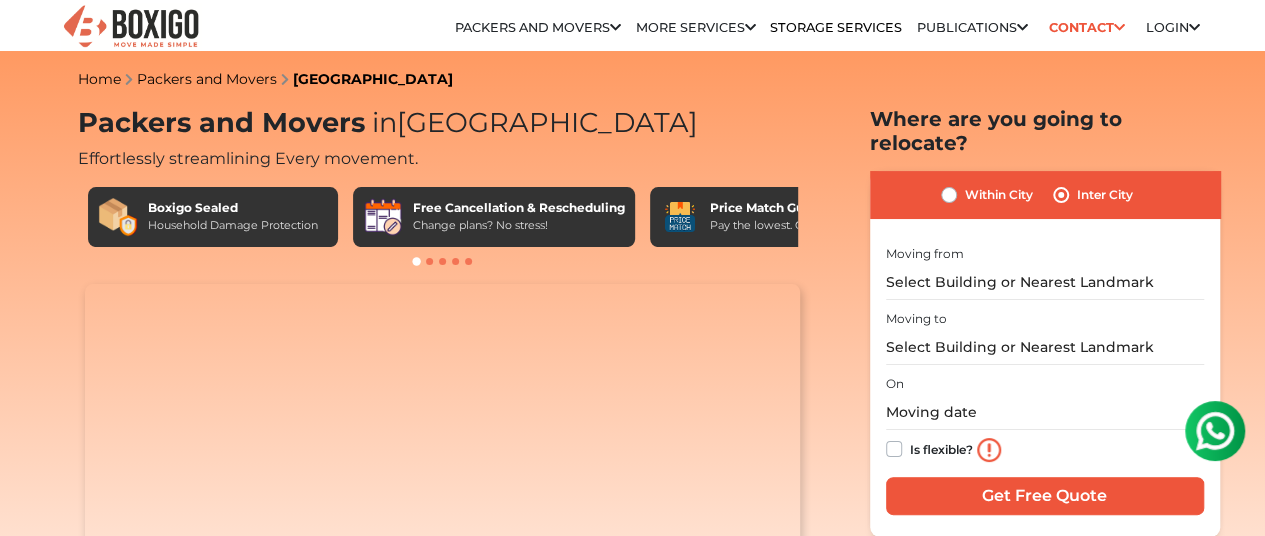 click on "Login" at bounding box center [1172, 27] 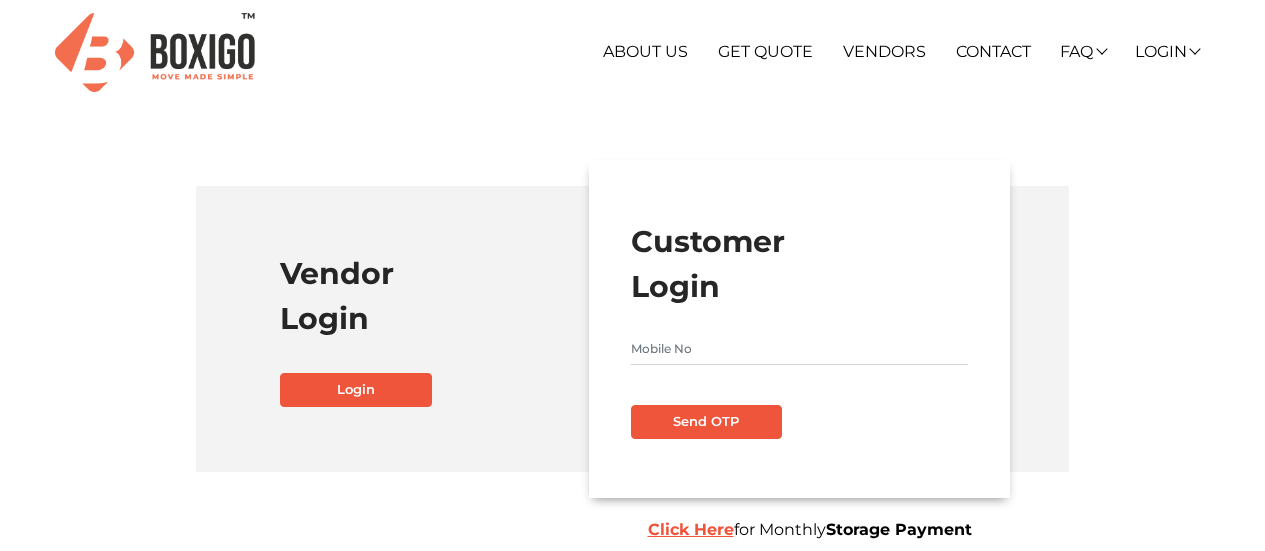 scroll, scrollTop: 0, scrollLeft: 0, axis: both 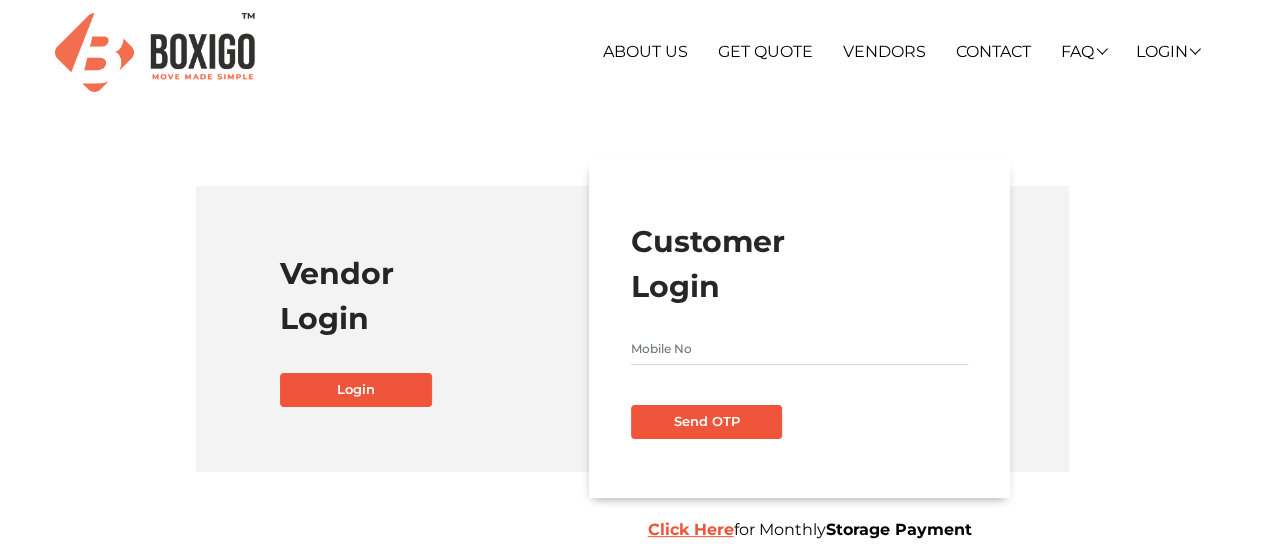 click at bounding box center (799, 349) 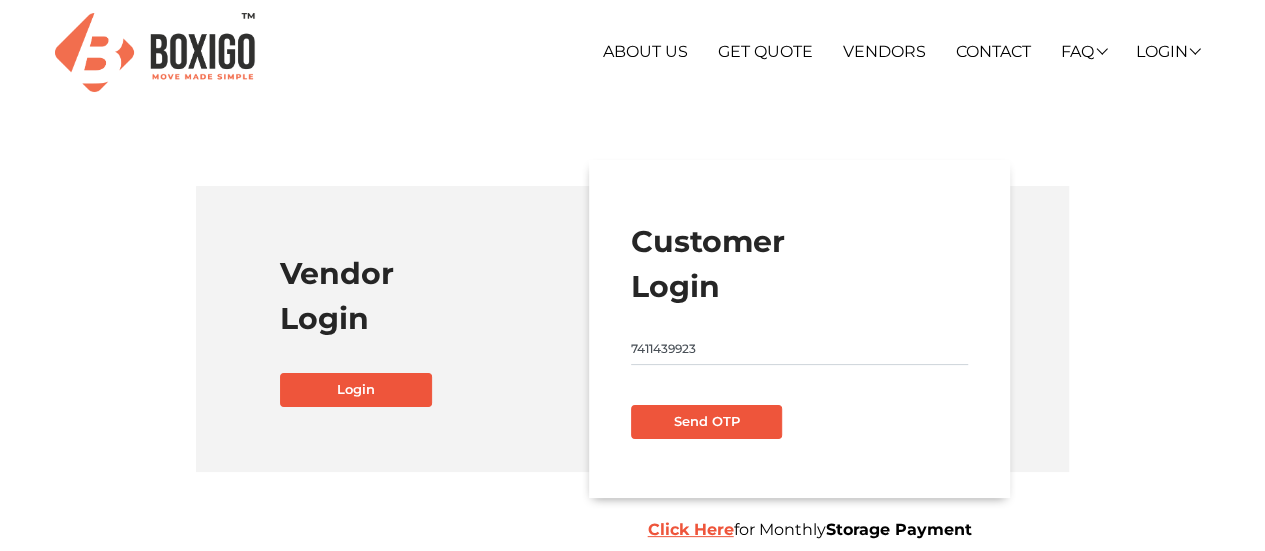 type on "7411439923" 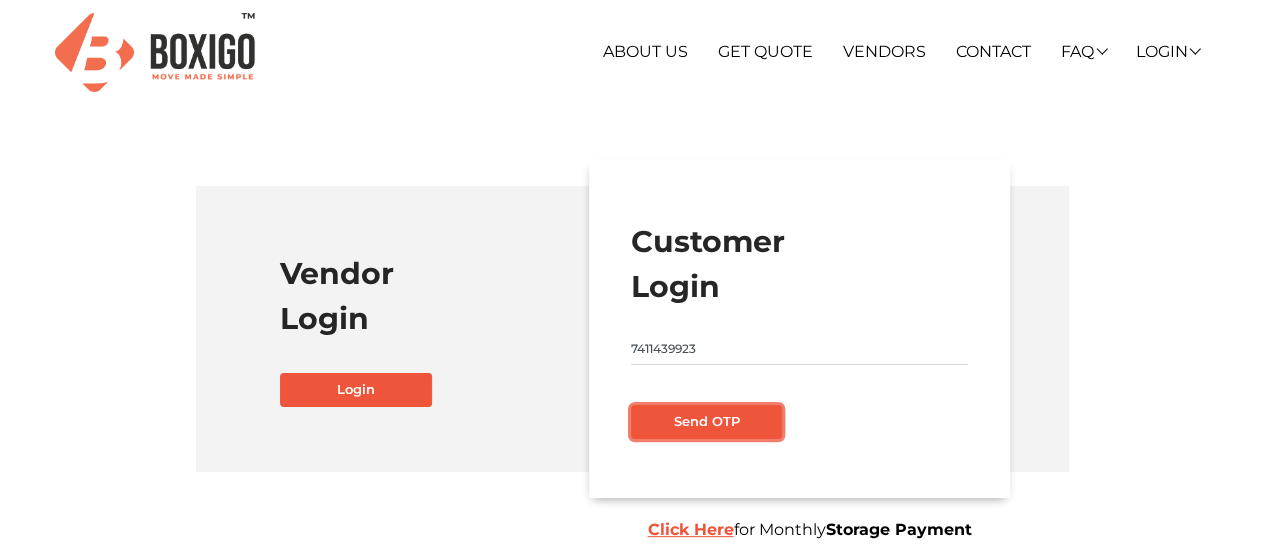 click on "Send OTP" at bounding box center [707, 422] 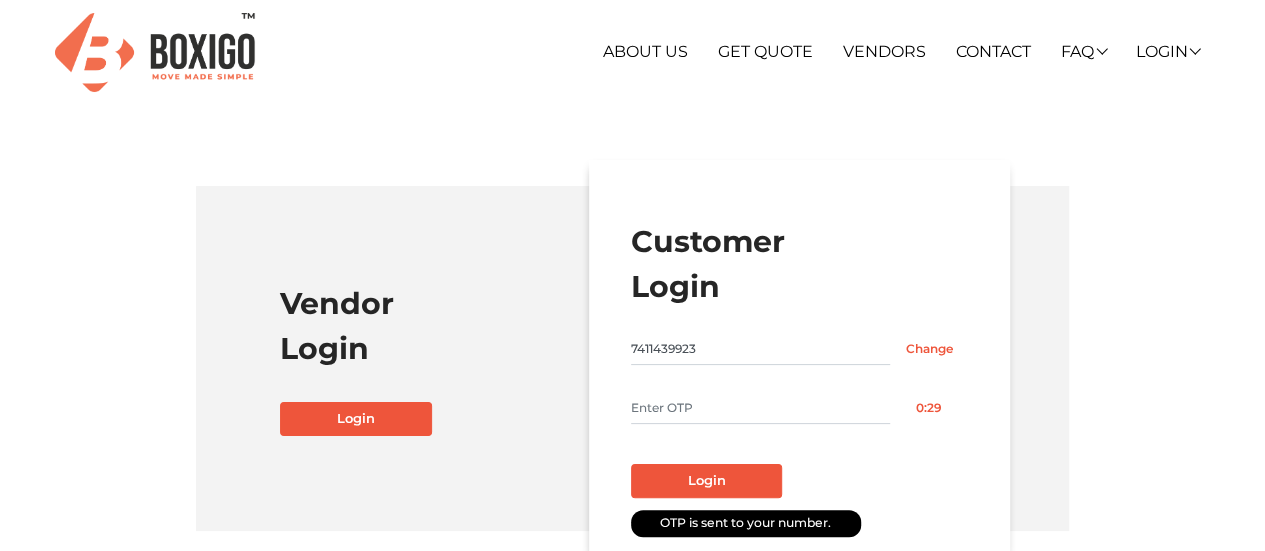 click at bounding box center [761, 408] 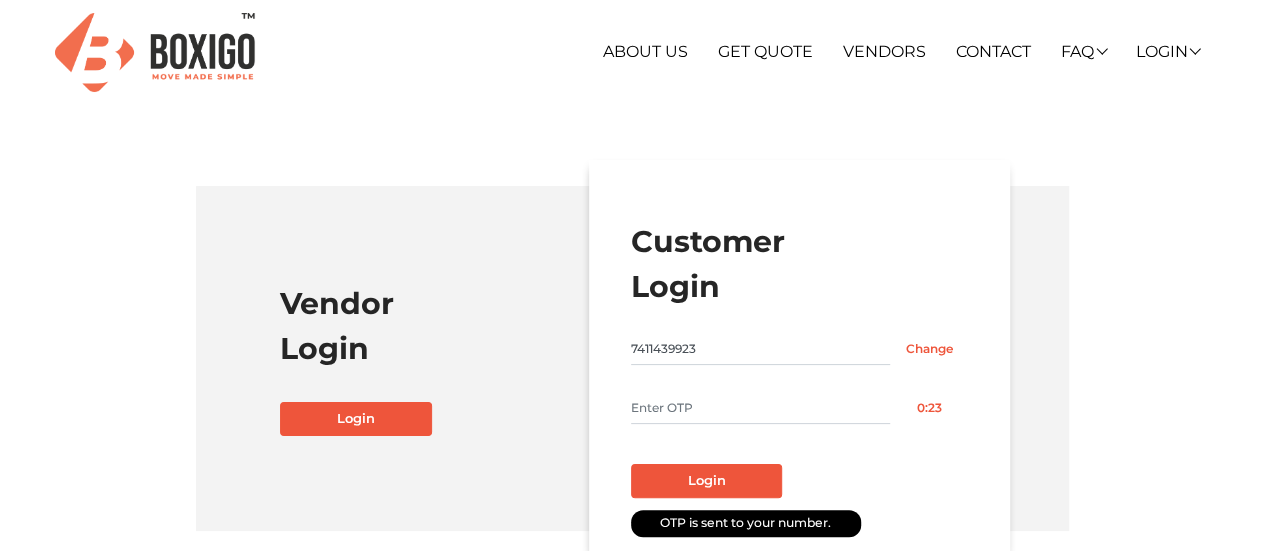 click at bounding box center (761, 408) 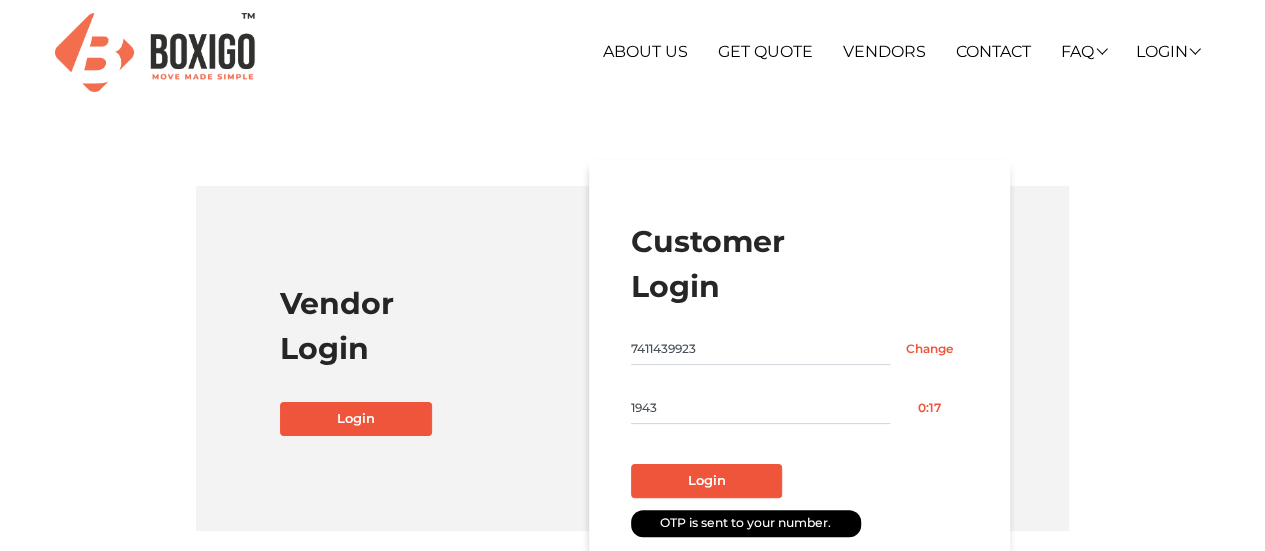 type on "1943" 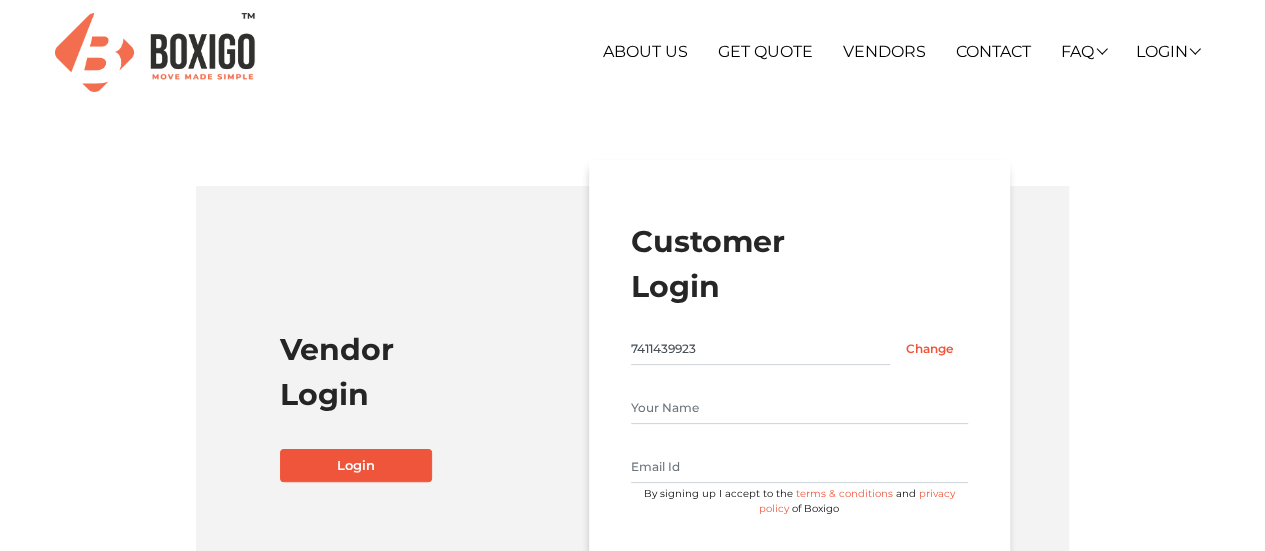 click at bounding box center (799, 408) 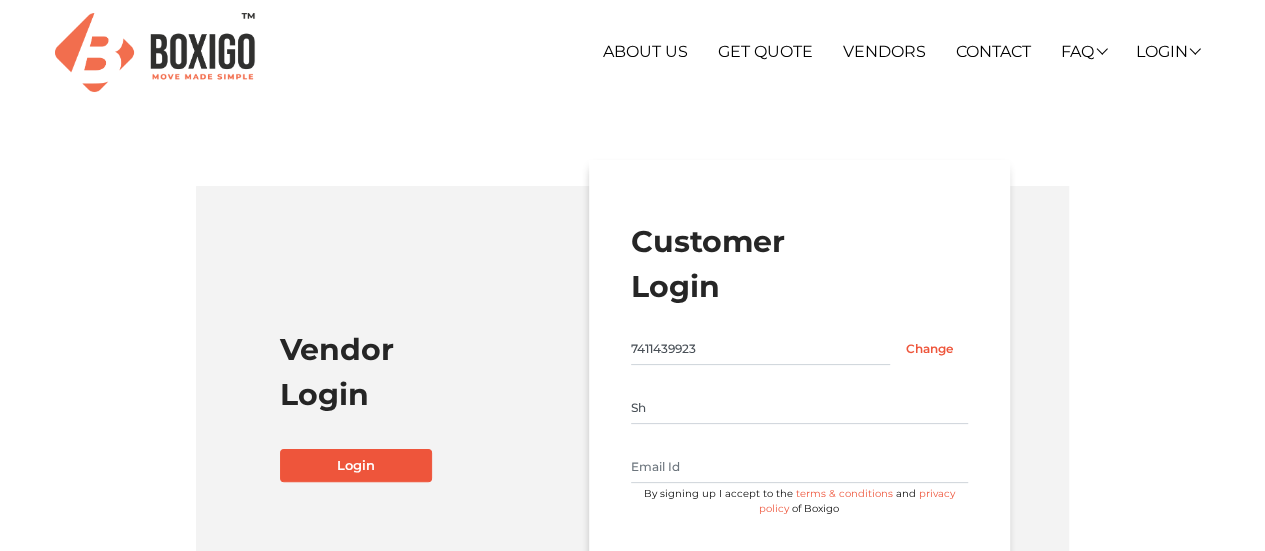type on "S" 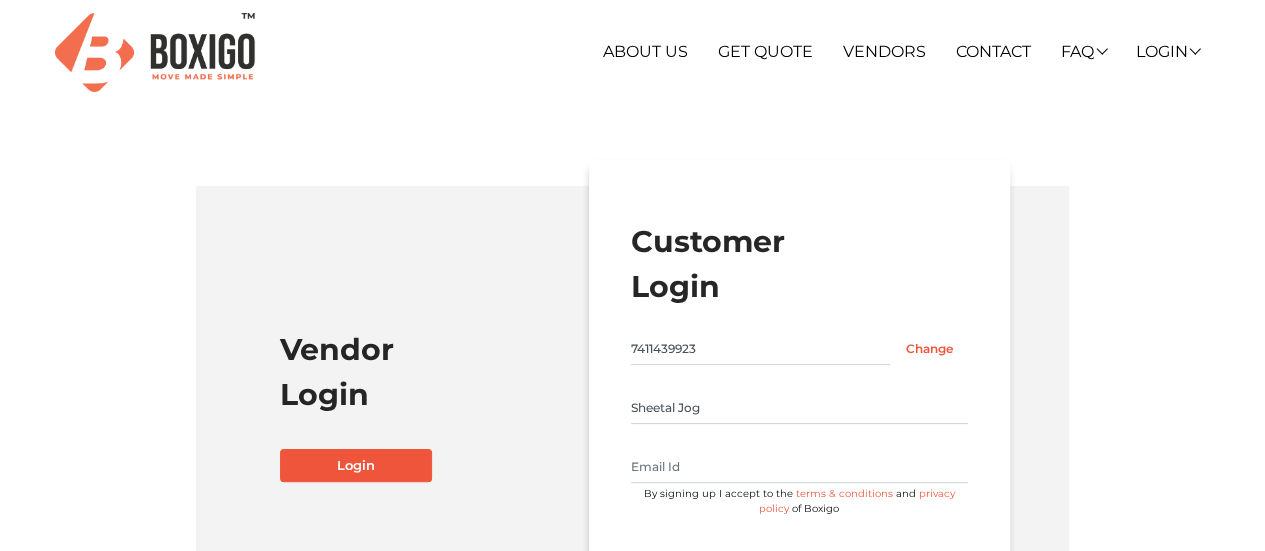 type on "Sheetal Jog" 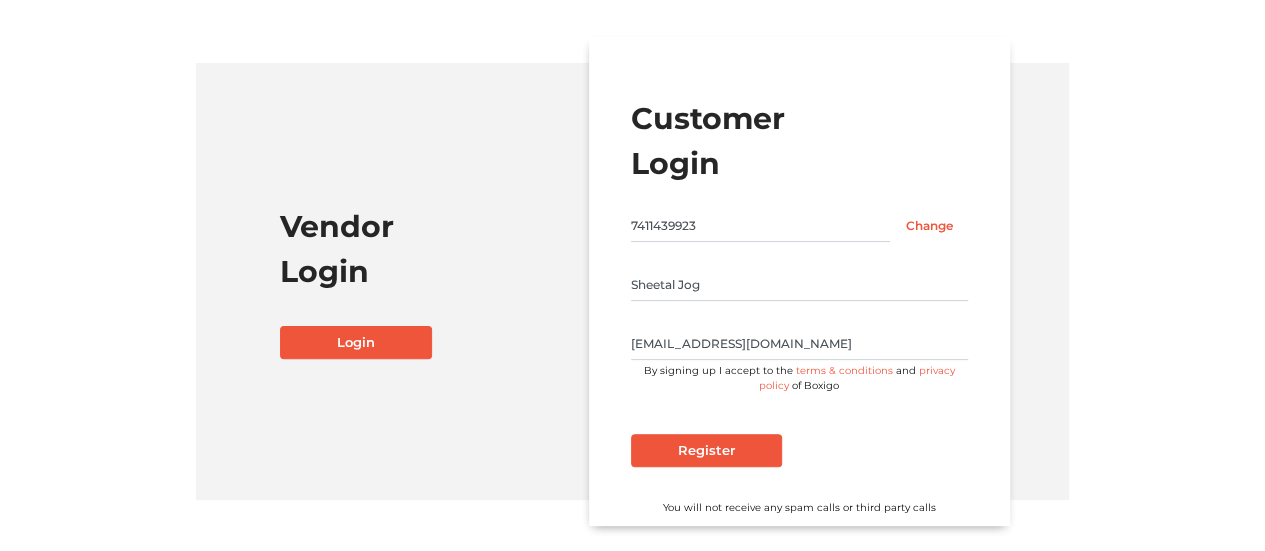 scroll, scrollTop: 200, scrollLeft: 0, axis: vertical 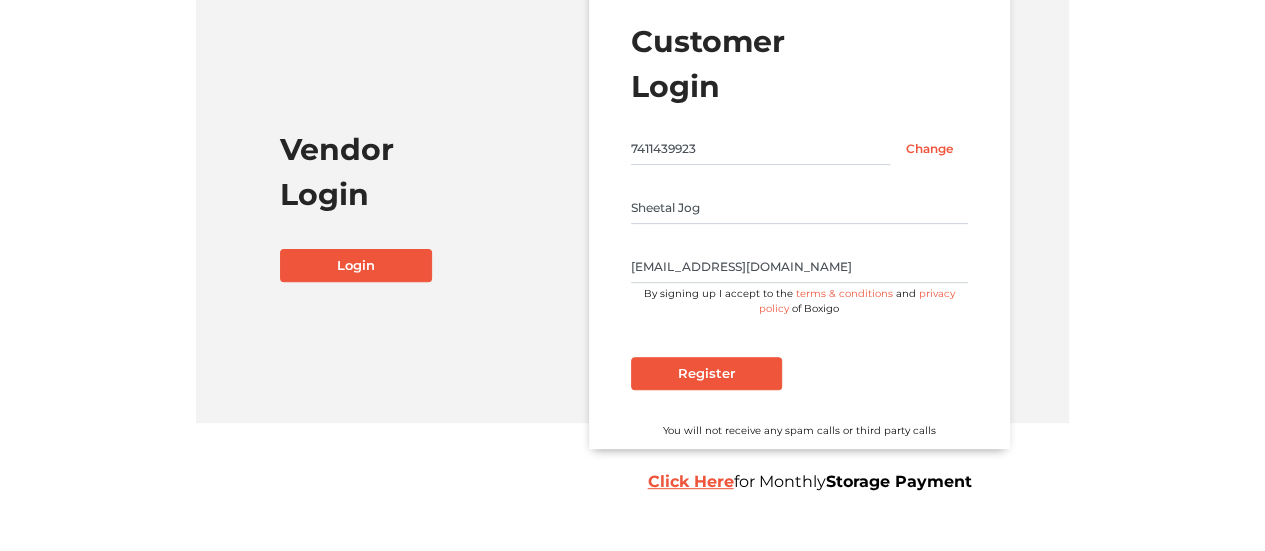 type on "sheetal.jog87@gmail.com" 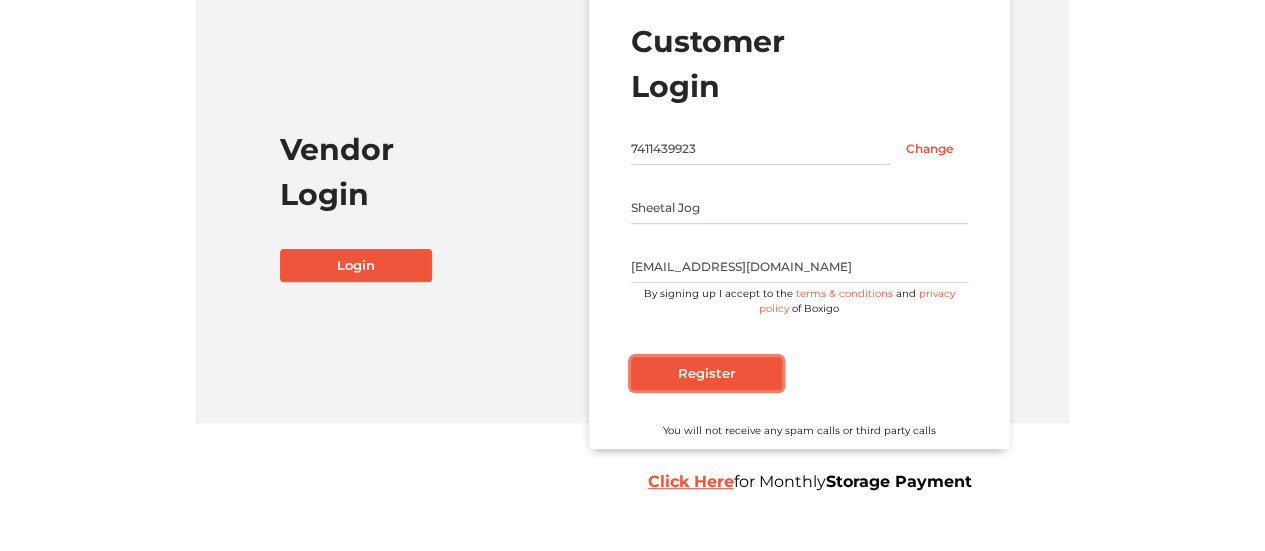click on "Register" at bounding box center (707, 374) 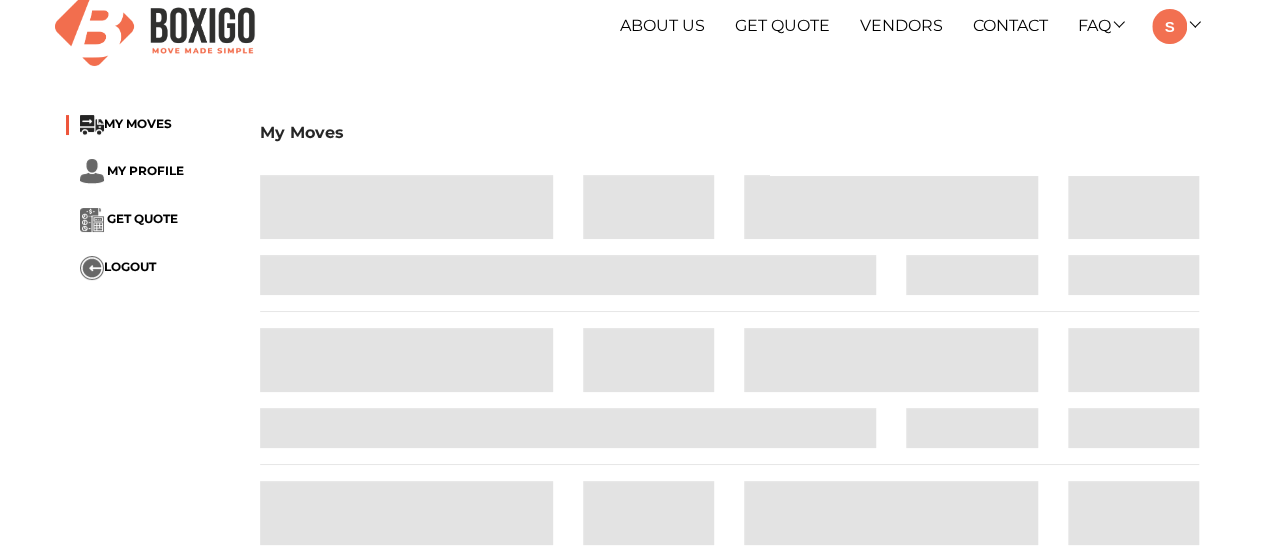 scroll, scrollTop: 0, scrollLeft: 0, axis: both 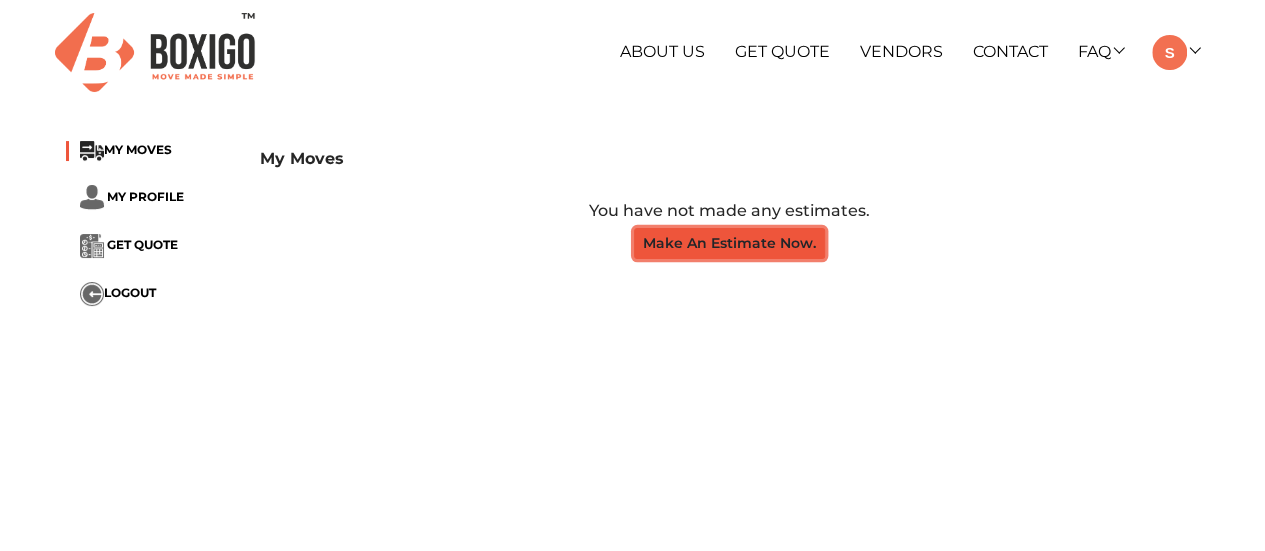 click on "Make An Estimate Now." at bounding box center [729, 243] 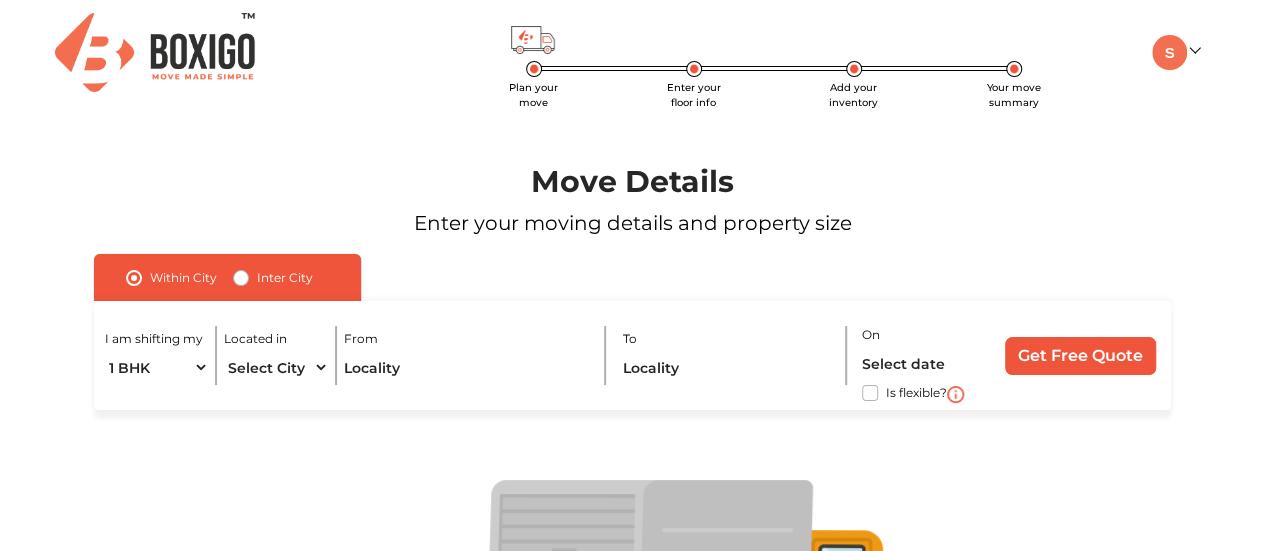 drag, startPoint x: 254, startPoint y: 264, endPoint x: 255, endPoint y: 275, distance: 11.045361 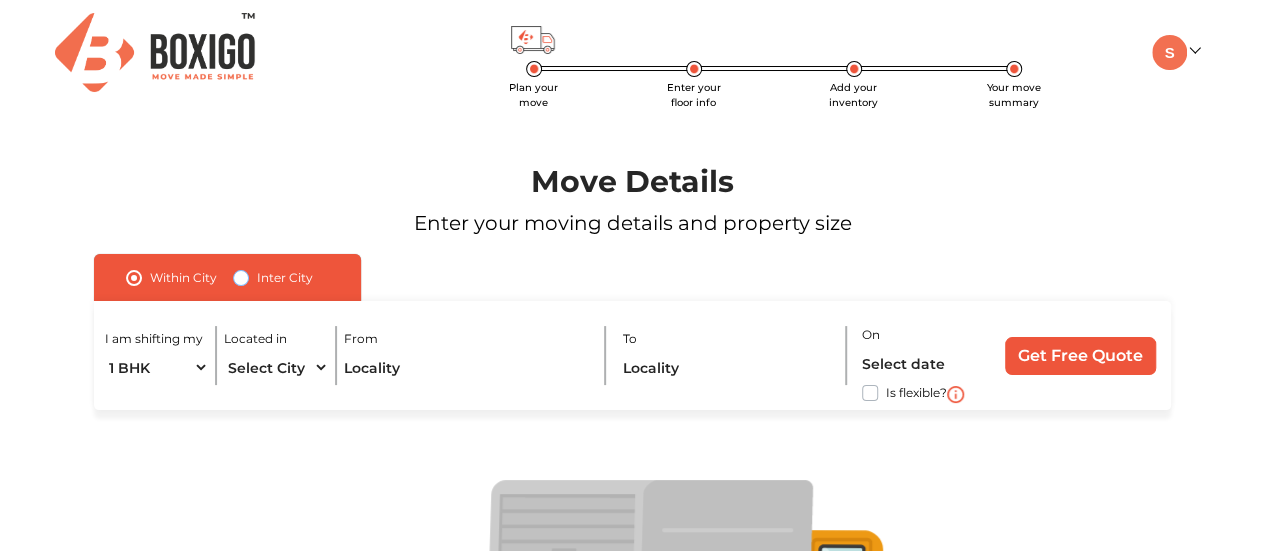 click on "Inter City" at bounding box center (241, 276) 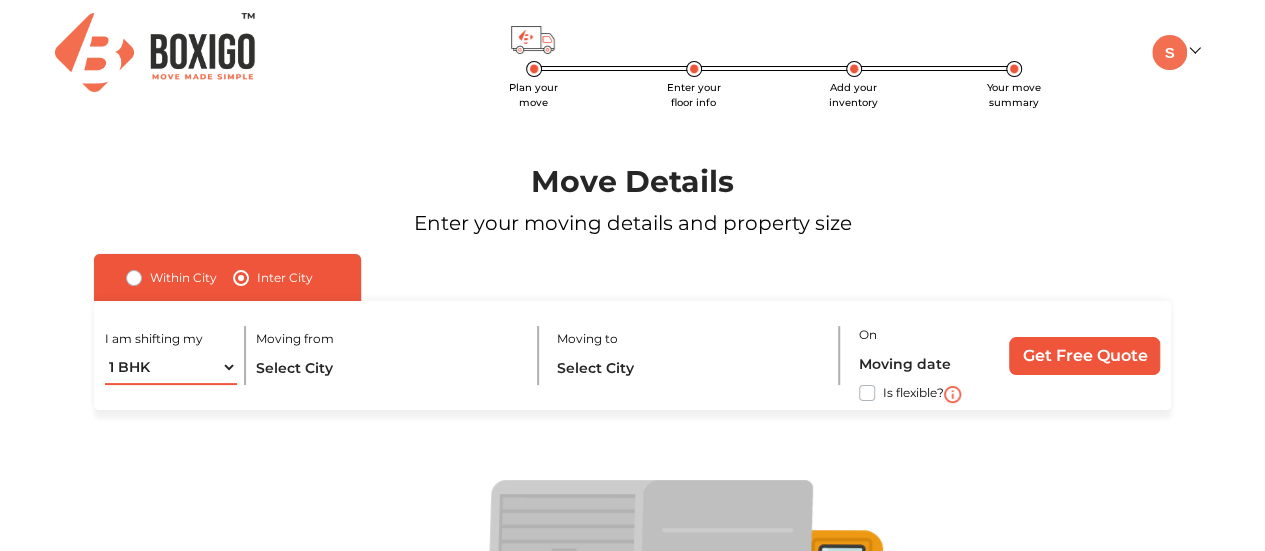 click on "1 BHK 2 BHK 3 BHK 3 + BHK FEW ITEMS" at bounding box center [171, 367] 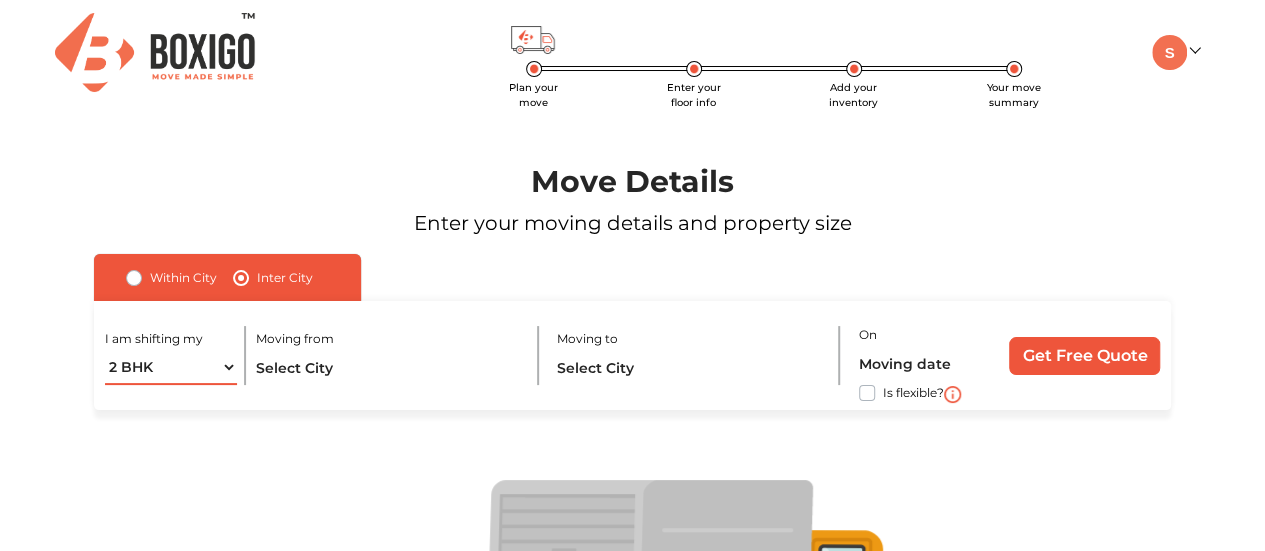 click on "1 BHK 2 BHK 3 BHK 3 + BHK FEW ITEMS" at bounding box center (171, 367) 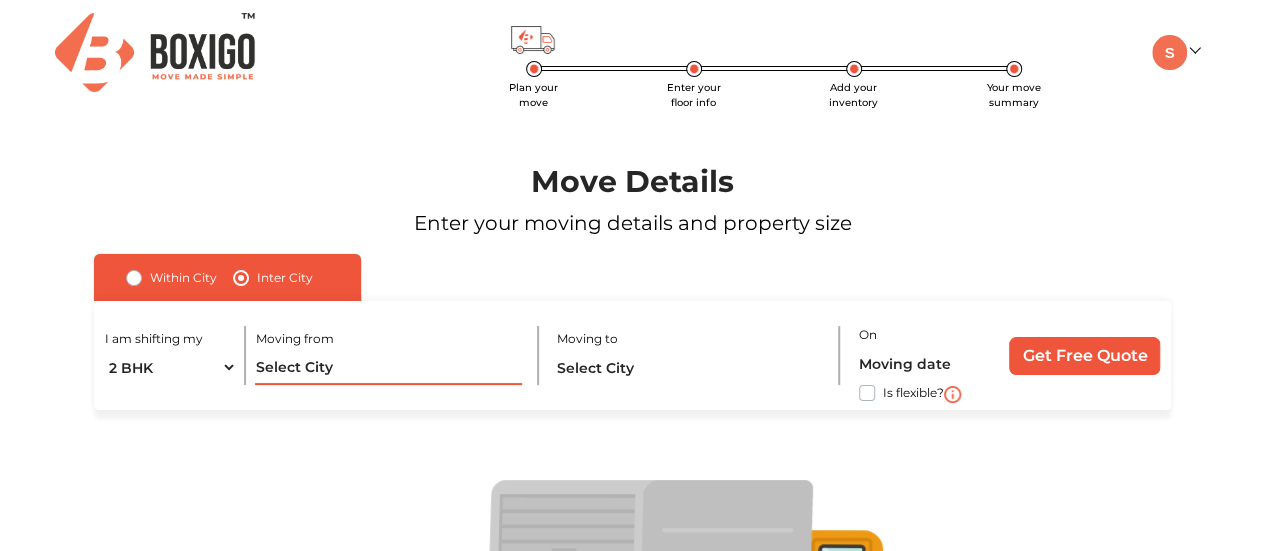 click at bounding box center (388, 367) 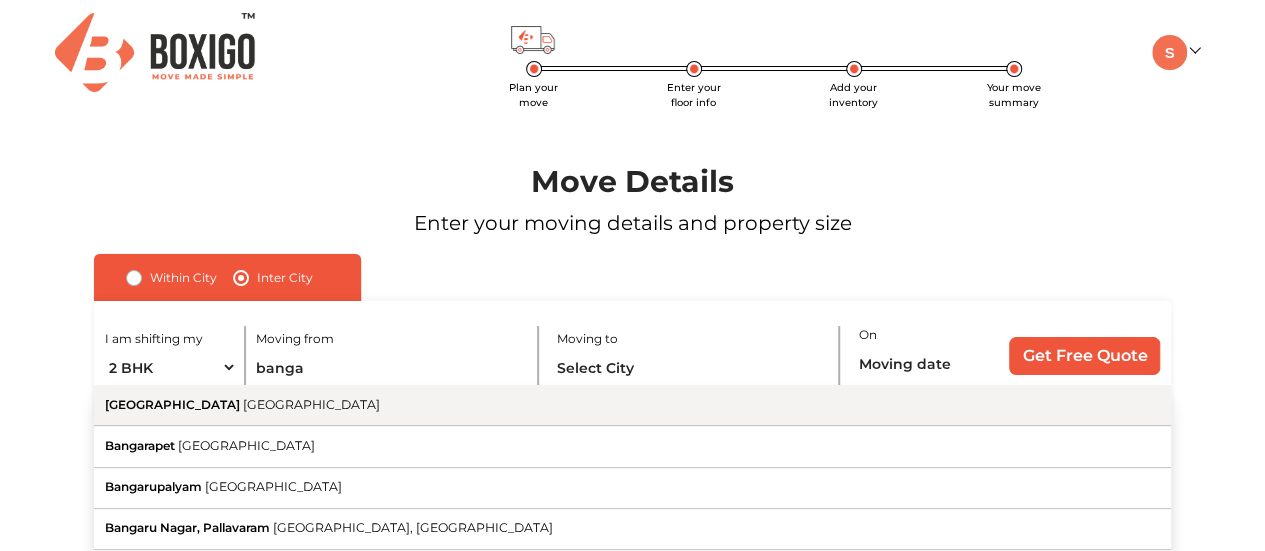 click on "Karnataka" at bounding box center (311, 404) 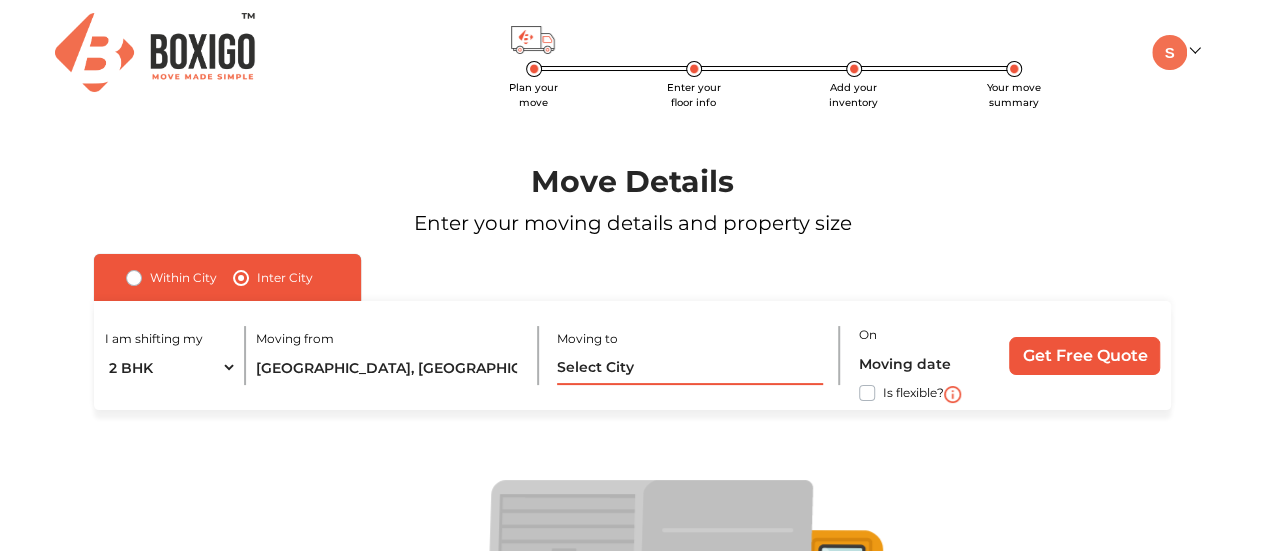 click at bounding box center [690, 367] 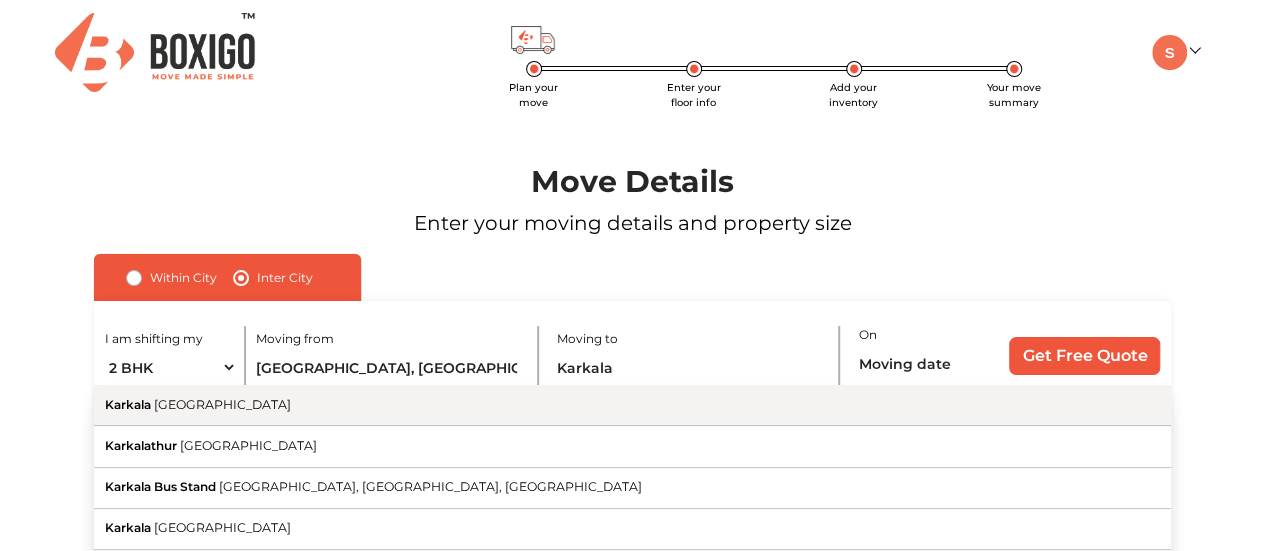 click on "Karkala Karnataka" at bounding box center (632, 405) 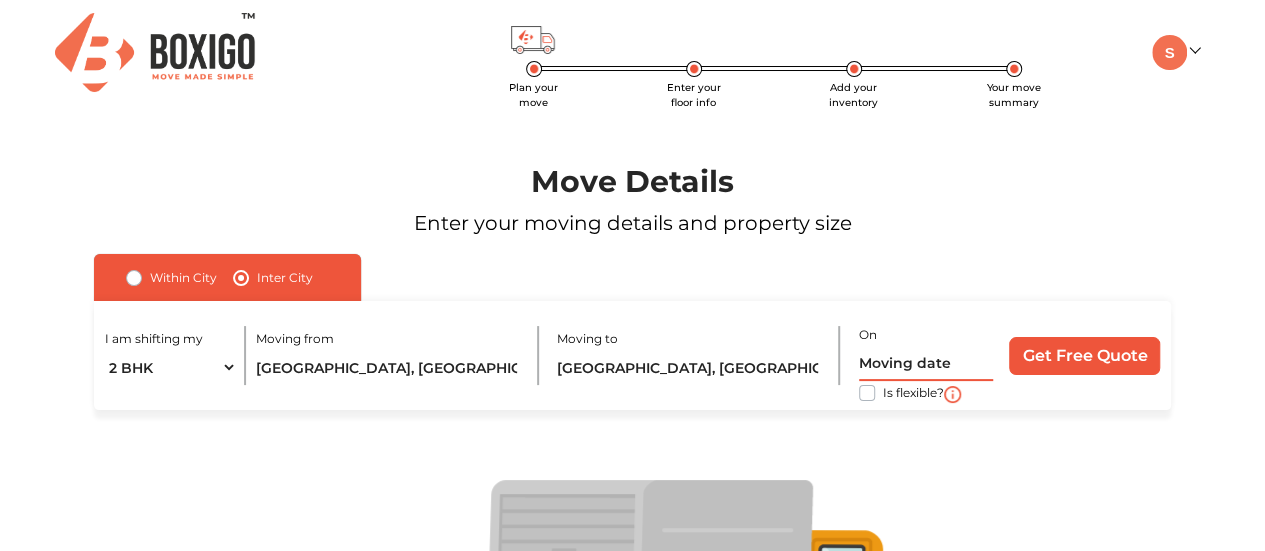 click at bounding box center [926, 363] 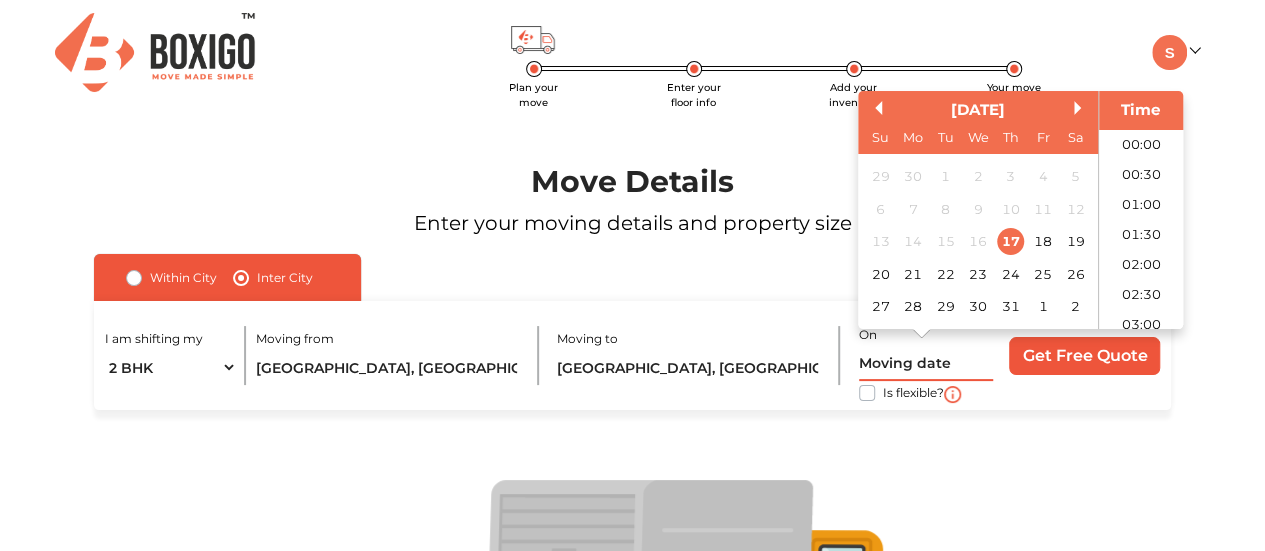 scroll, scrollTop: 605, scrollLeft: 0, axis: vertical 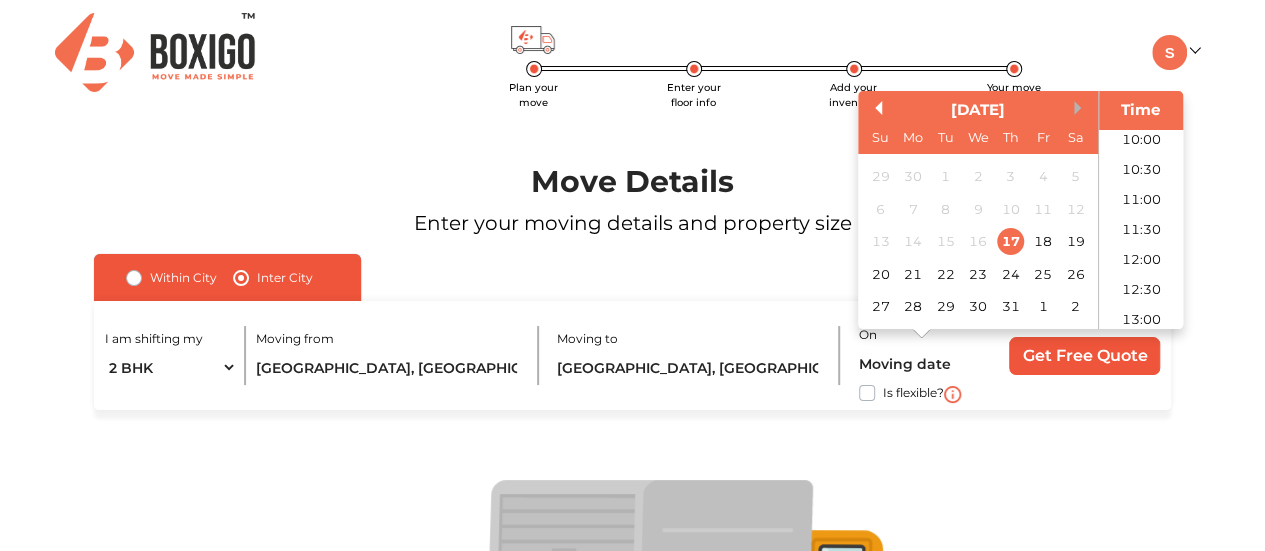 click on "Next Month" at bounding box center (1081, 108) 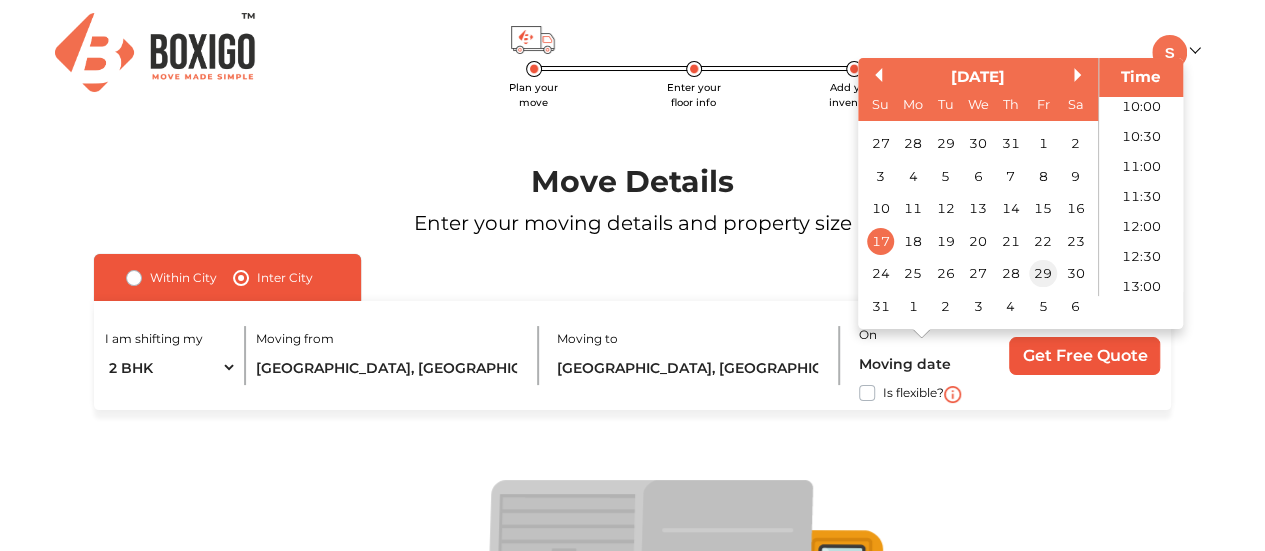 click on "29" at bounding box center [1042, 274] 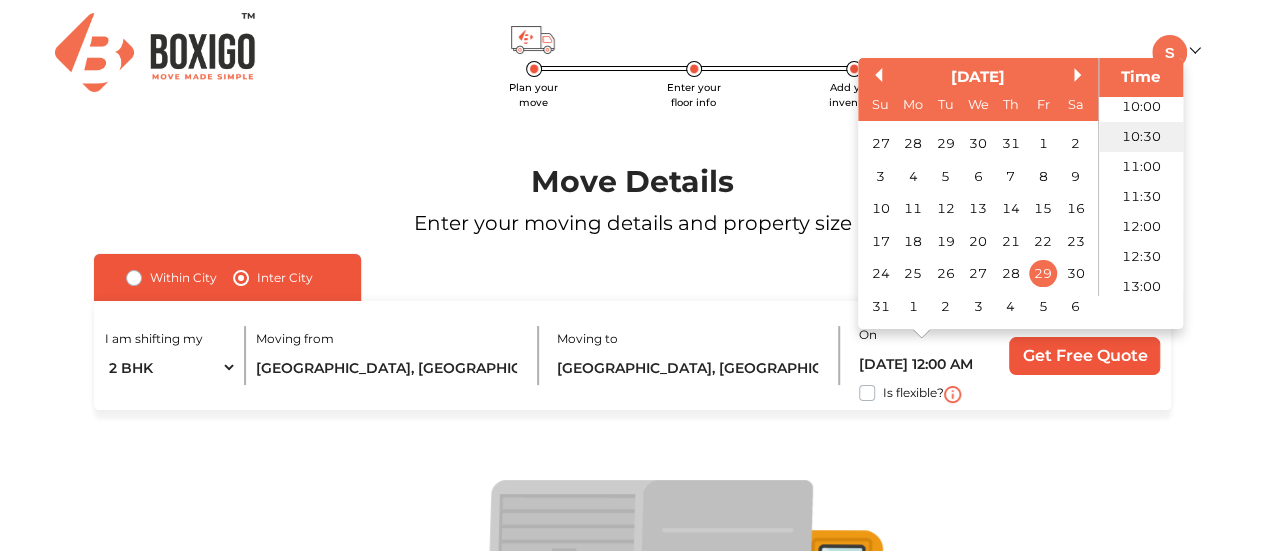 click on "10:00" at bounding box center [1141, 107] 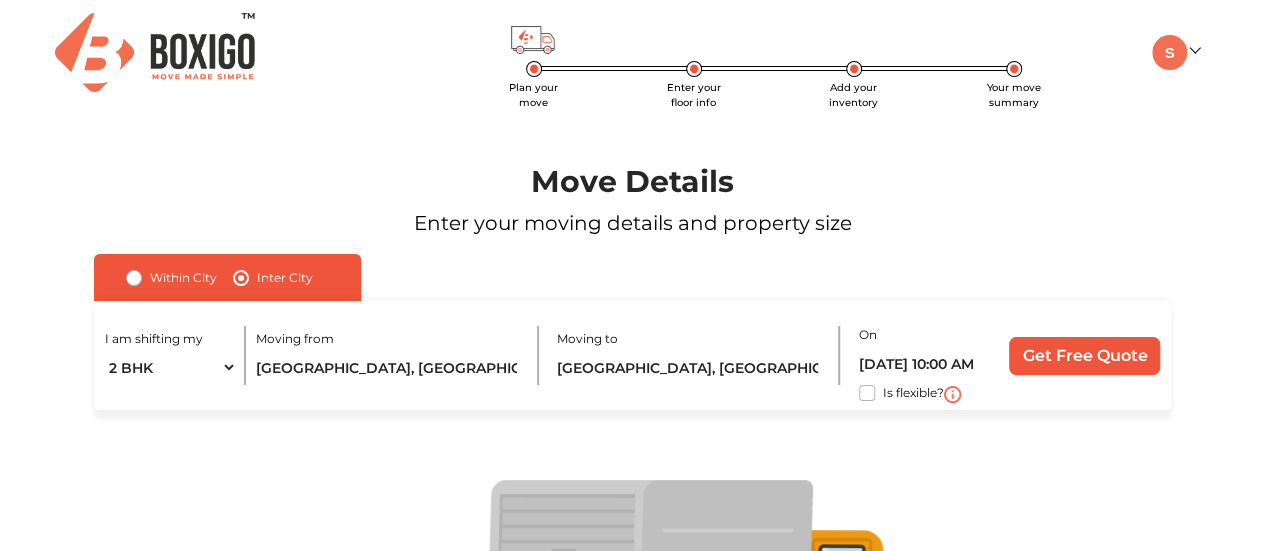 click on "Is flexible?" at bounding box center [926, 393] 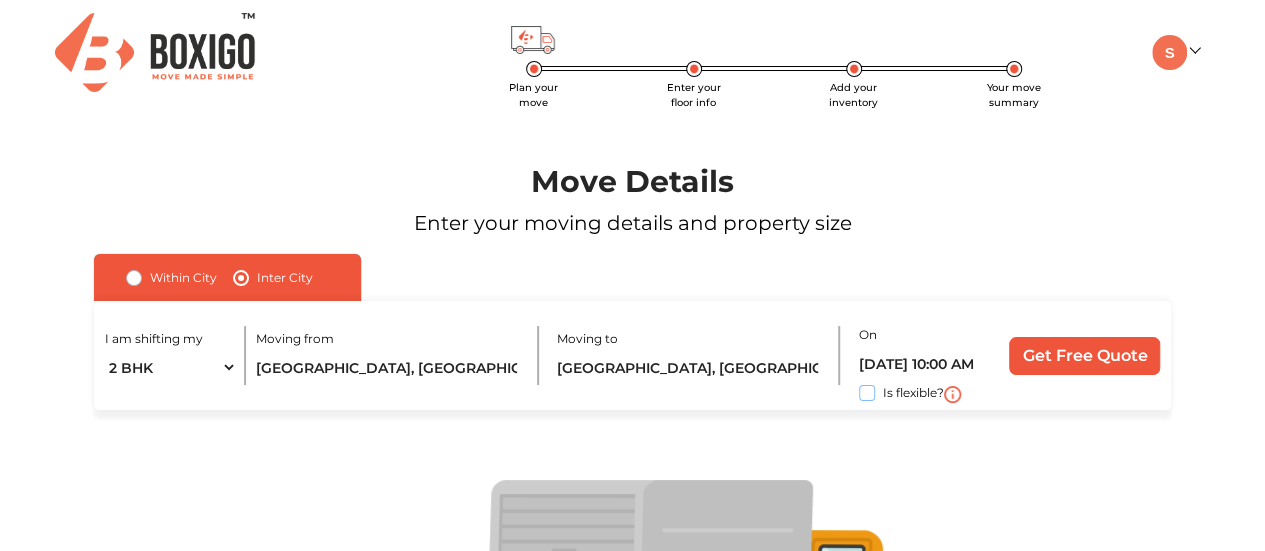click on "Is flexible?" at bounding box center [102, 391] 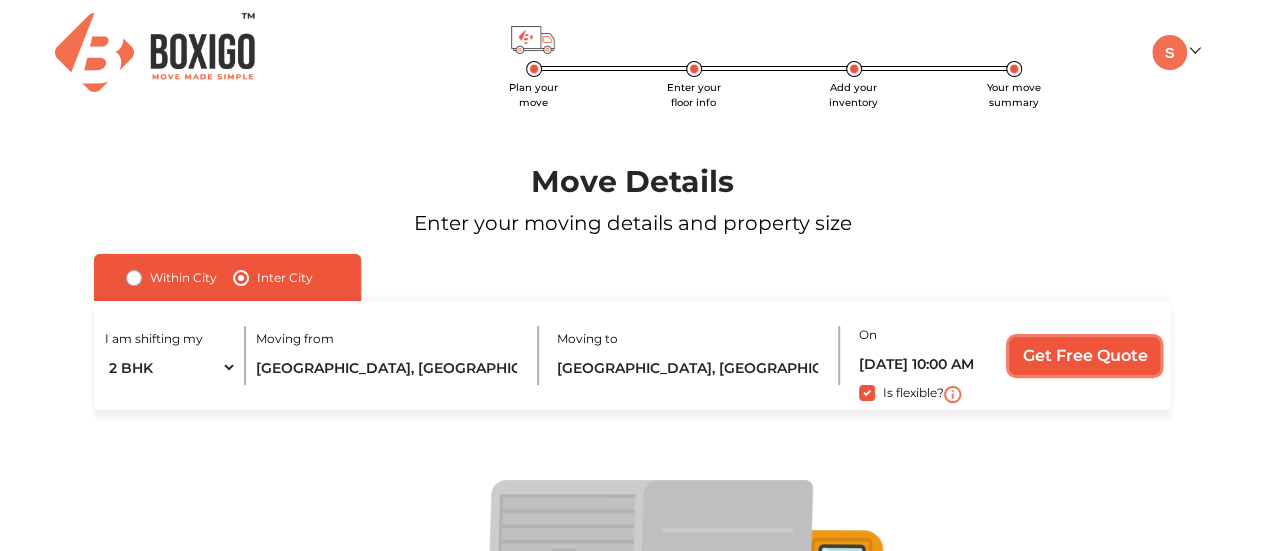 click on "Get Free Quote" at bounding box center (1084, 356) 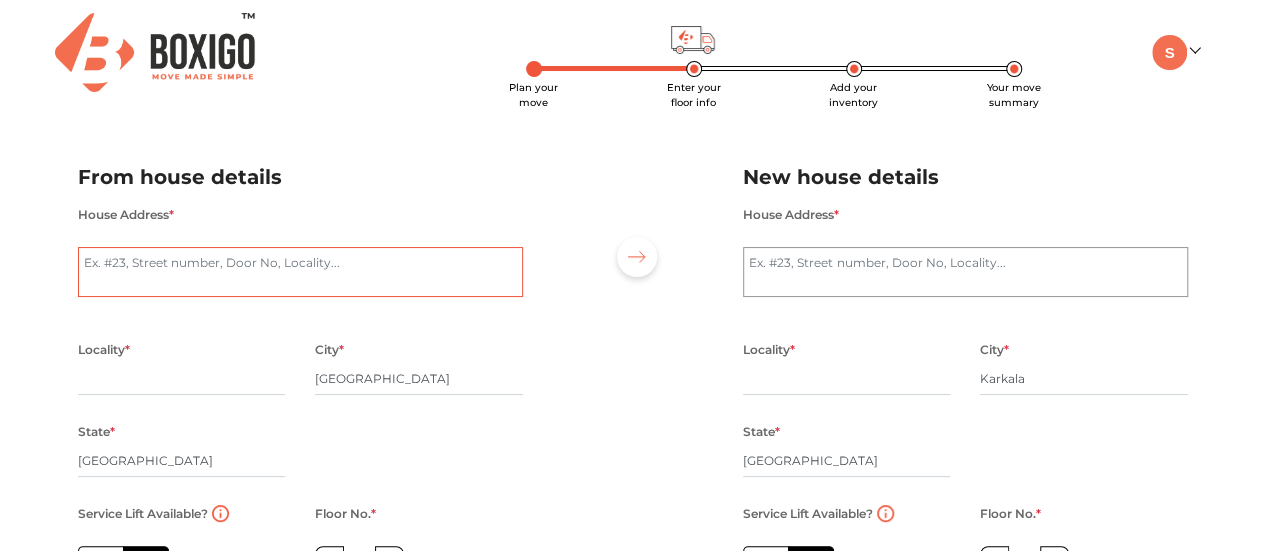 click on "House Address  *" at bounding box center (300, 272) 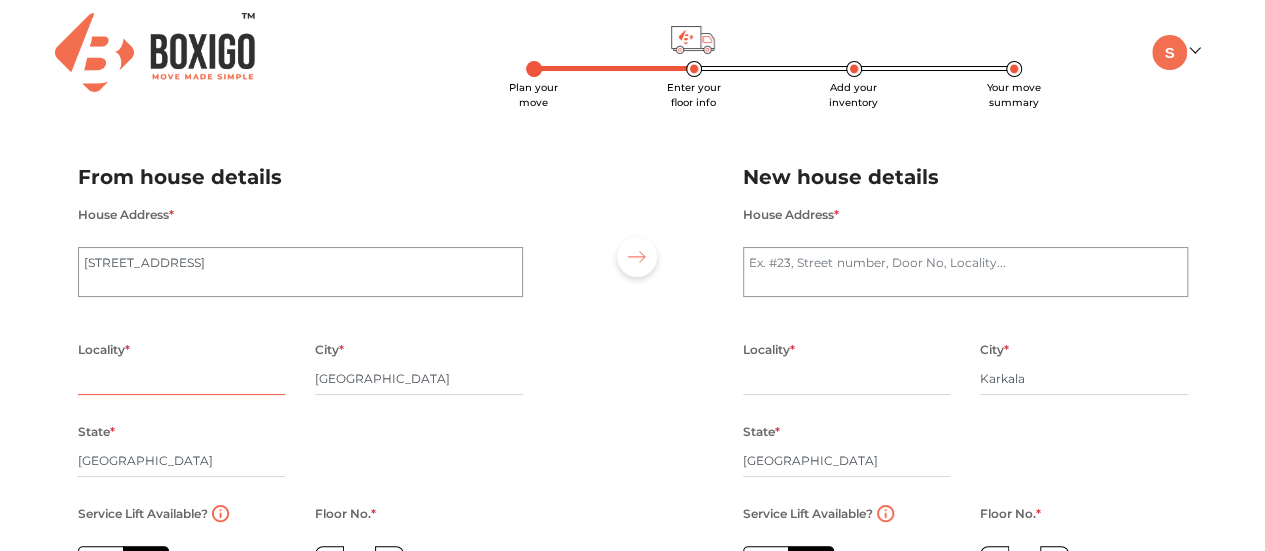 click at bounding box center (182, 379) 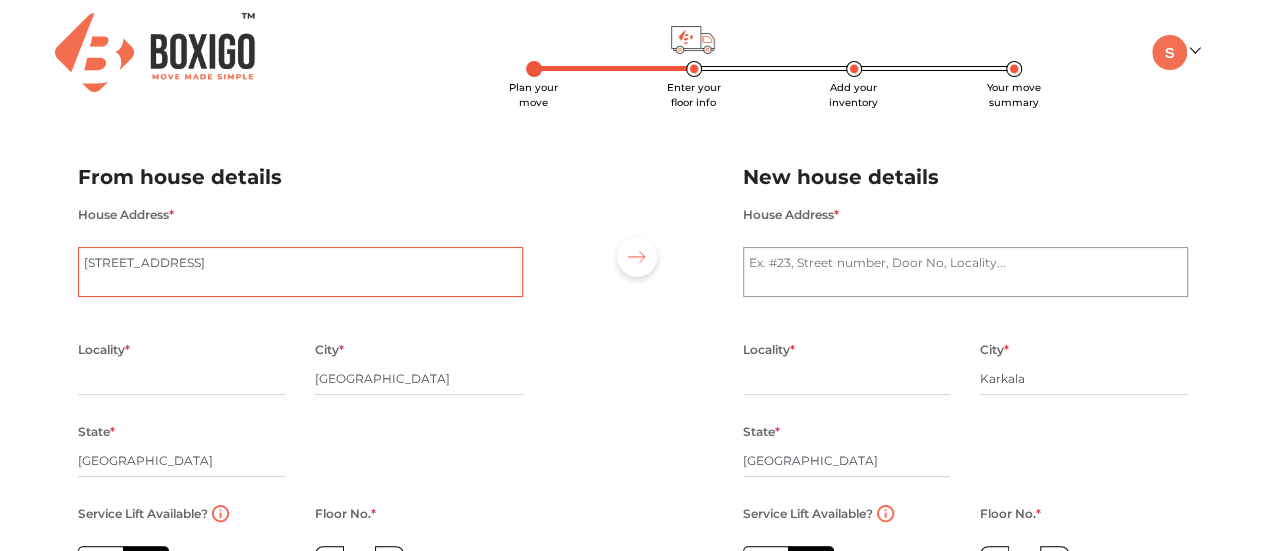 drag, startPoint x: 185, startPoint y: 283, endPoint x: 70, endPoint y: 277, distance: 115.15642 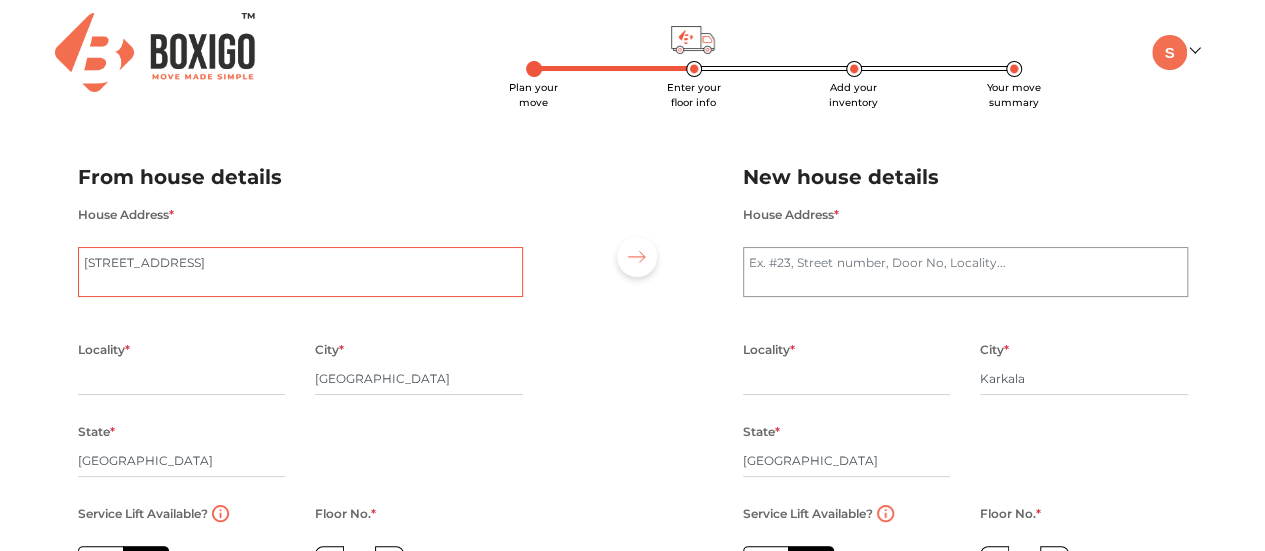 type on "140, 2nd Floor, 3rd main" 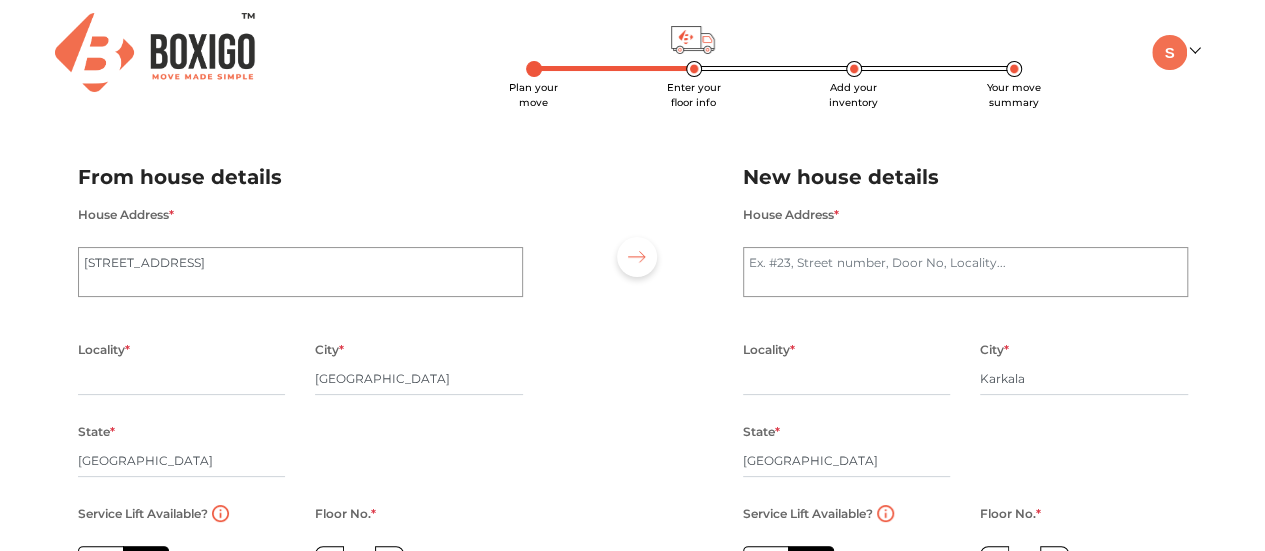 click on "Locality  *" at bounding box center (182, 378) 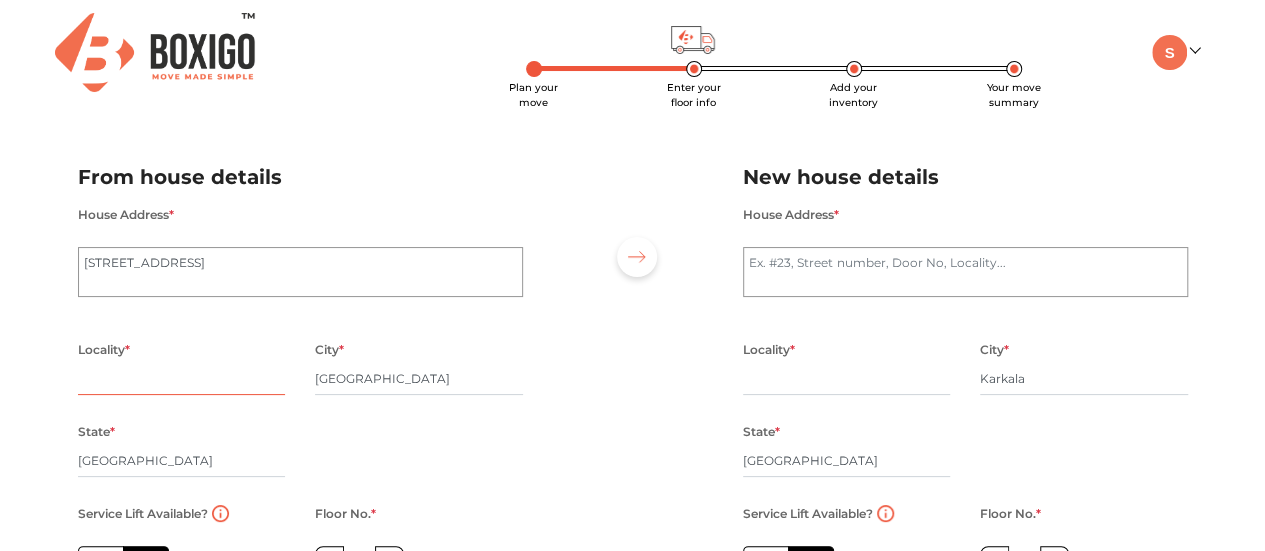 click at bounding box center [182, 379] 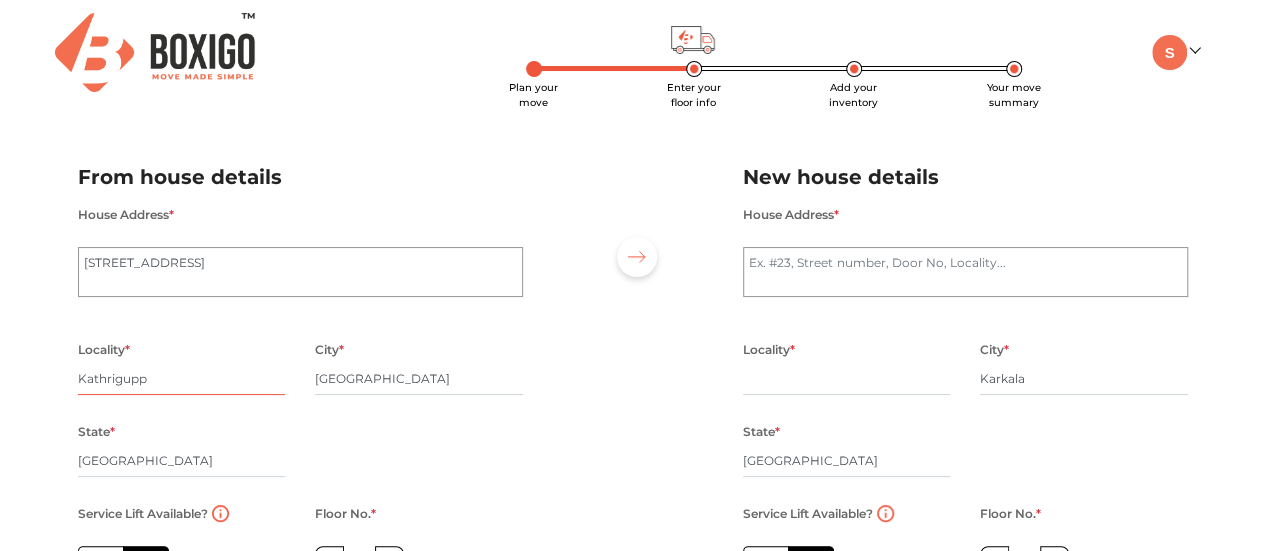 type on "Kathriguppe" 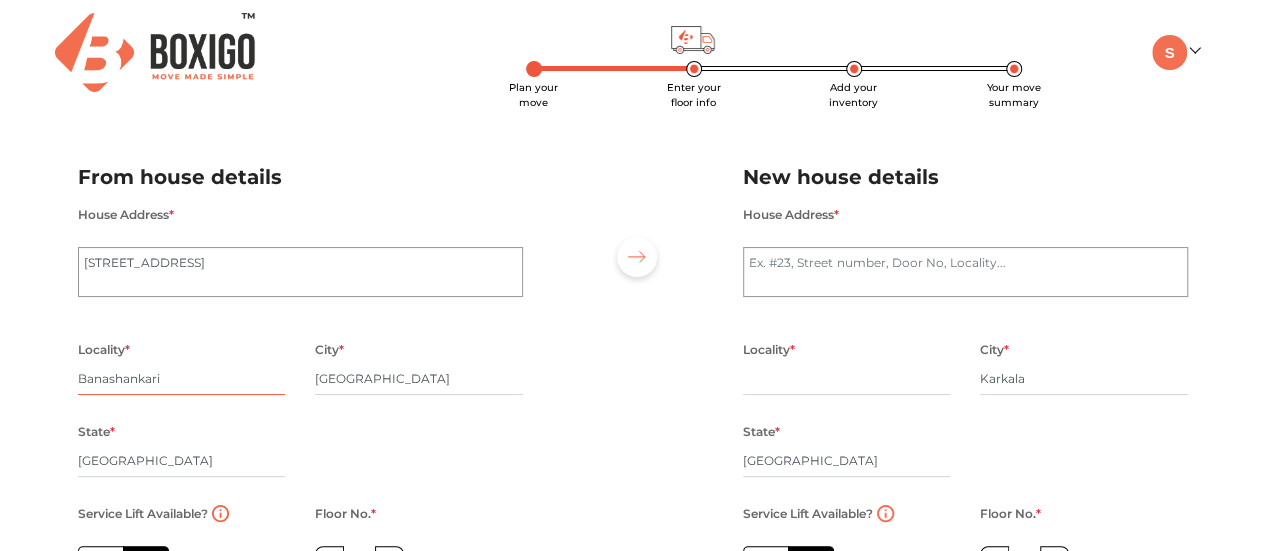 type on "Banashankari" 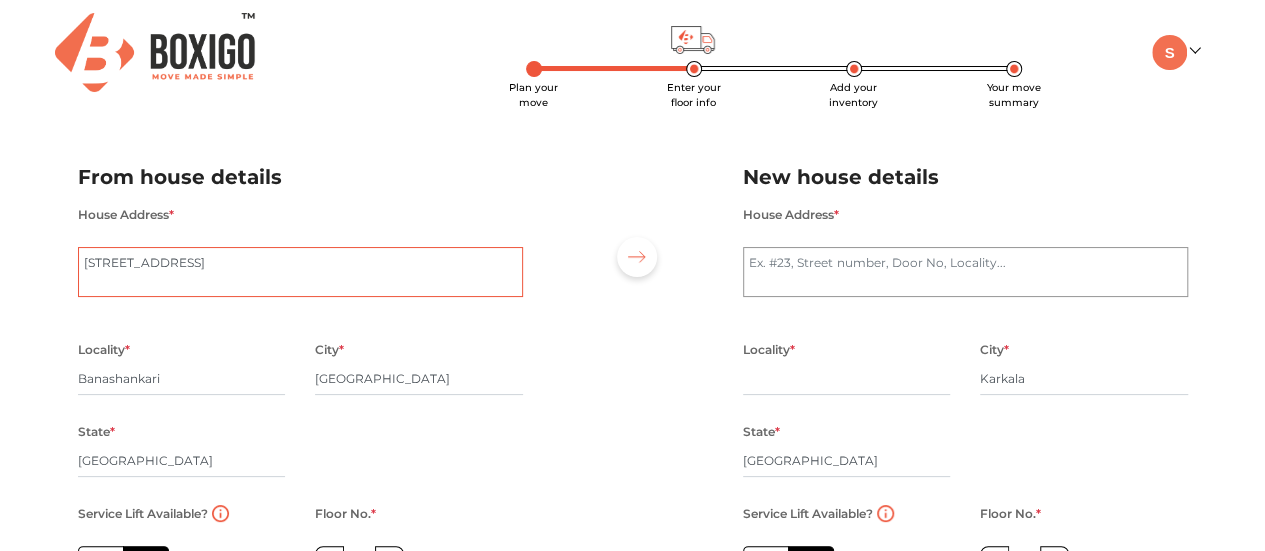 click on "140, 2nd Floor, 3rd main" at bounding box center (300, 272) 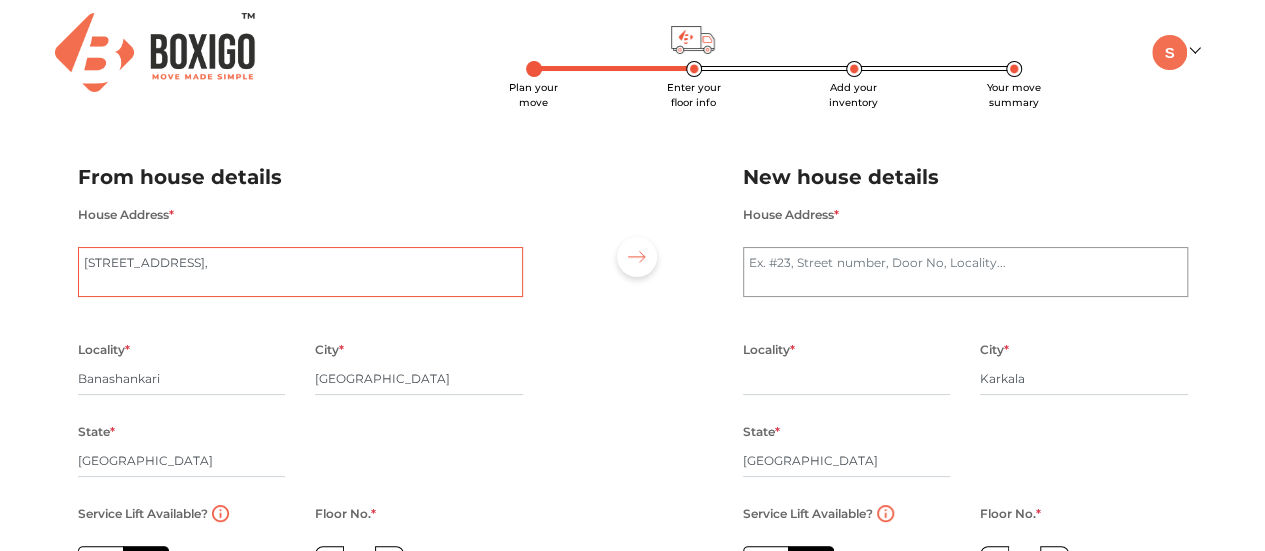 paste on "Kathriguppe" 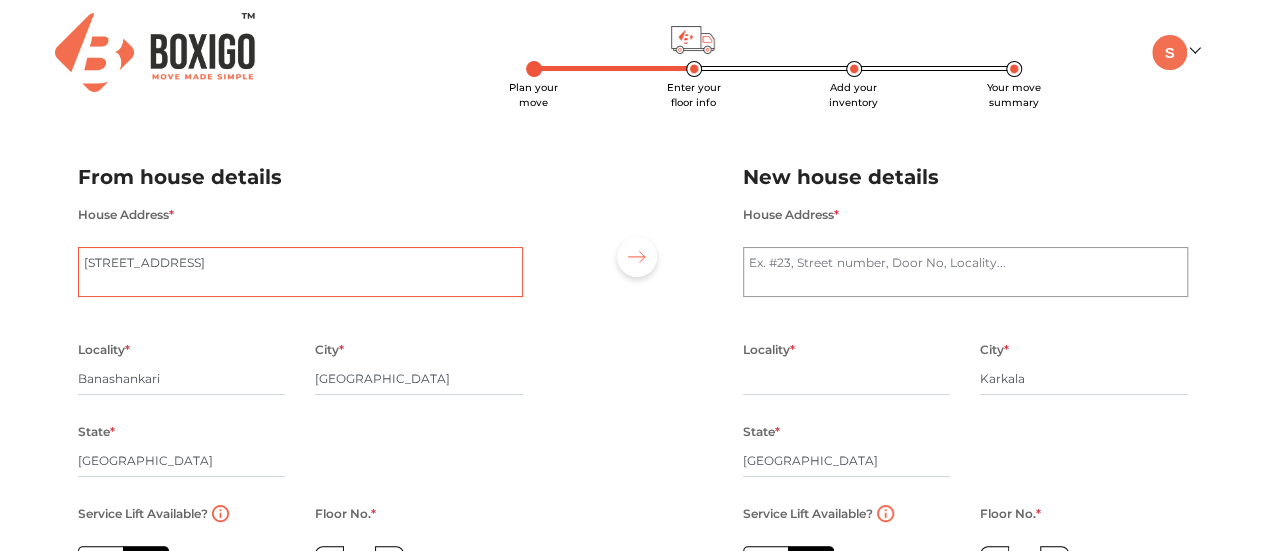 type on "140, 2nd Floor, 3rd main, Kathriguppe" 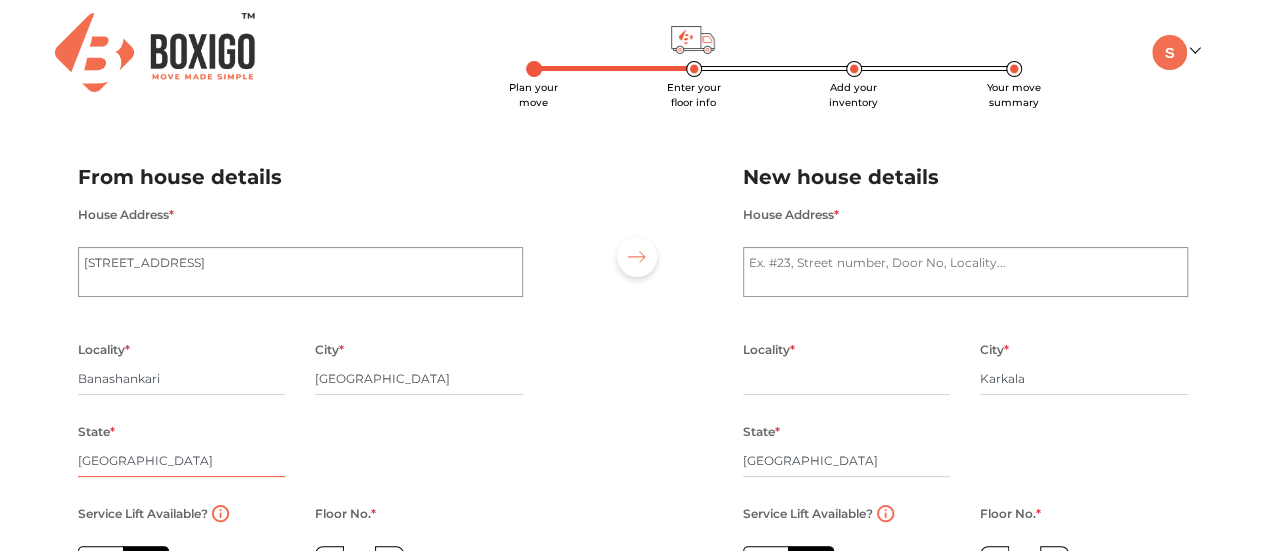 click on "Karnataka" at bounding box center (182, 461) 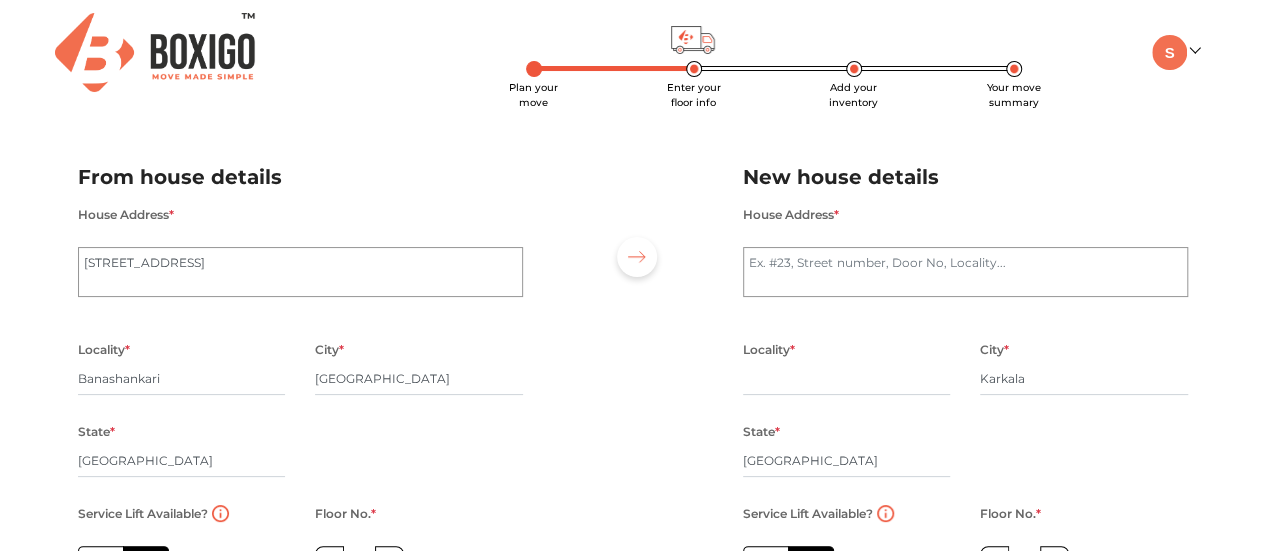 click on "Locality  * Banashankari City  * Bangalore State  * Karnataka Pincode  *" at bounding box center [300, 419] 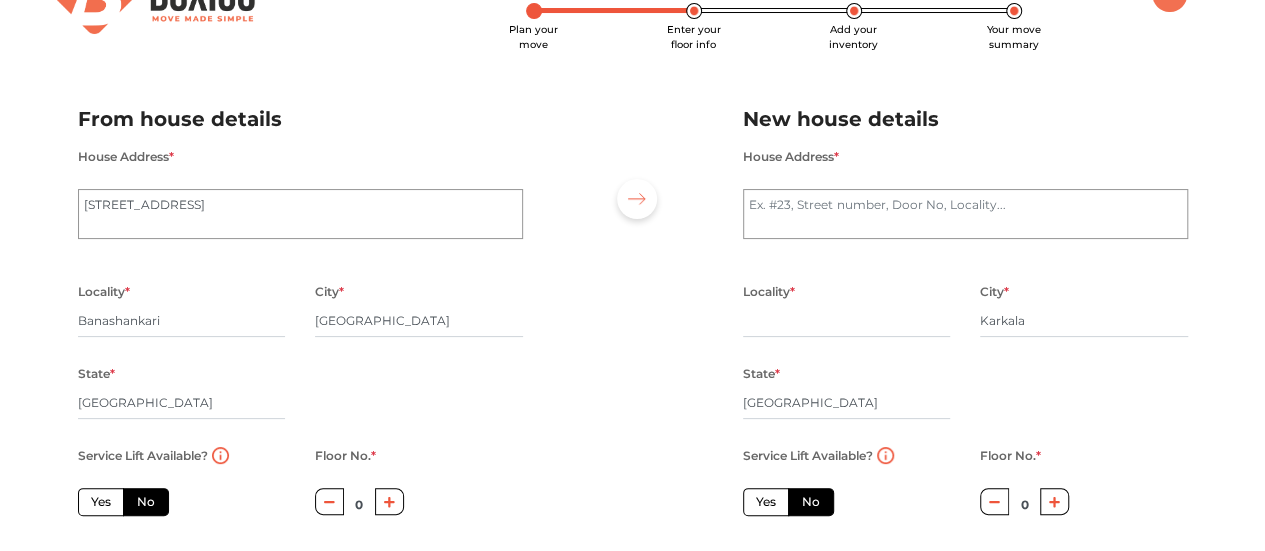 scroll, scrollTop: 100, scrollLeft: 0, axis: vertical 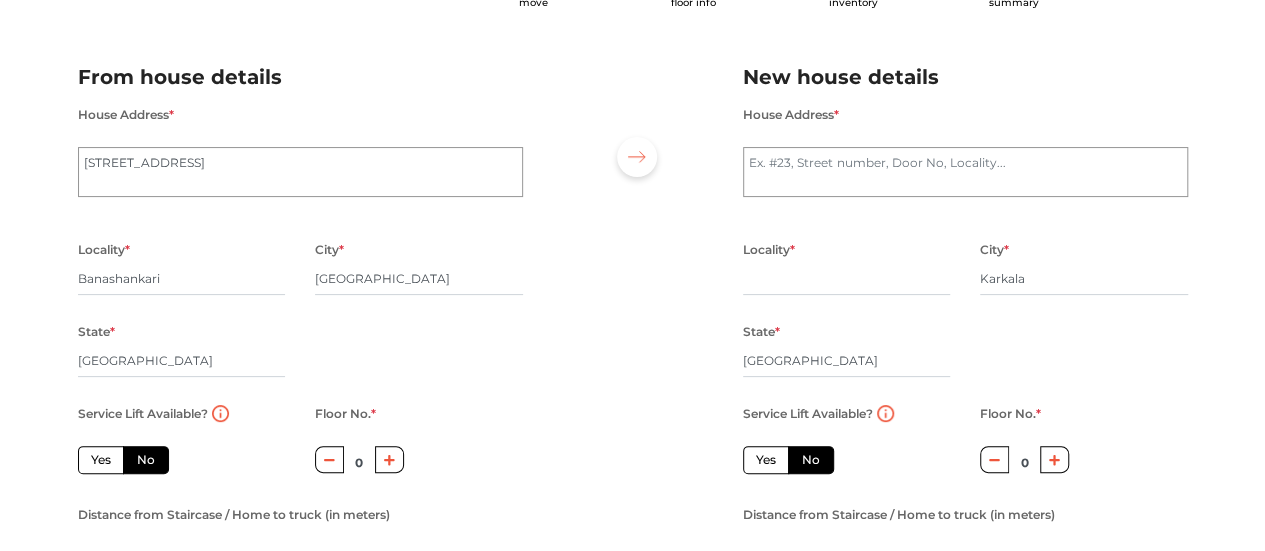 click at bounding box center [389, 459] 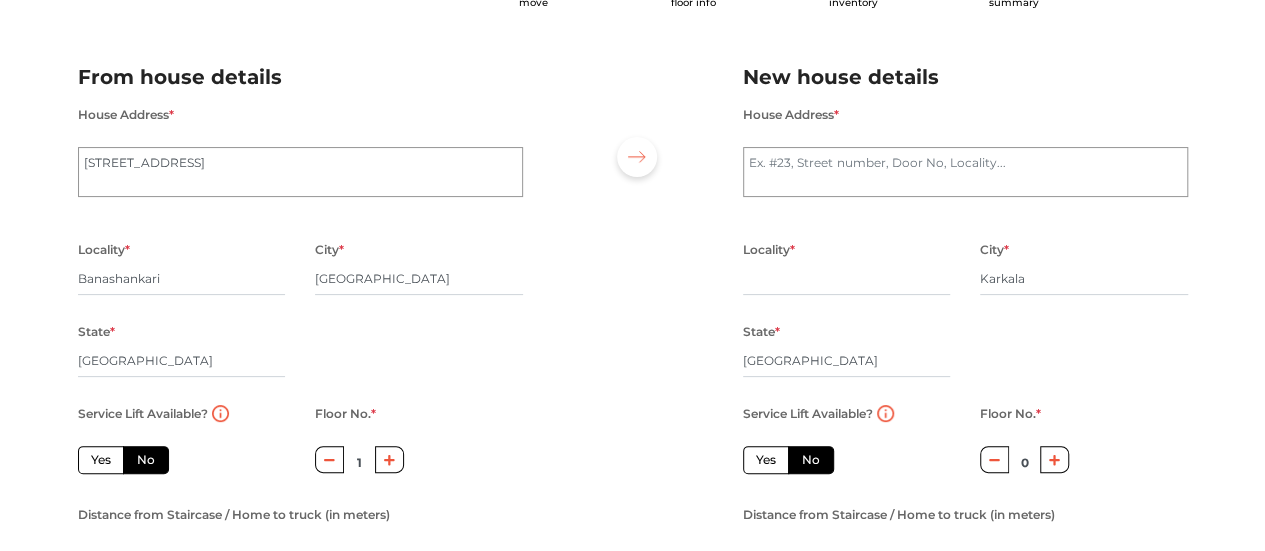 click 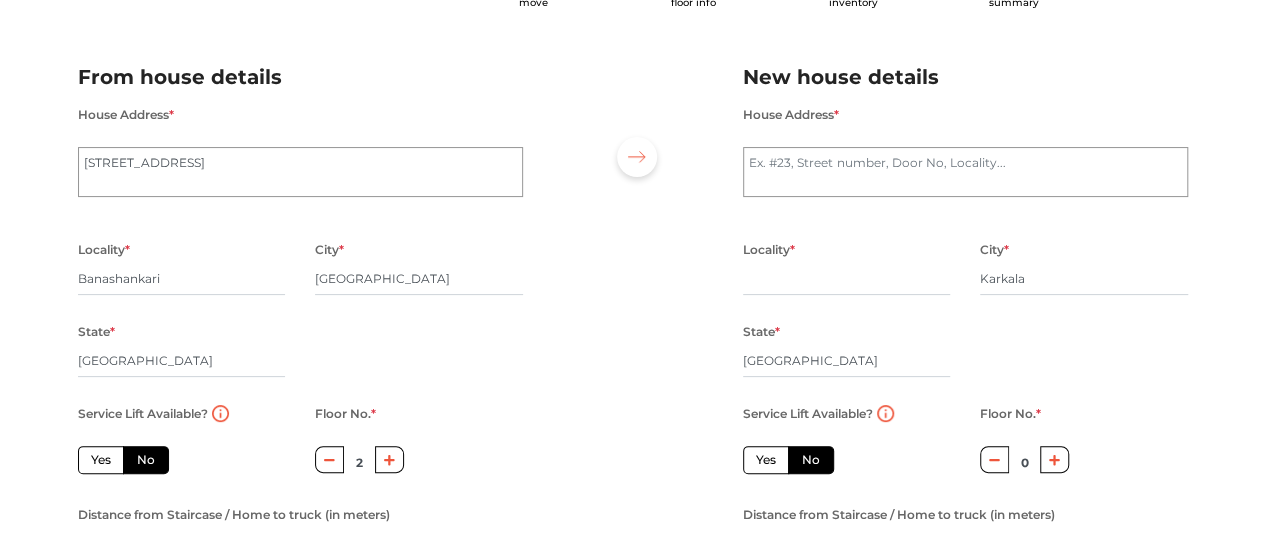click on "Locality  * Banashankari City  * Bangalore State  * Karnataka Pincode  *" at bounding box center [300, 319] 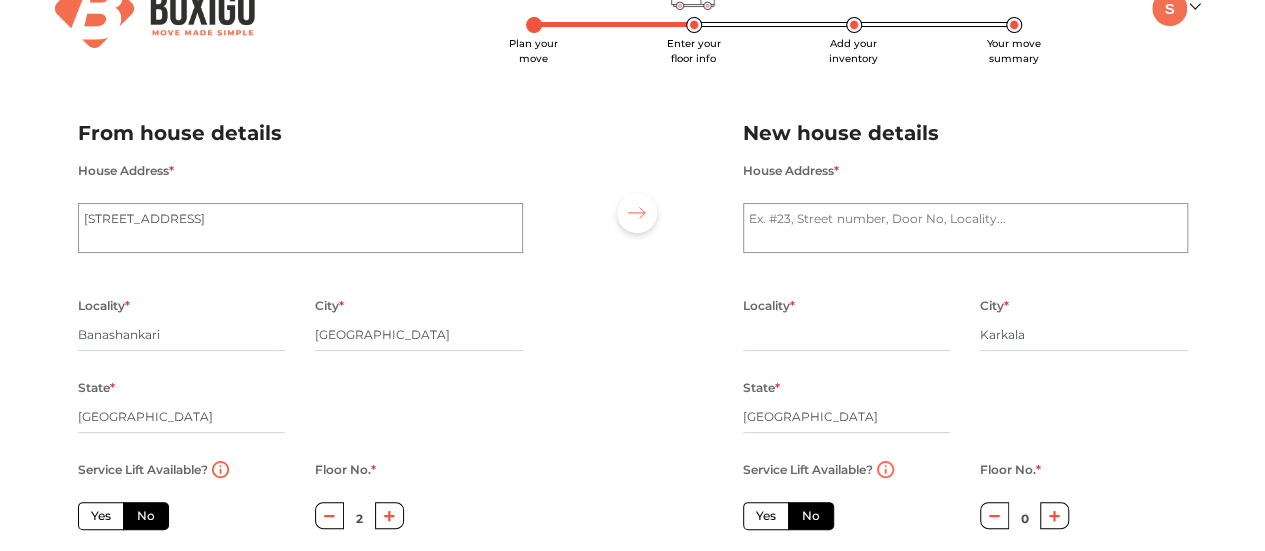 scroll, scrollTop: 0, scrollLeft: 0, axis: both 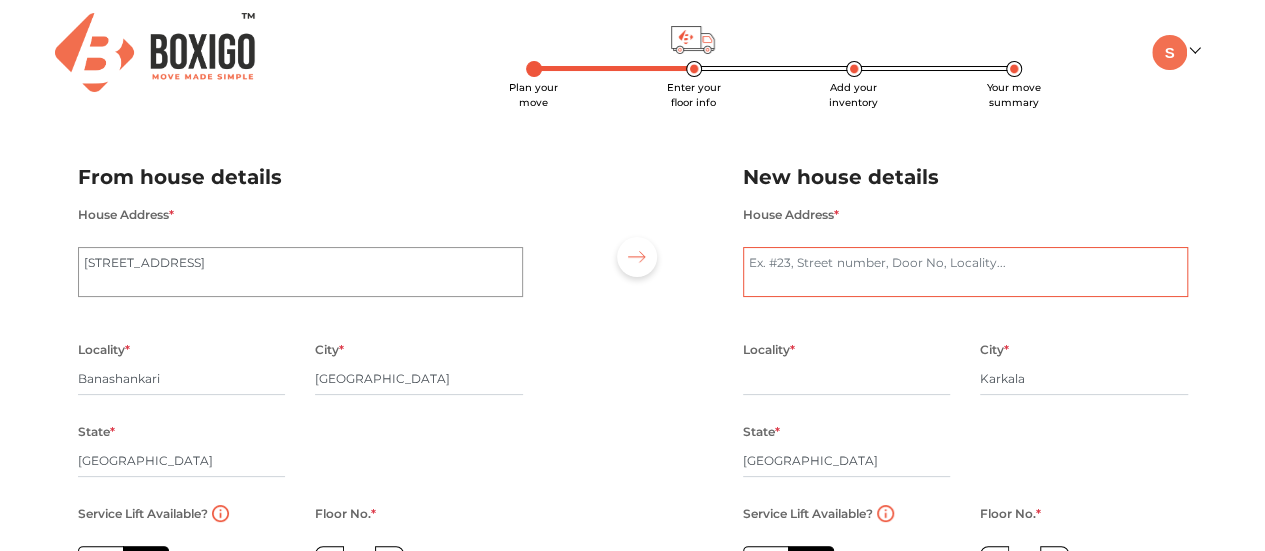 click on "House Address  *" at bounding box center (965, 272) 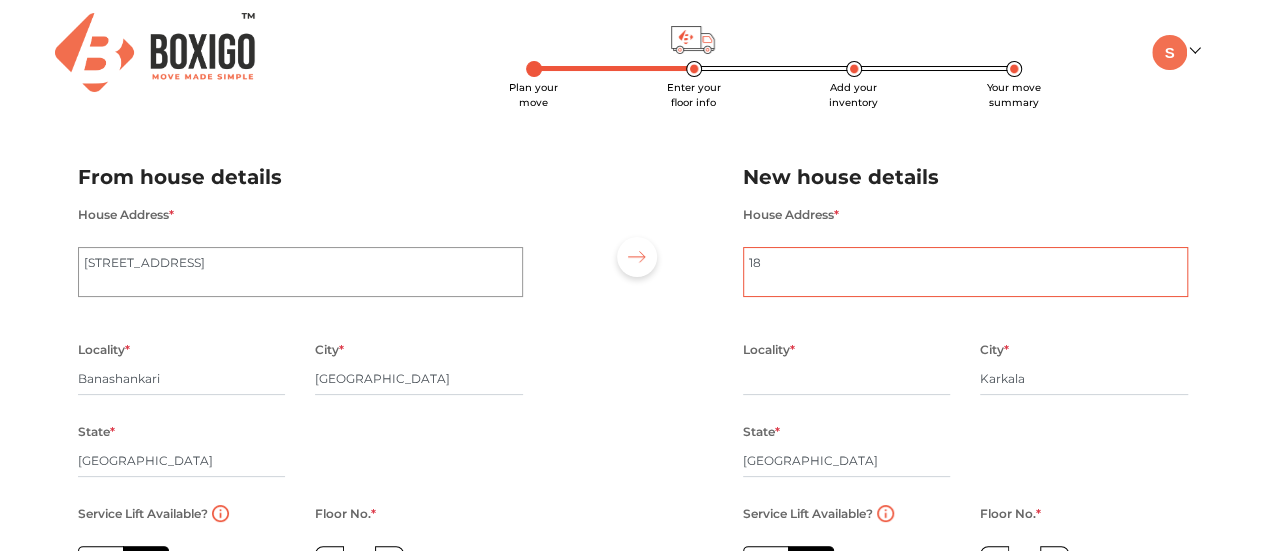 type on "1" 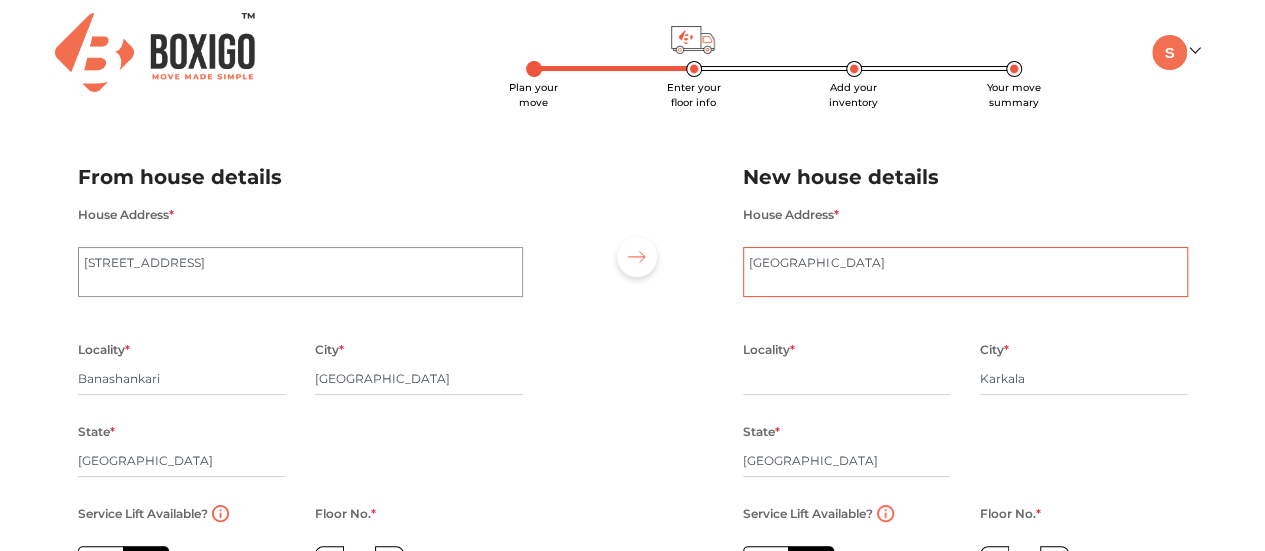 drag, startPoint x: 814, startPoint y: 258, endPoint x: 992, endPoint y: 280, distance: 179.3544 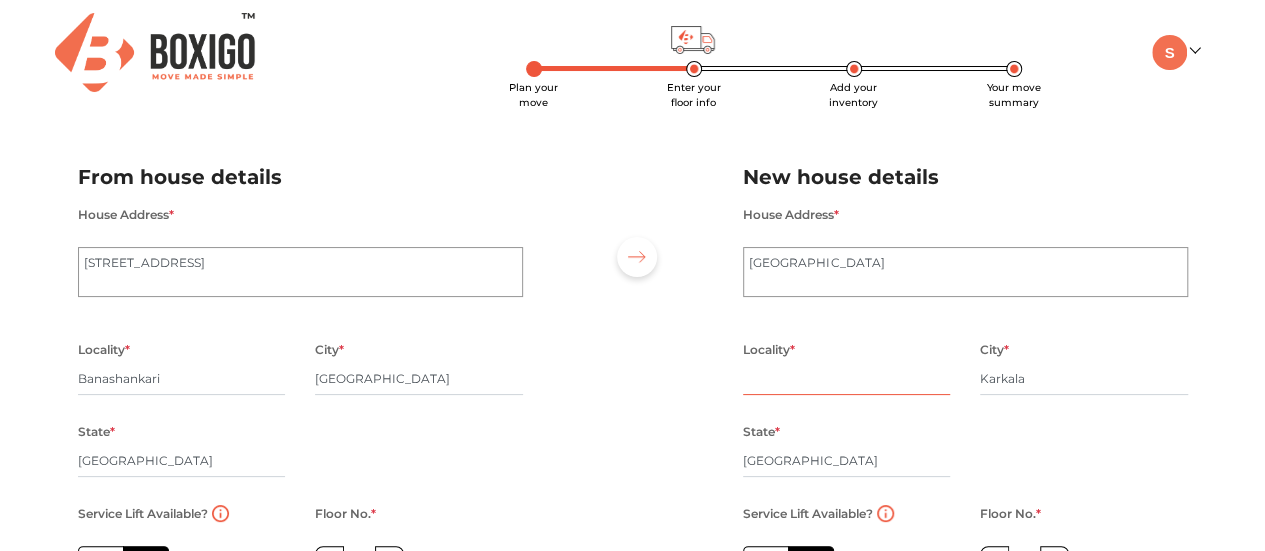 click at bounding box center [847, 379] 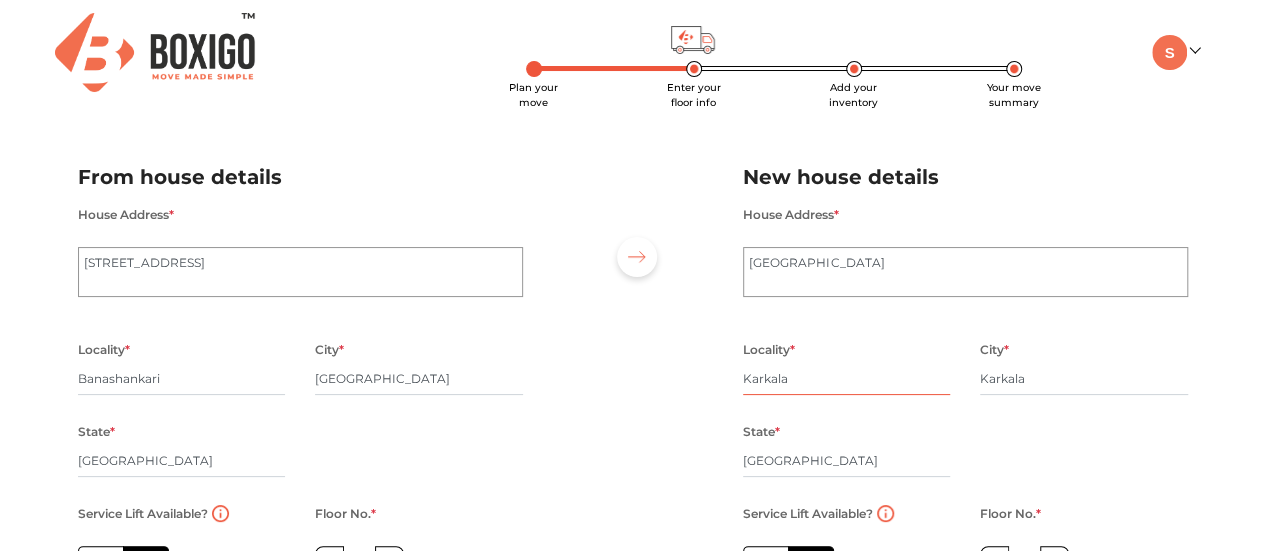 type on "Karkala" 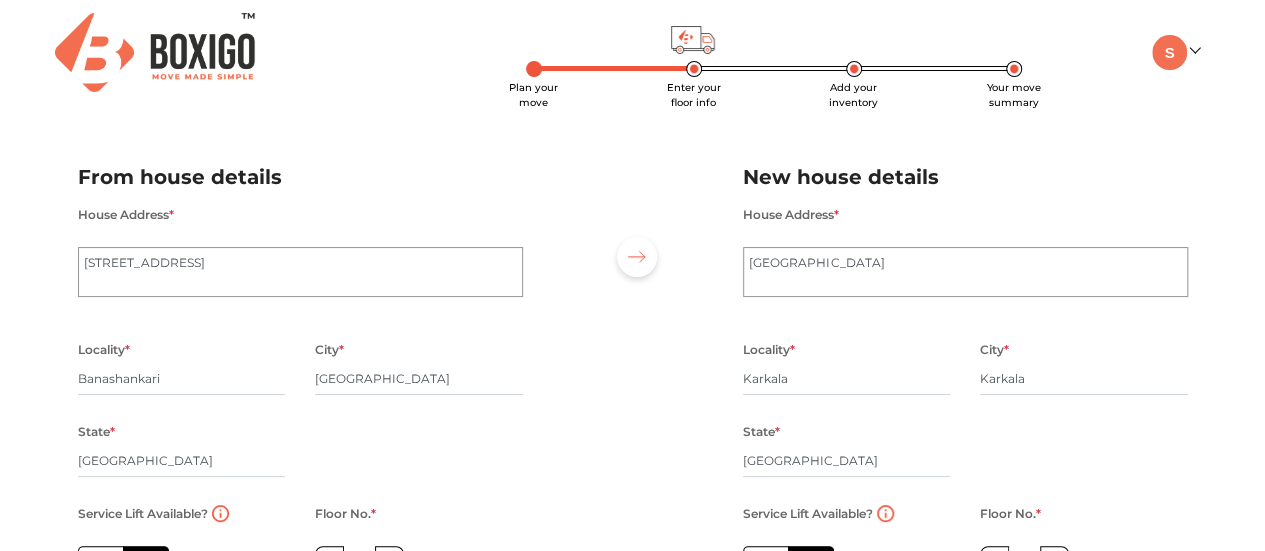 click on "Locality  * Karkala City  * Karkala State  * Karnataka Pincode  *" at bounding box center (965, 419) 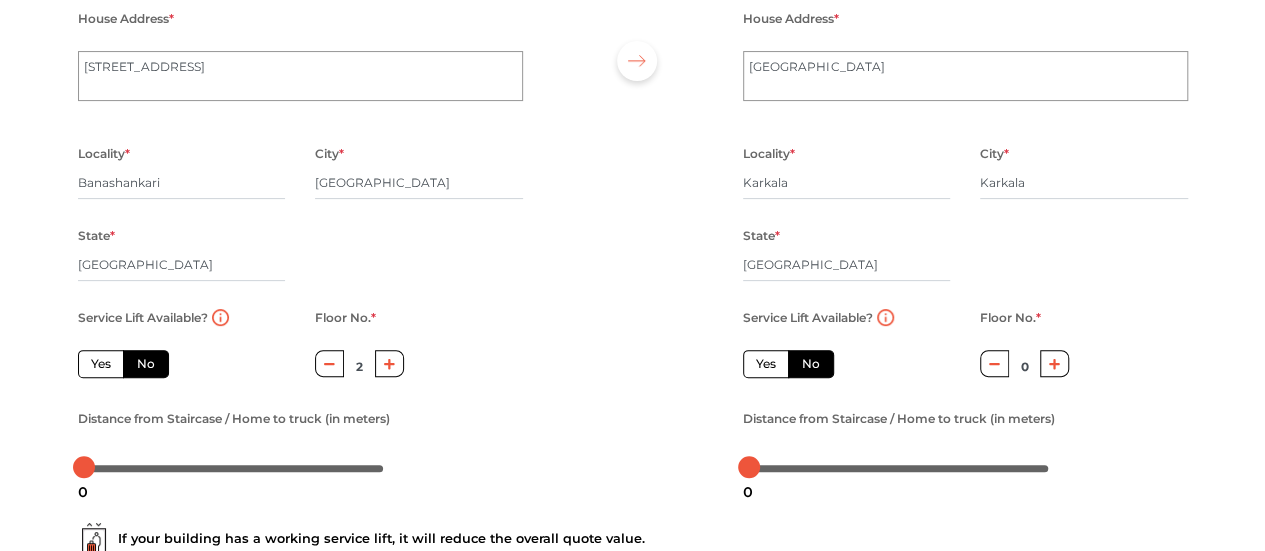 scroll, scrollTop: 300, scrollLeft: 0, axis: vertical 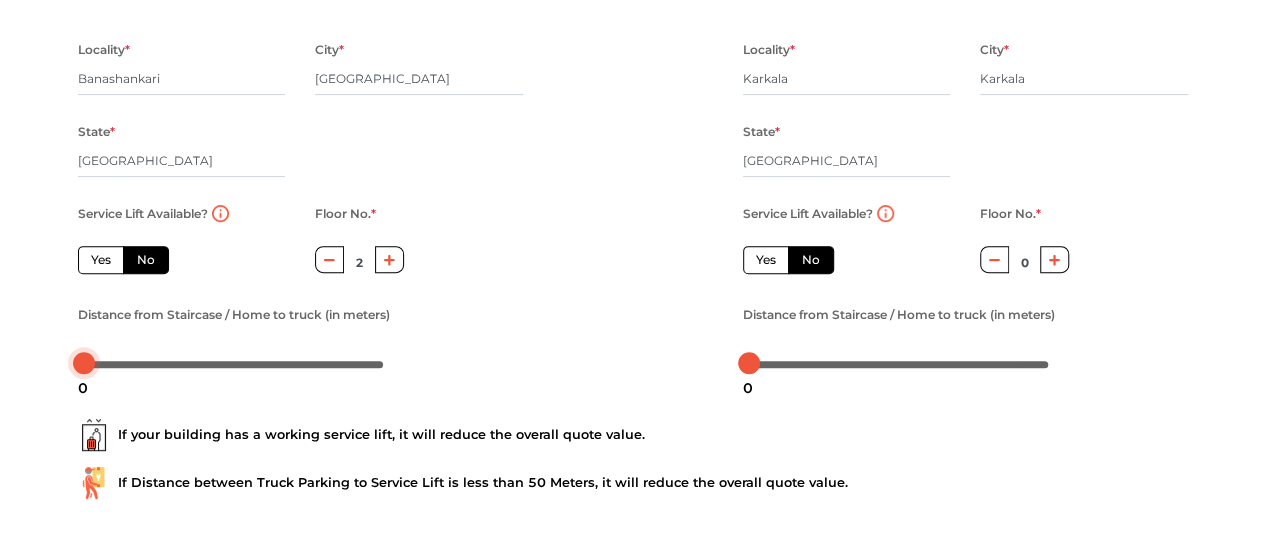 click at bounding box center [234, 363] 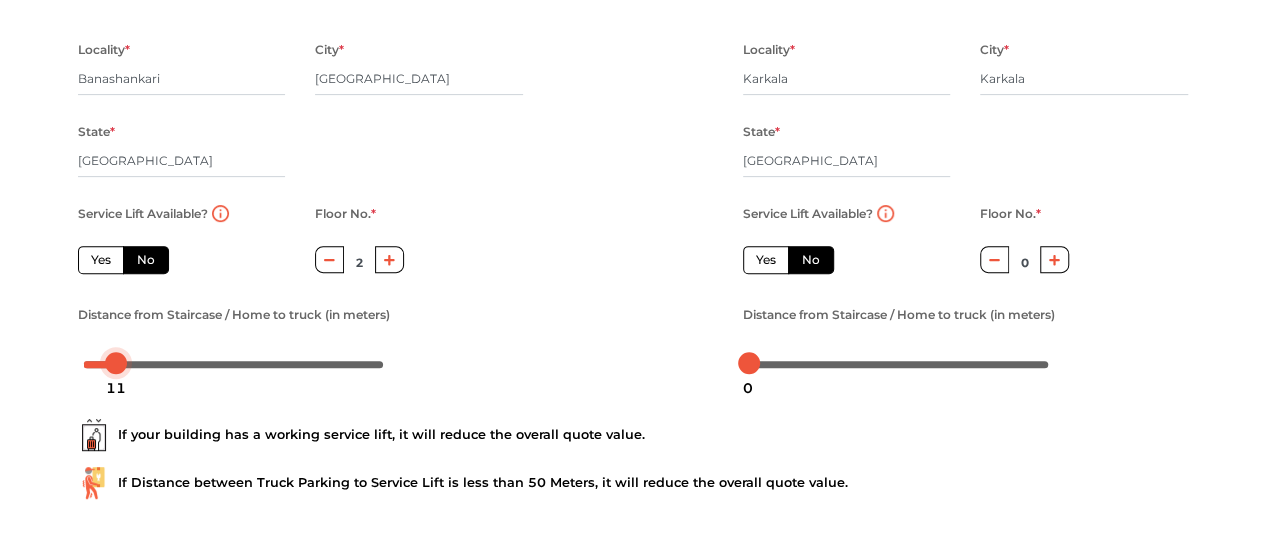 click at bounding box center (234, 363) 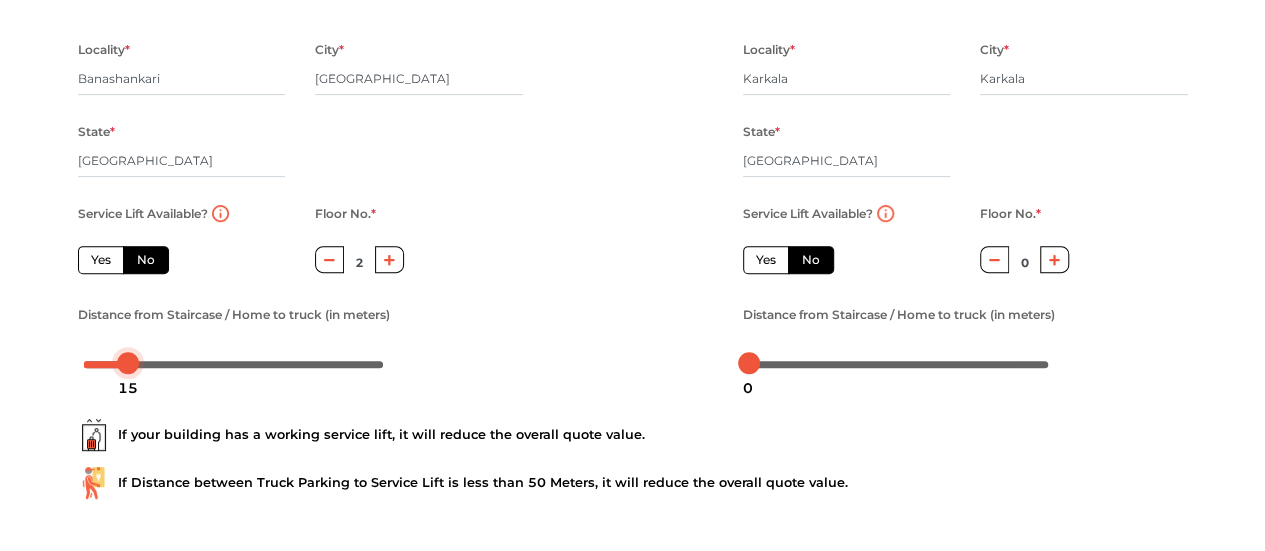 click on "15" at bounding box center (128, 388) 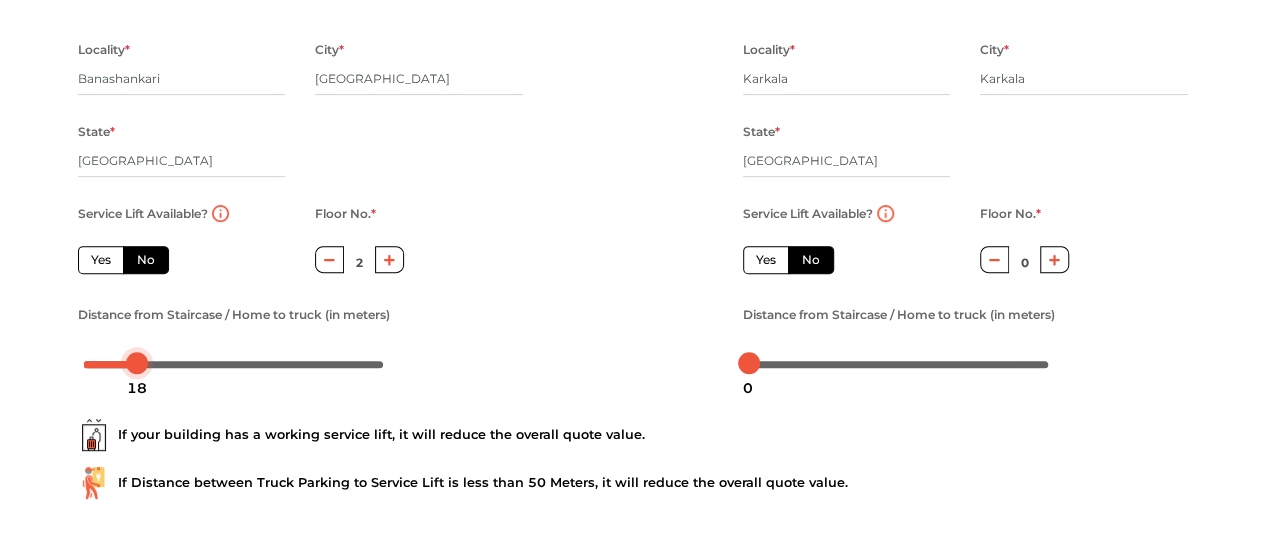 click at bounding box center [234, 363] 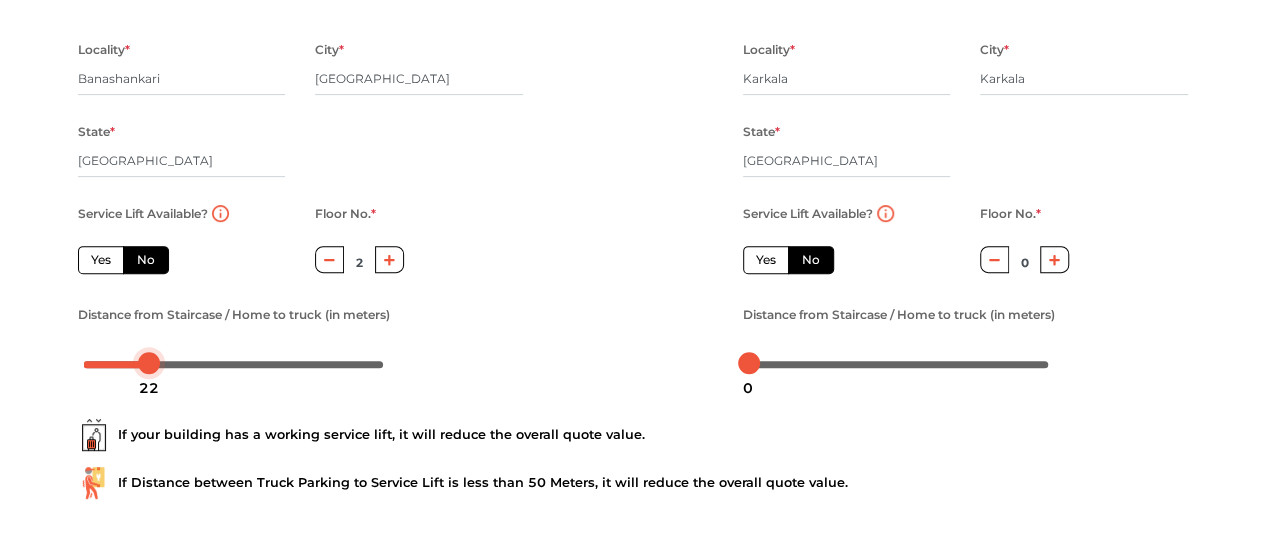 click at bounding box center [149, 363] 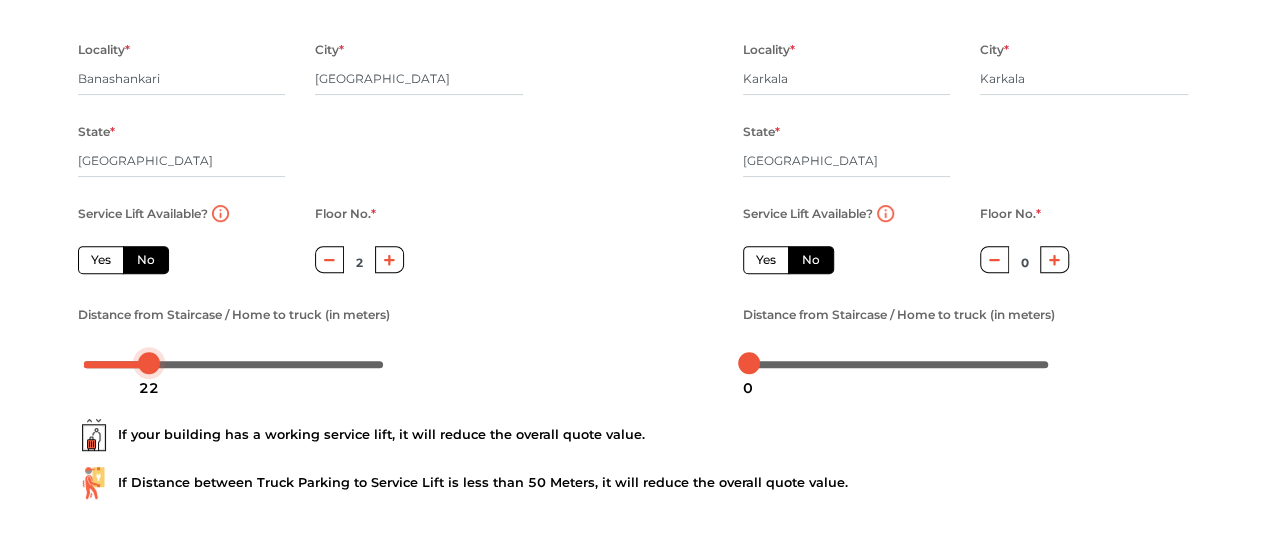 click at bounding box center [234, 363] 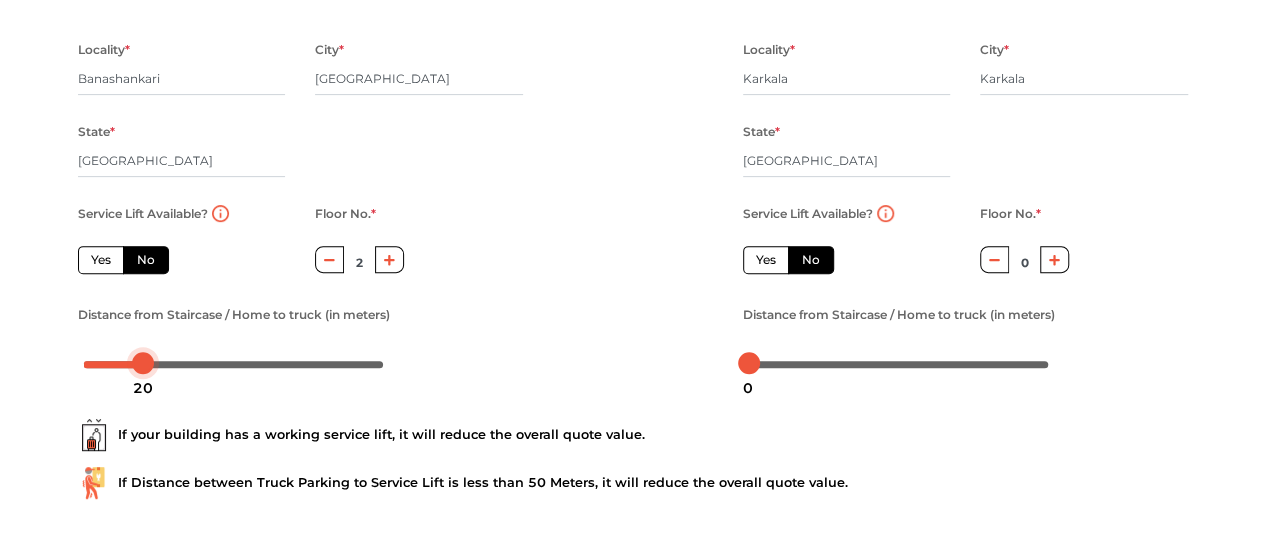 click at bounding box center [143, 363] 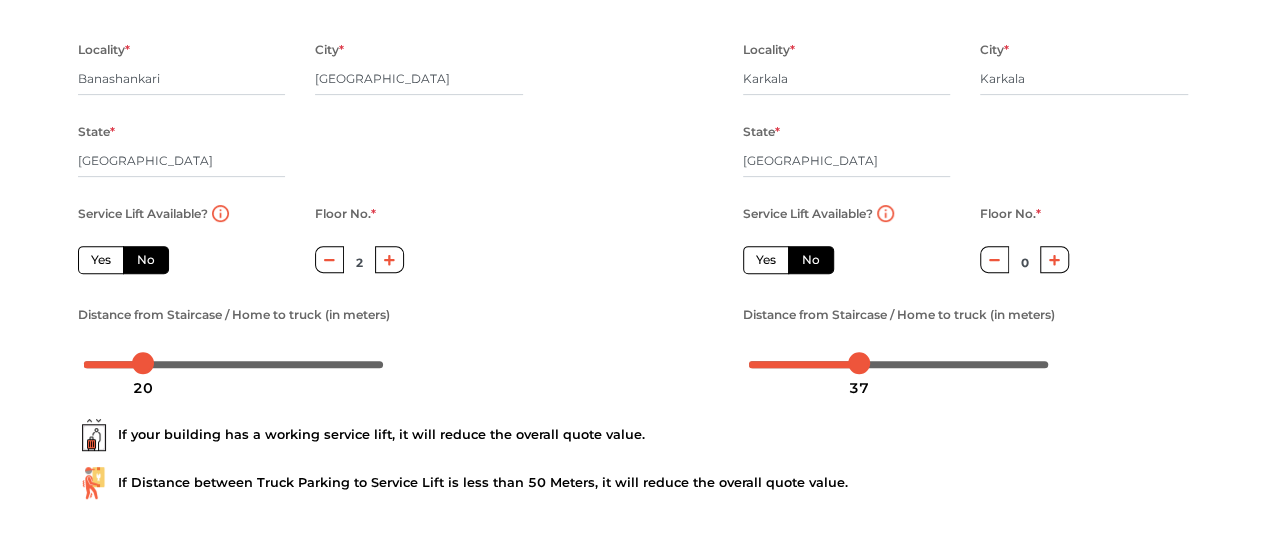 drag, startPoint x: 750, startPoint y: 370, endPoint x: 858, endPoint y: 374, distance: 108.07405 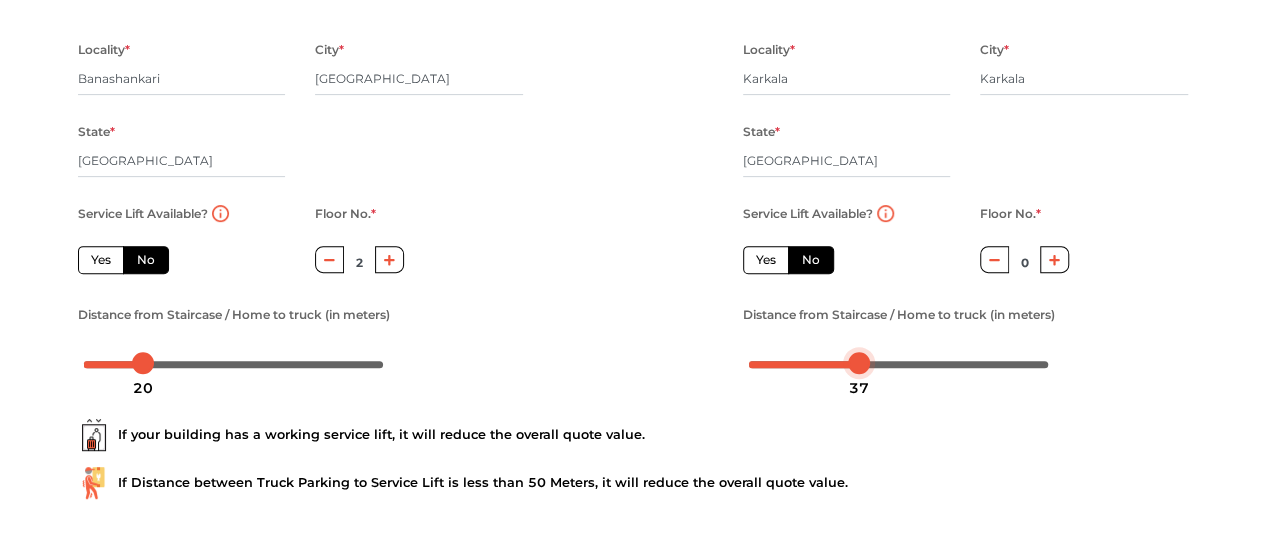 click on "37" at bounding box center (859, 388) 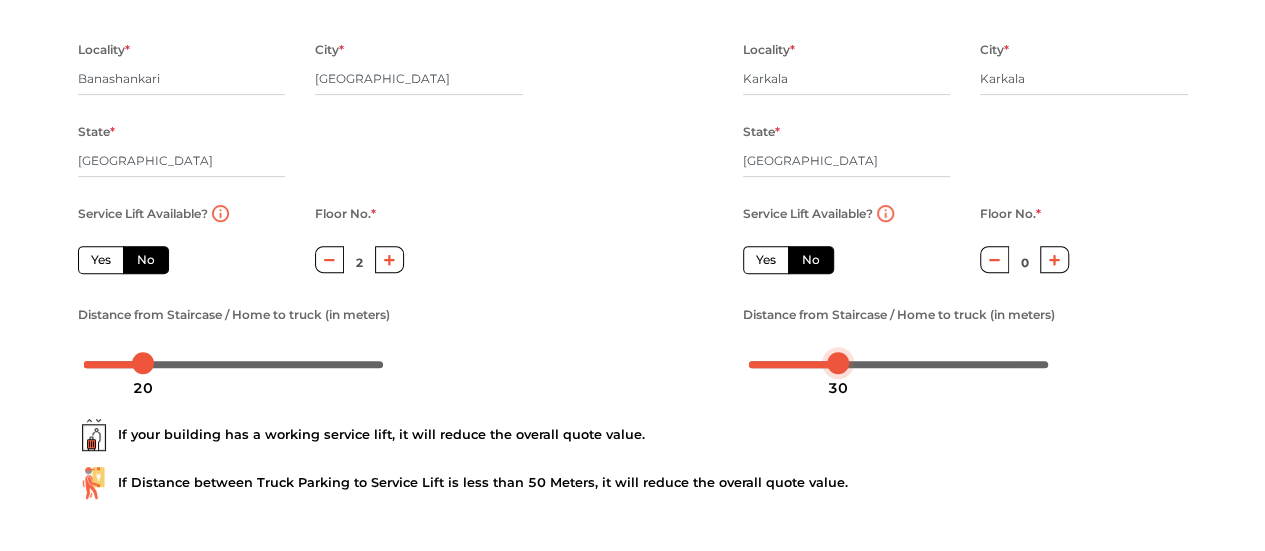 drag, startPoint x: 857, startPoint y: 365, endPoint x: 835, endPoint y: 365, distance: 22 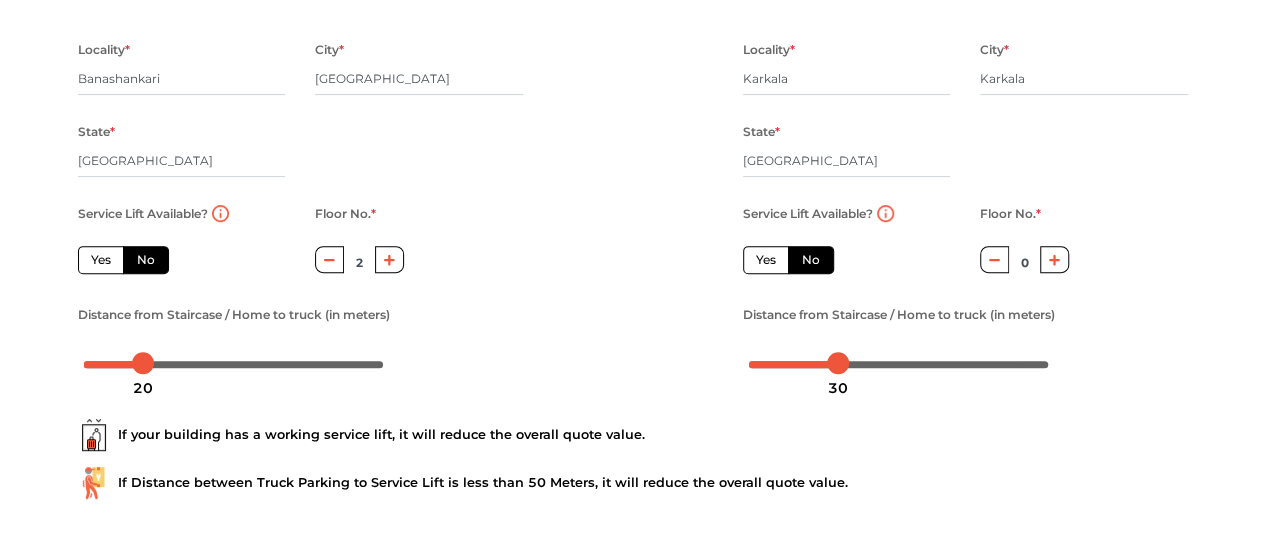click on "If your building has a working service lift, it will reduce the overall quote value." at bounding box center [633, 435] 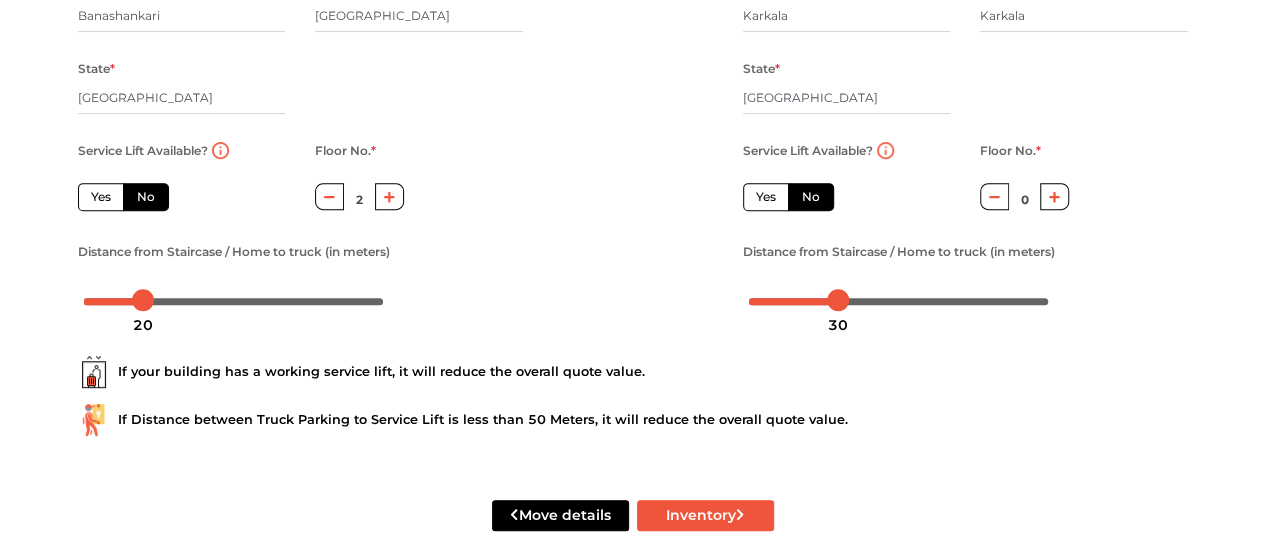 scroll, scrollTop: 394, scrollLeft: 0, axis: vertical 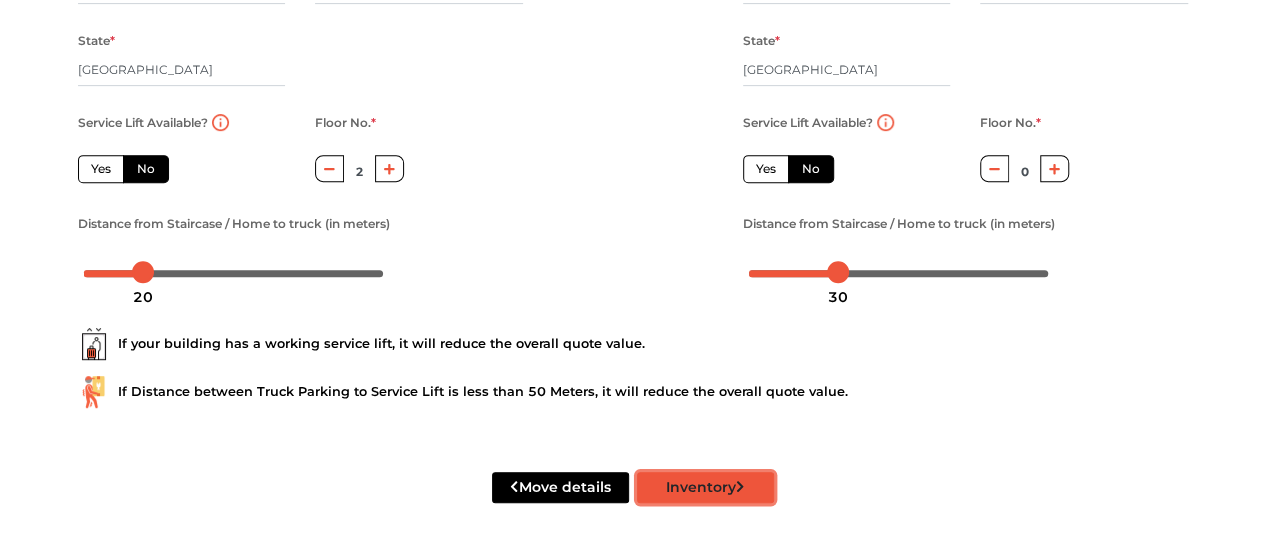 click on "Inventory" at bounding box center (705, 487) 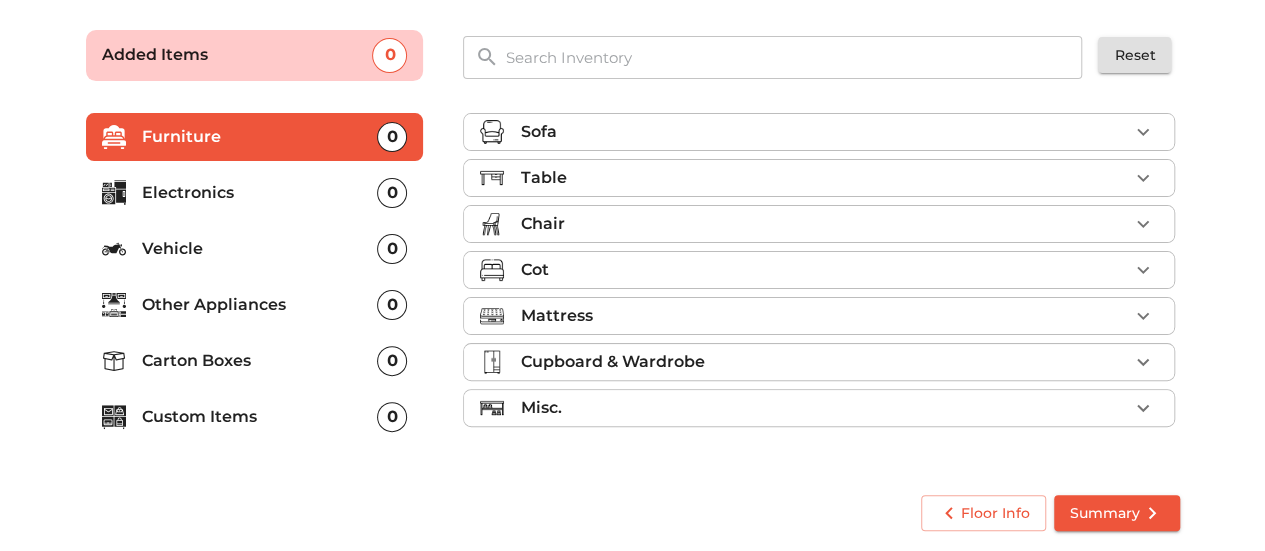 scroll, scrollTop: 130, scrollLeft: 0, axis: vertical 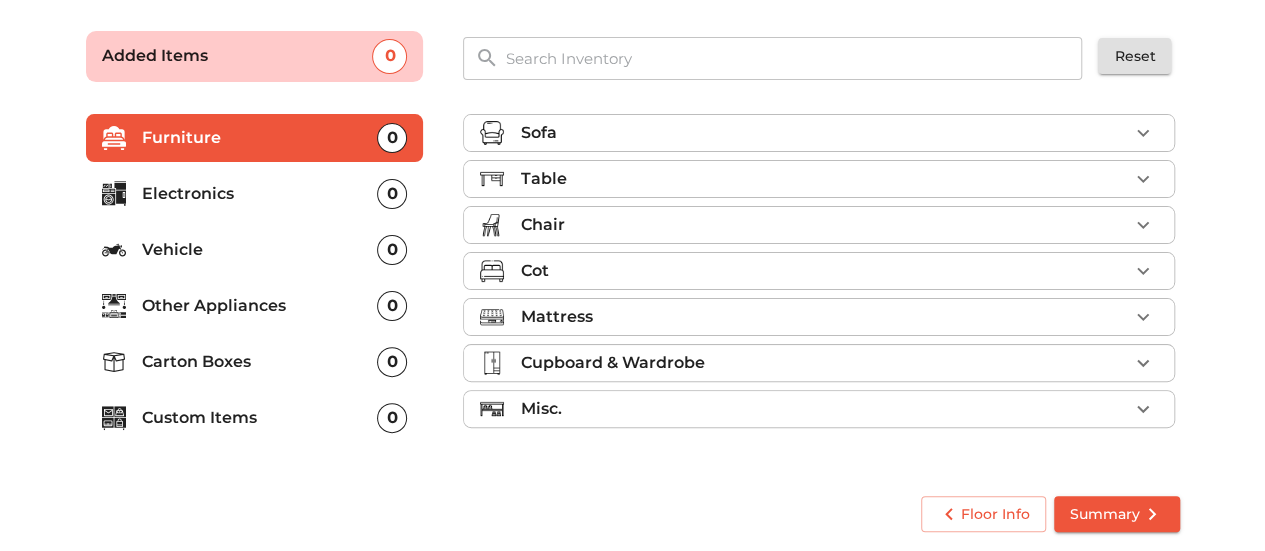 click on "Sofa" at bounding box center [819, 133] 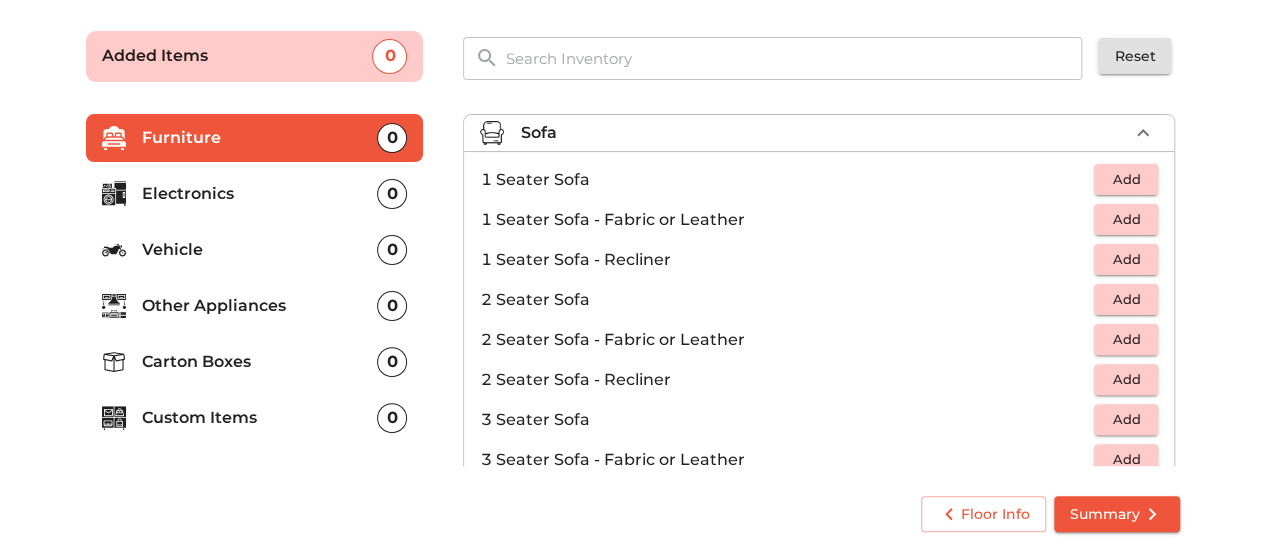 click on "Add" at bounding box center (1126, 179) 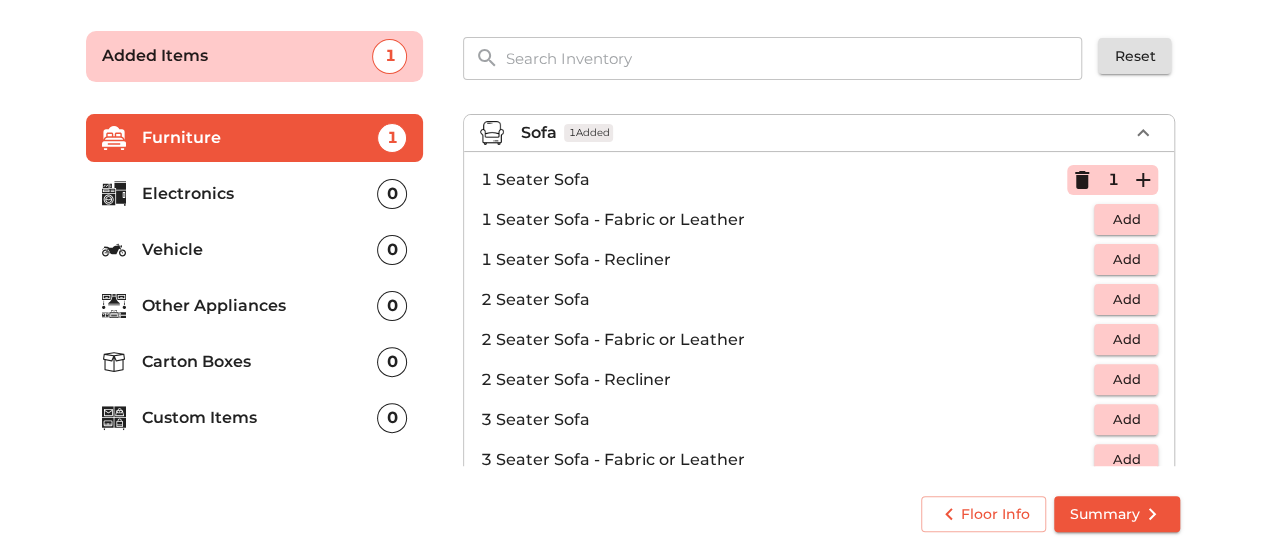 click 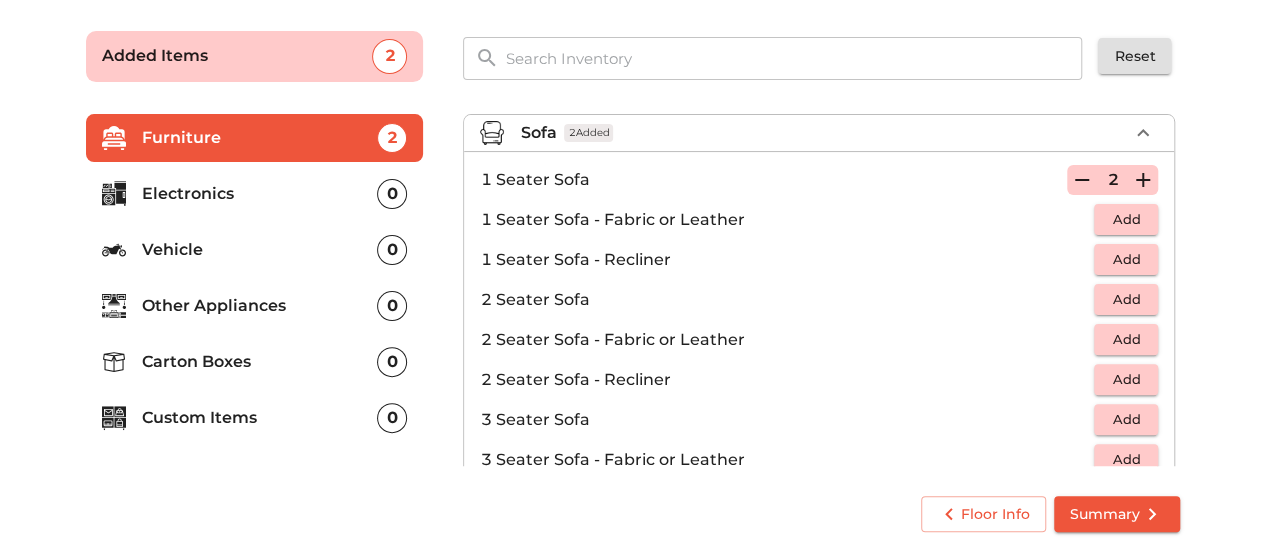 click on "Add" at bounding box center (1126, 419) 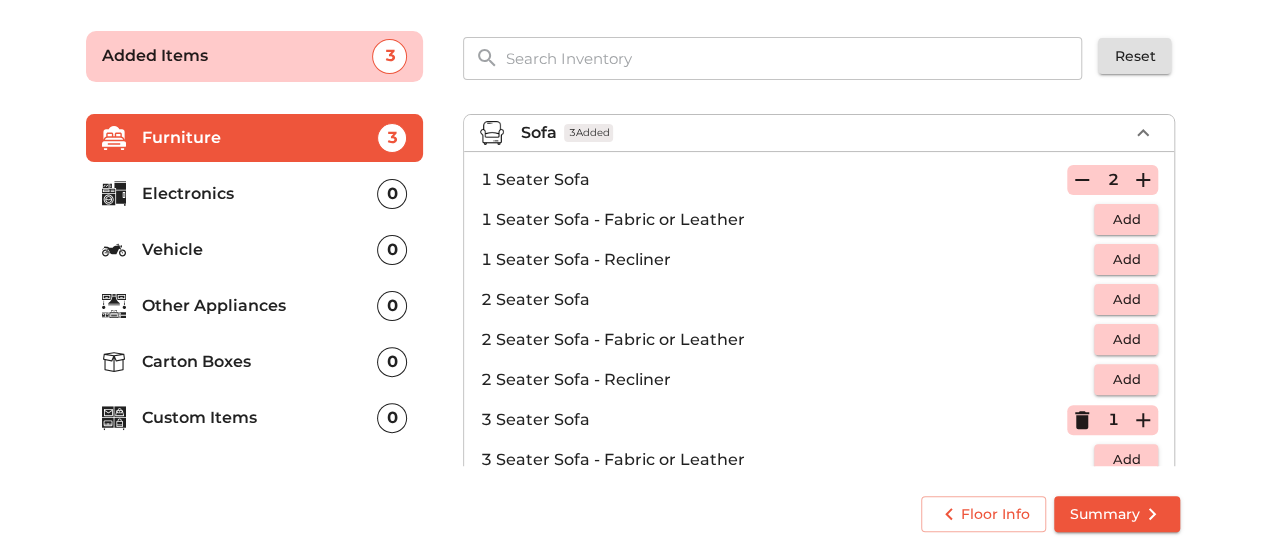 click on "Sofa 3  Added" at bounding box center [824, 133] 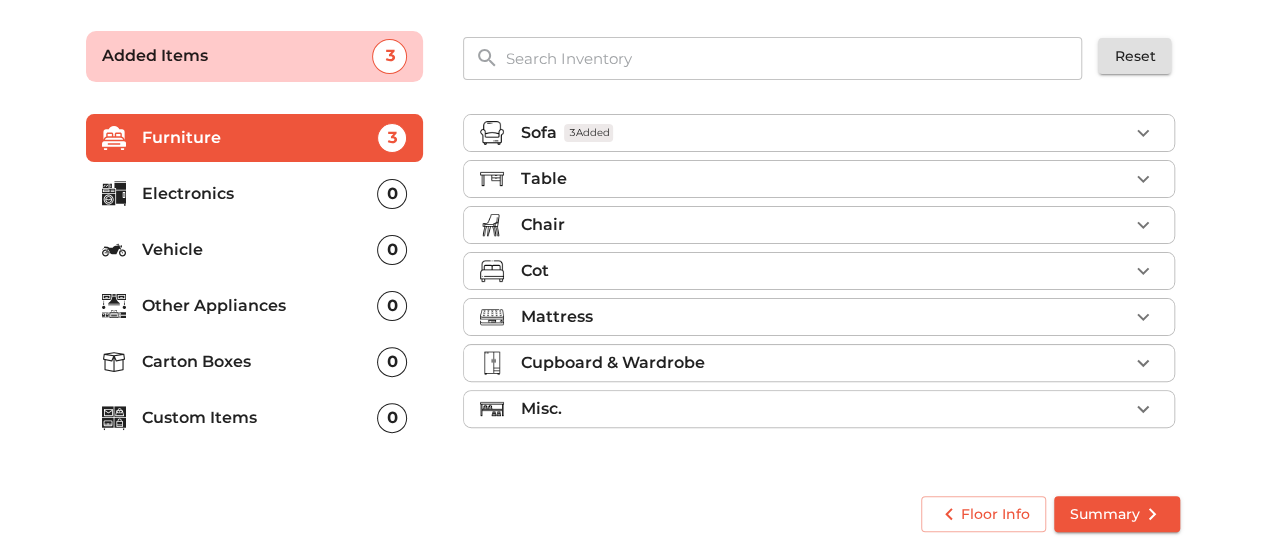 click on "Cupboard & Wardrobe" at bounding box center [824, 363] 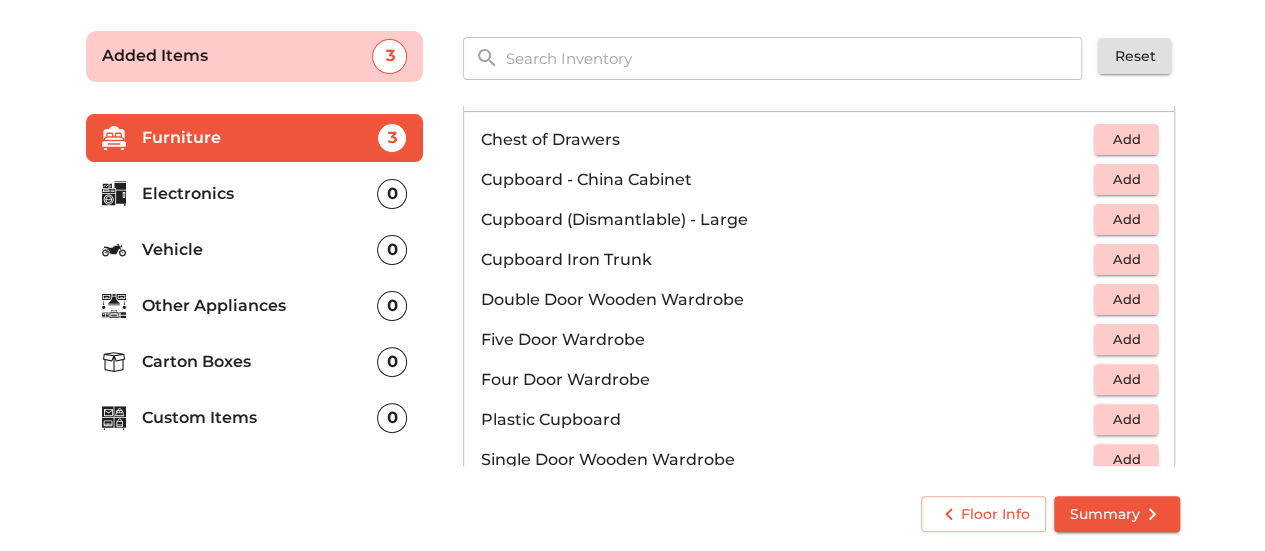 scroll, scrollTop: 170, scrollLeft: 0, axis: vertical 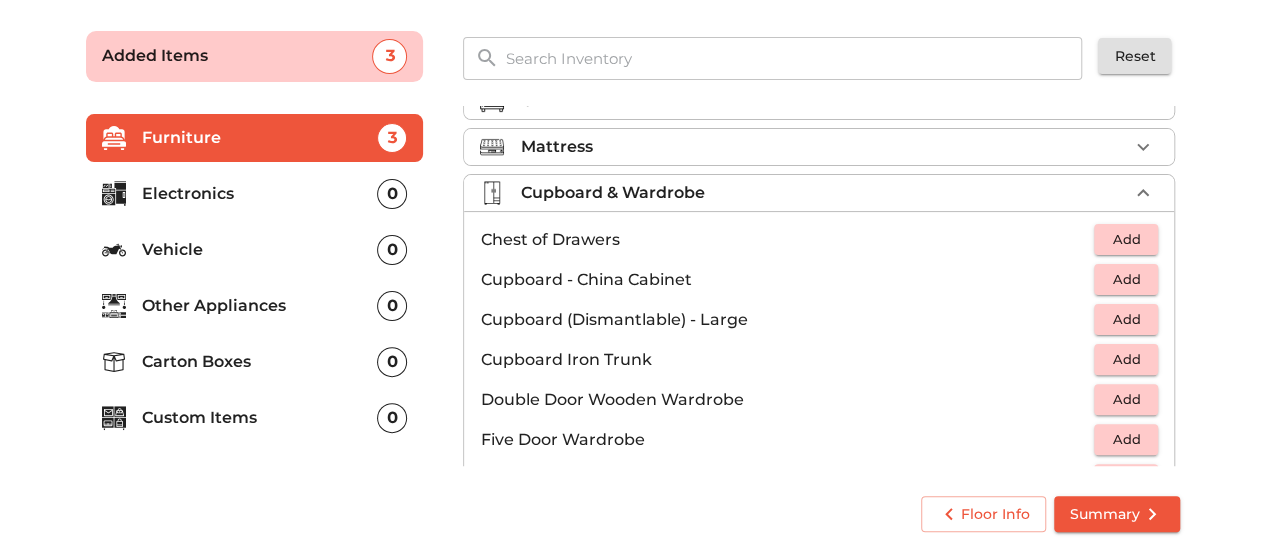 click on "Cupboard & Wardrobe" at bounding box center [612, 193] 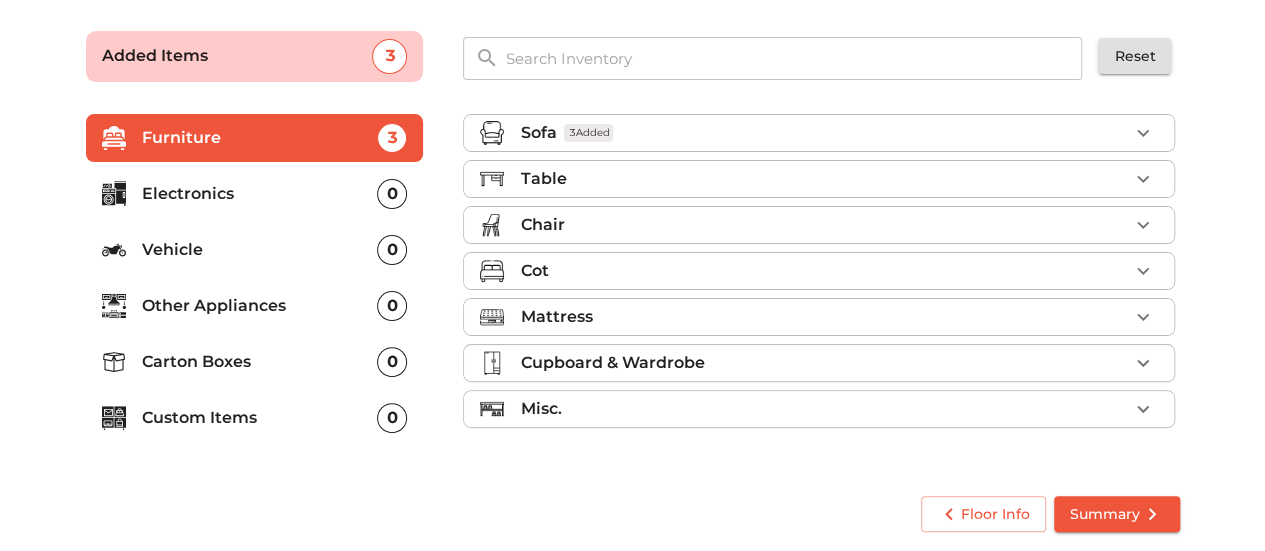 scroll, scrollTop: 0, scrollLeft: 0, axis: both 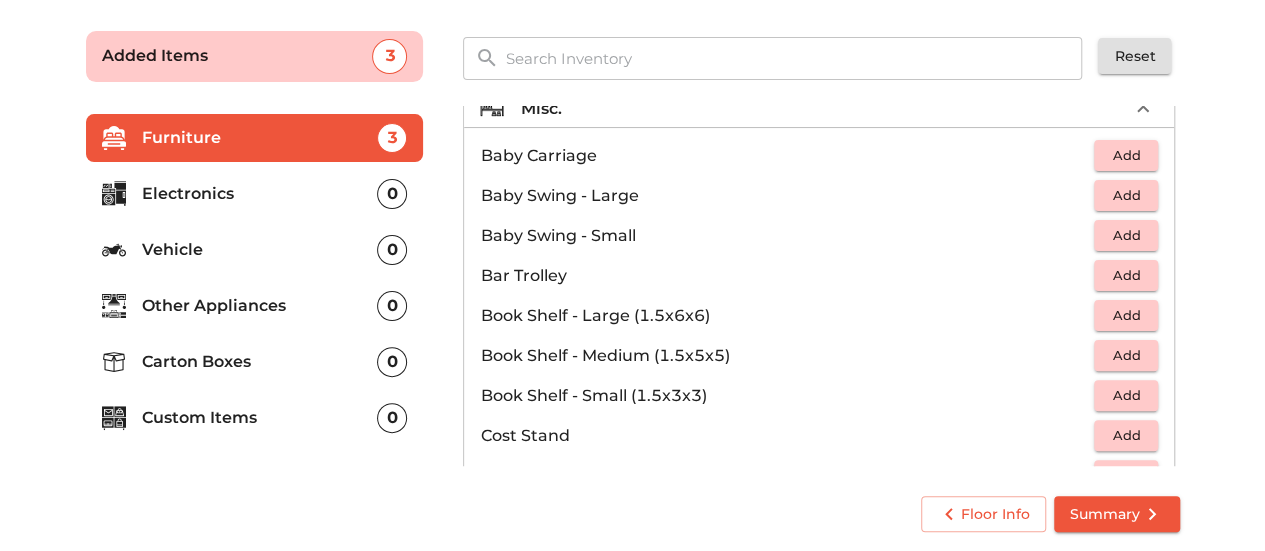 click on "Add" at bounding box center (1126, 395) 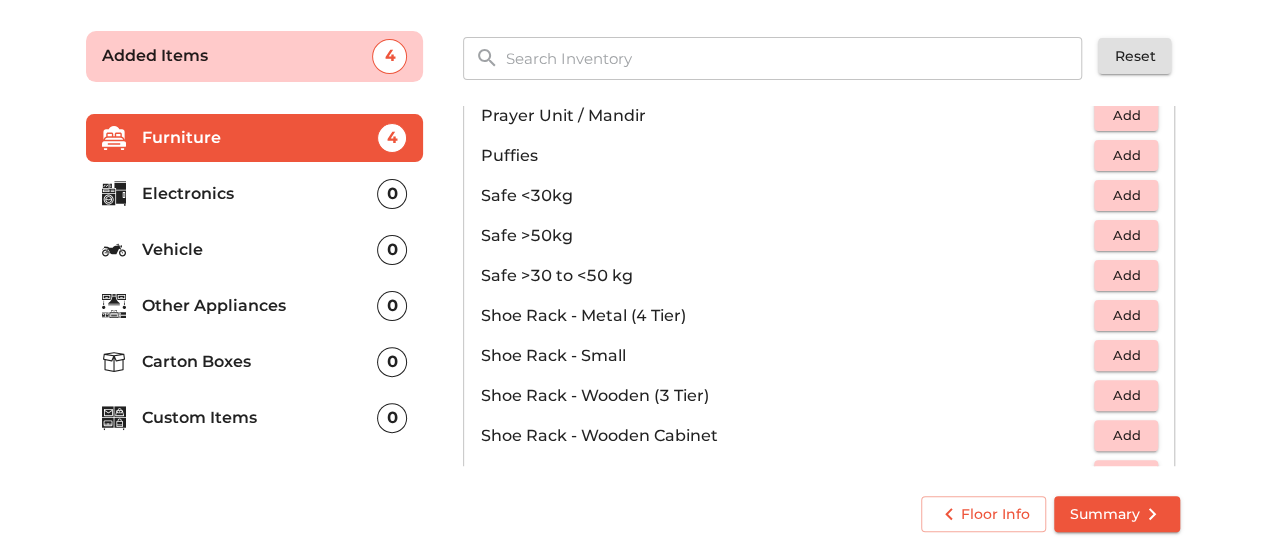 scroll, scrollTop: 1000, scrollLeft: 0, axis: vertical 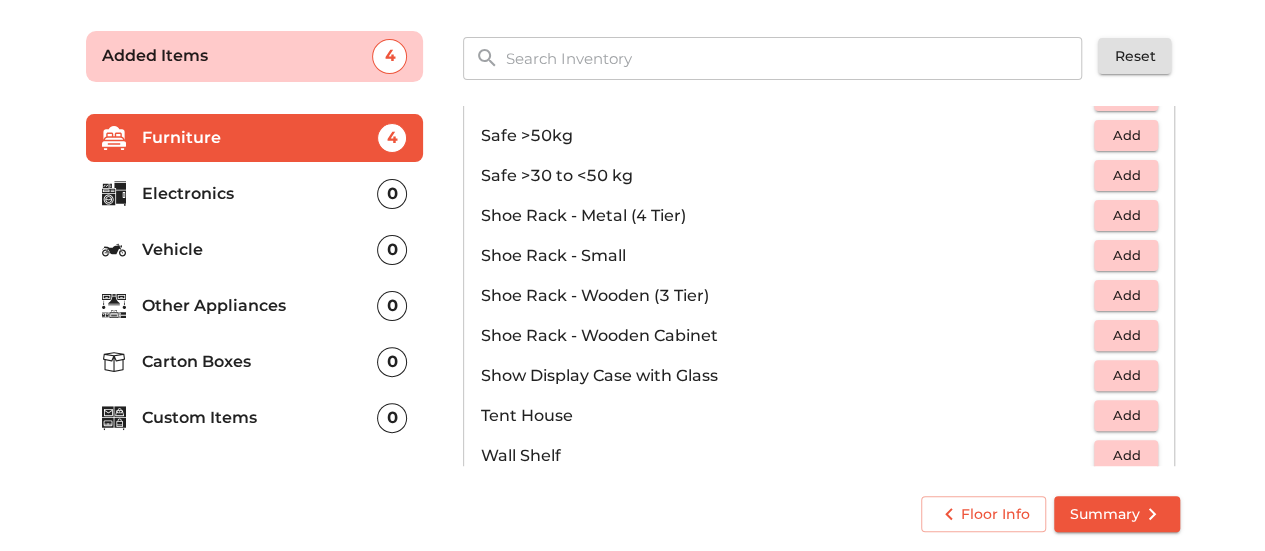 click on "Add" at bounding box center [1126, 335] 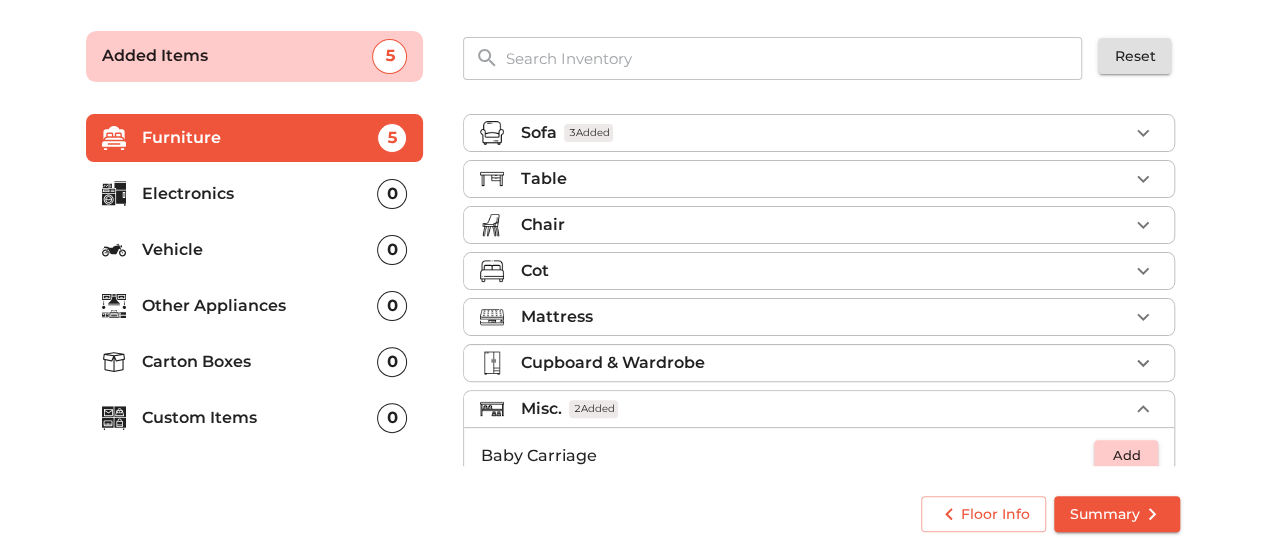 scroll, scrollTop: 100, scrollLeft: 0, axis: vertical 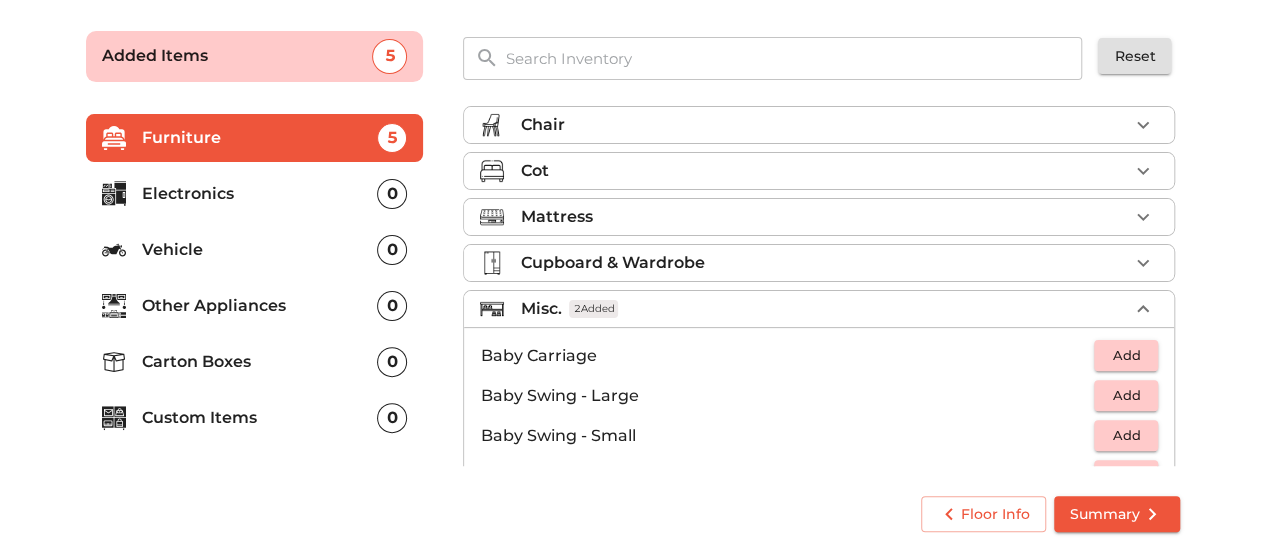 click on "Misc. 2  Added" at bounding box center [824, 309] 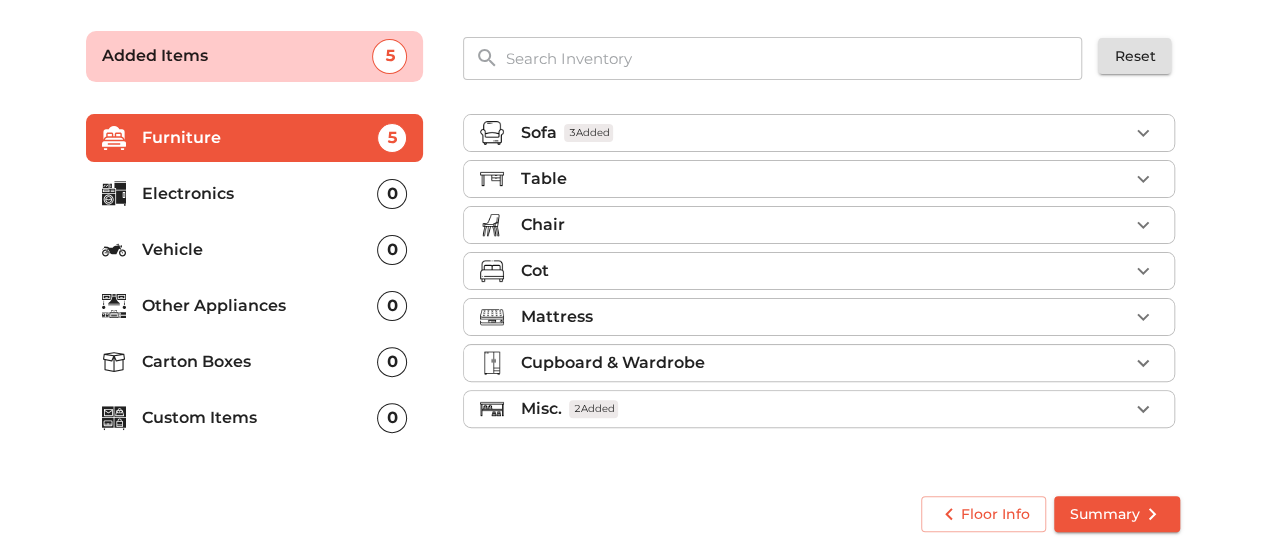 scroll, scrollTop: 0, scrollLeft: 0, axis: both 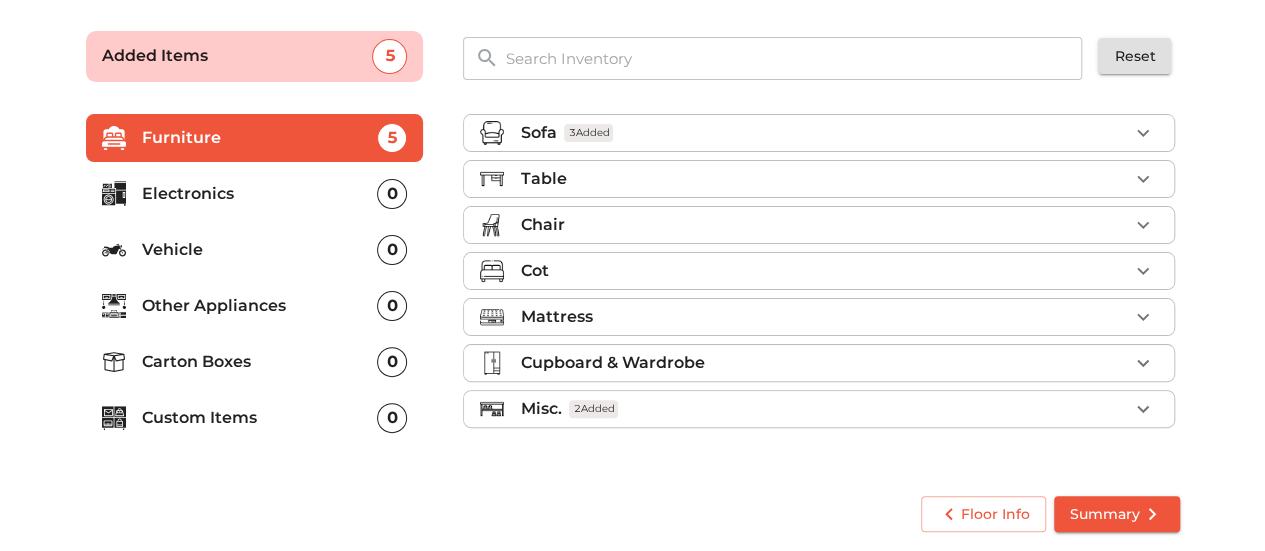 click on "Chair" at bounding box center [824, 225] 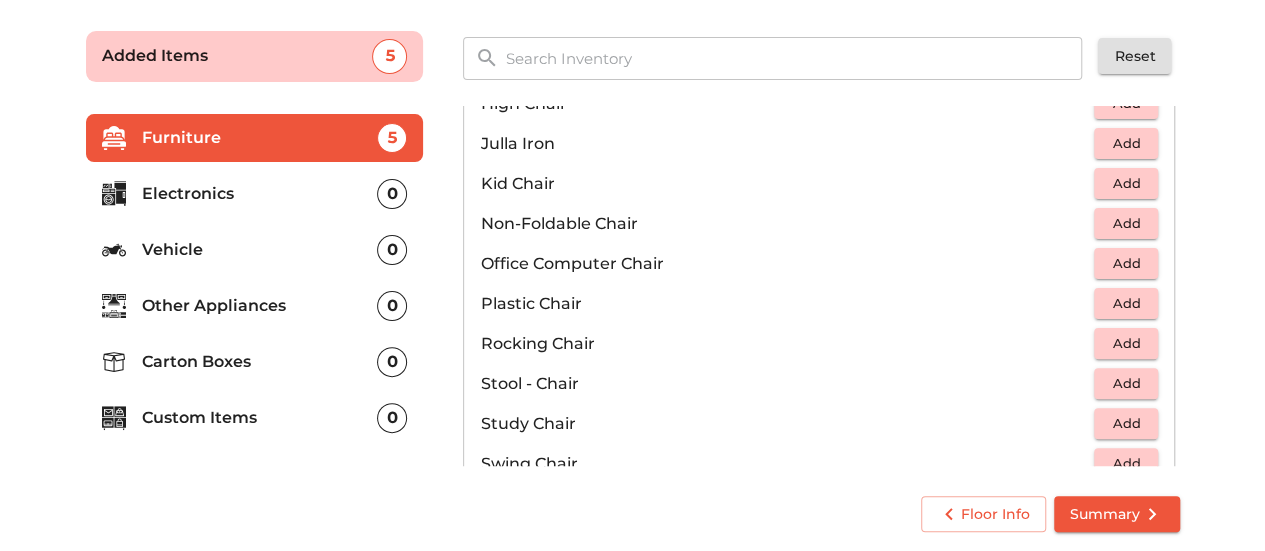 scroll, scrollTop: 600, scrollLeft: 0, axis: vertical 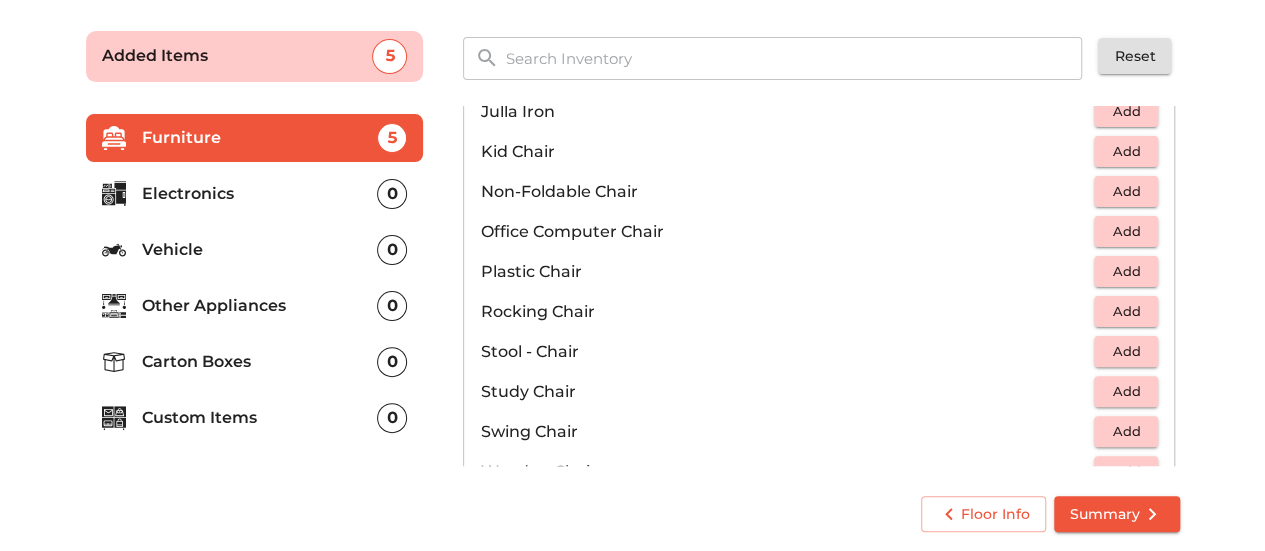 click on "Add" at bounding box center (1126, 271) 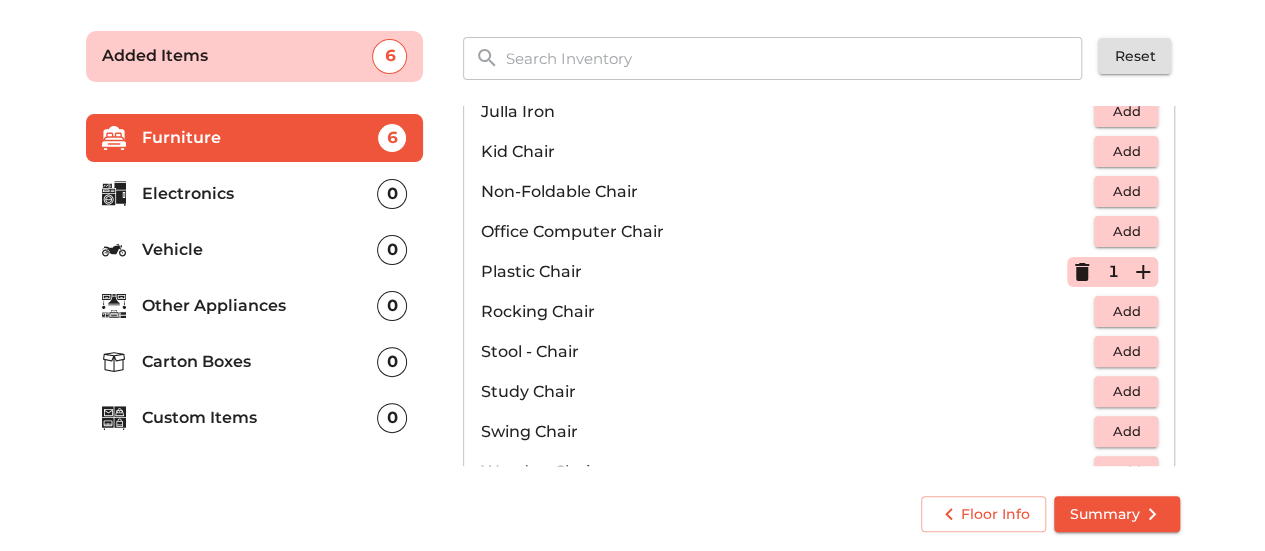 click 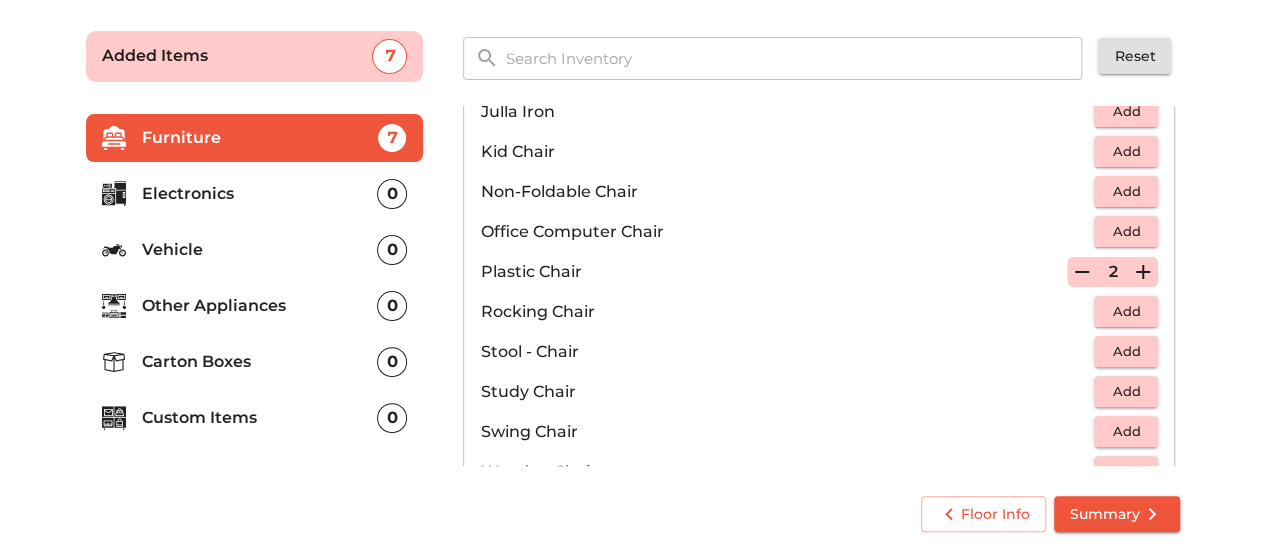 click 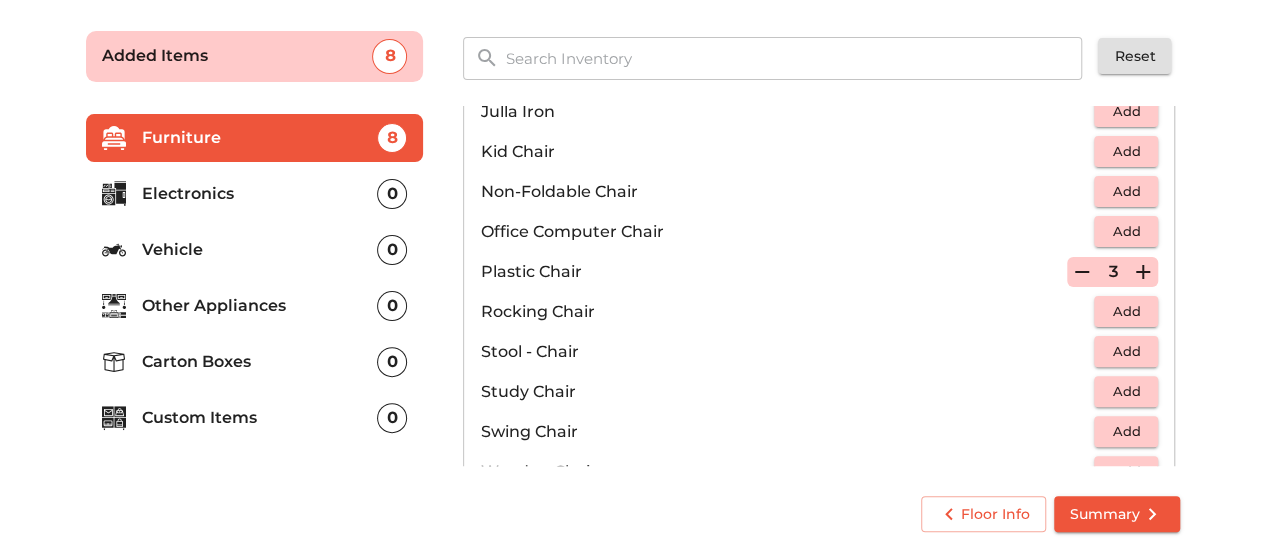 type 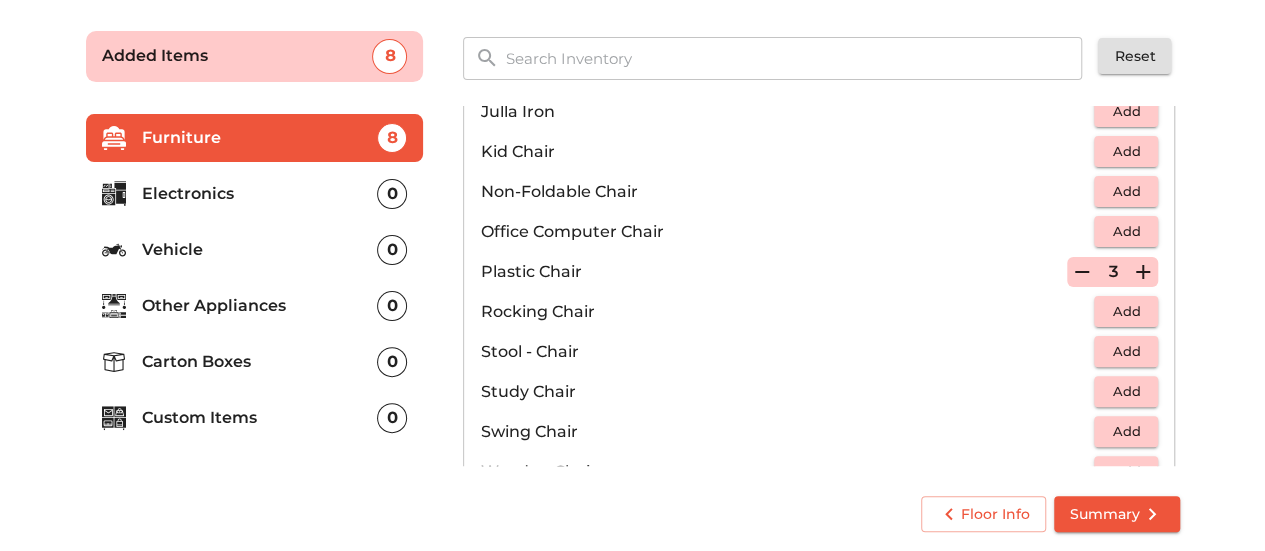 scroll, scrollTop: 0, scrollLeft: 0, axis: both 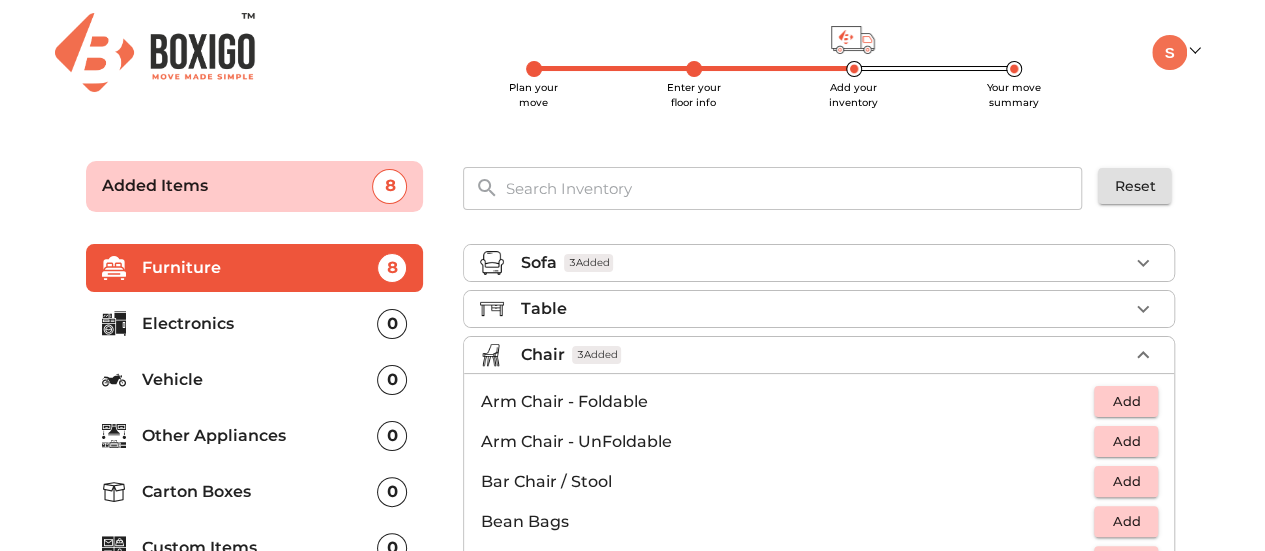 click on "Chair 3  Added" at bounding box center [824, 355] 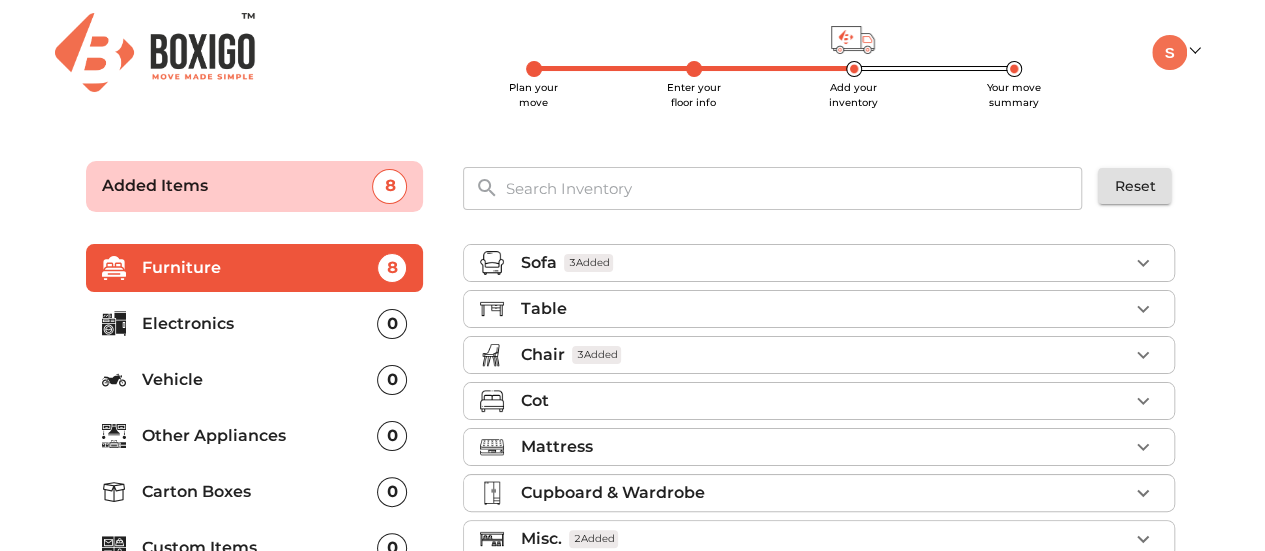 click on "Cot" at bounding box center [824, 401] 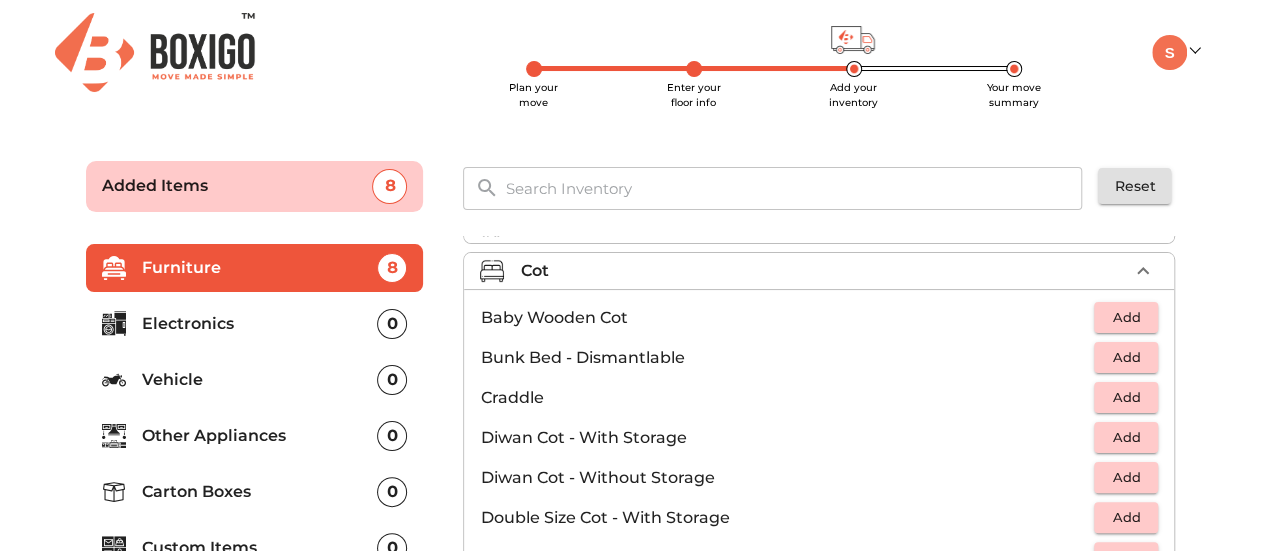 scroll, scrollTop: 0, scrollLeft: 0, axis: both 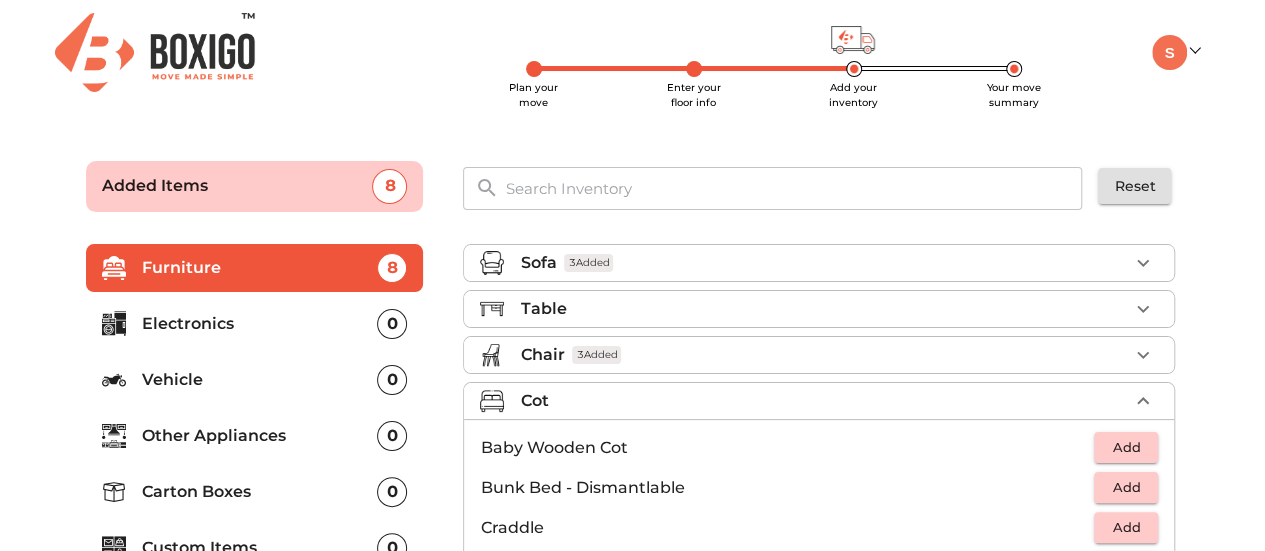 click on "Sofa 3  Added" at bounding box center [824, 263] 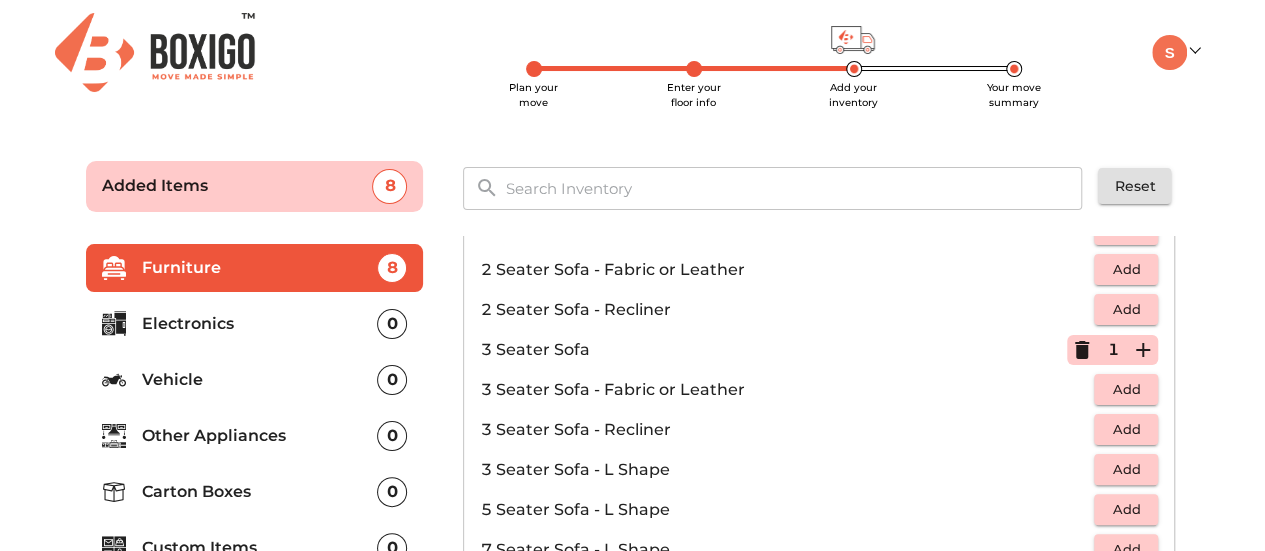 scroll, scrollTop: 400, scrollLeft: 0, axis: vertical 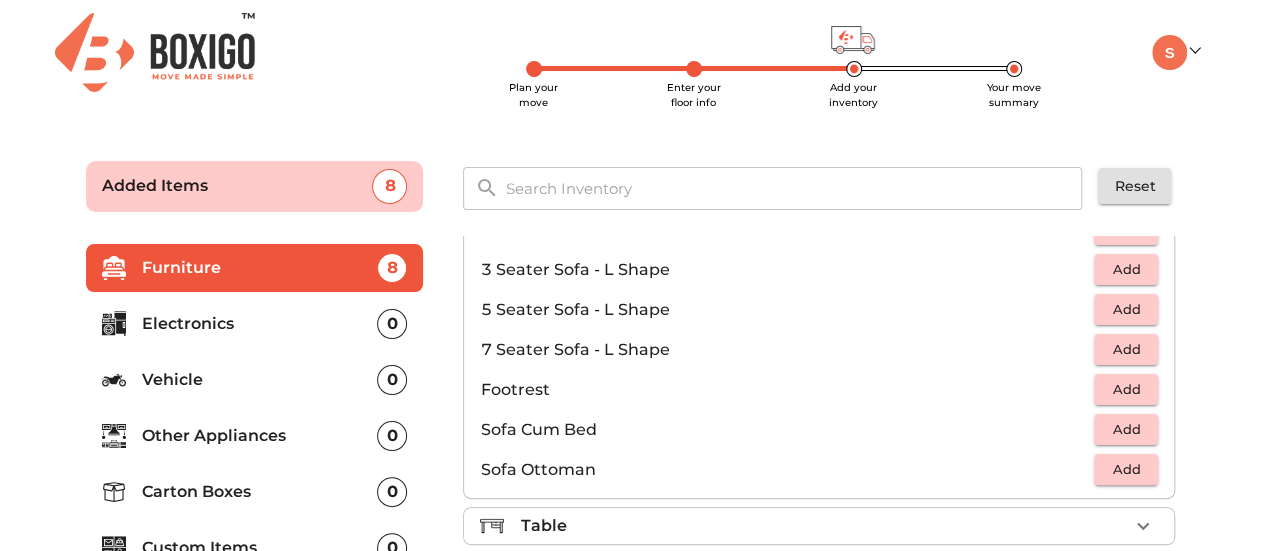 click on "Add" at bounding box center (1126, 429) 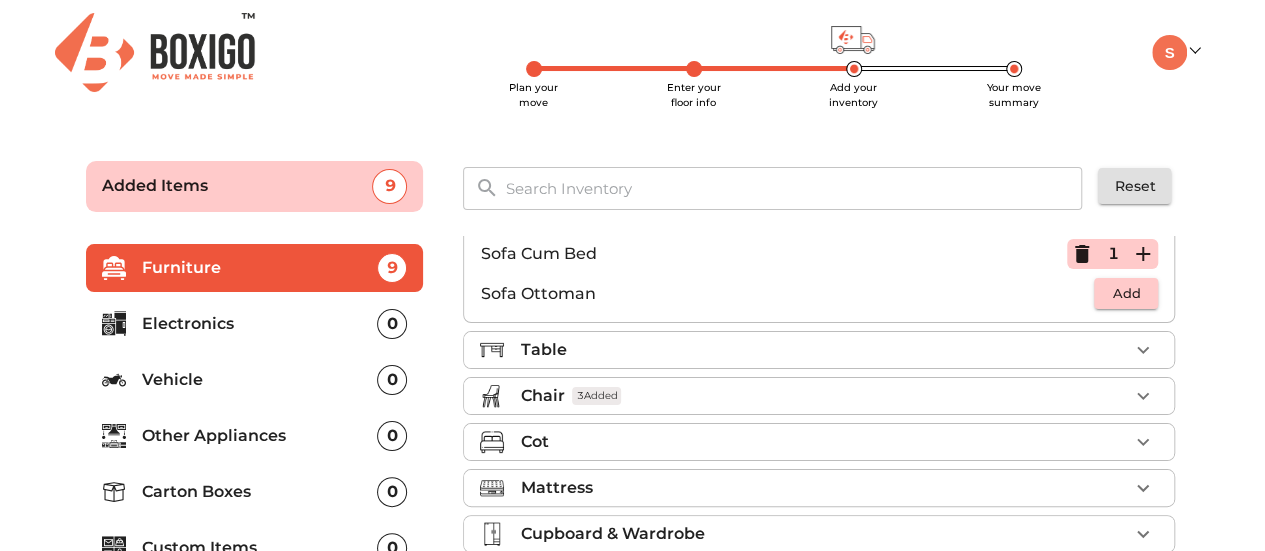 scroll, scrollTop: 590, scrollLeft: 0, axis: vertical 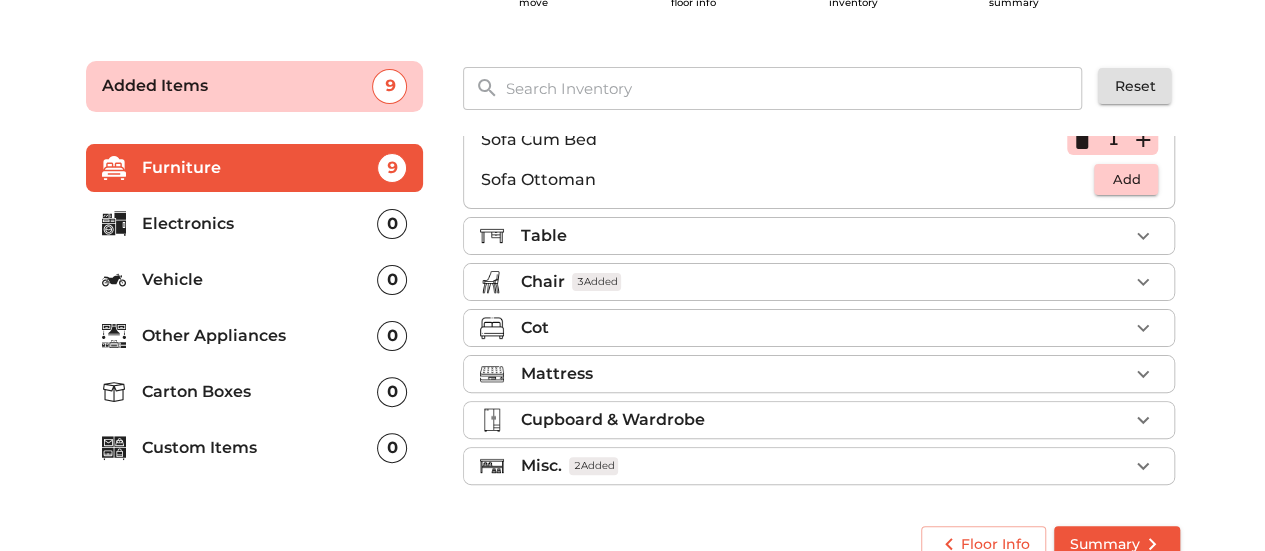 drag, startPoint x: 602, startPoint y: 359, endPoint x: 620, endPoint y: 366, distance: 19.313208 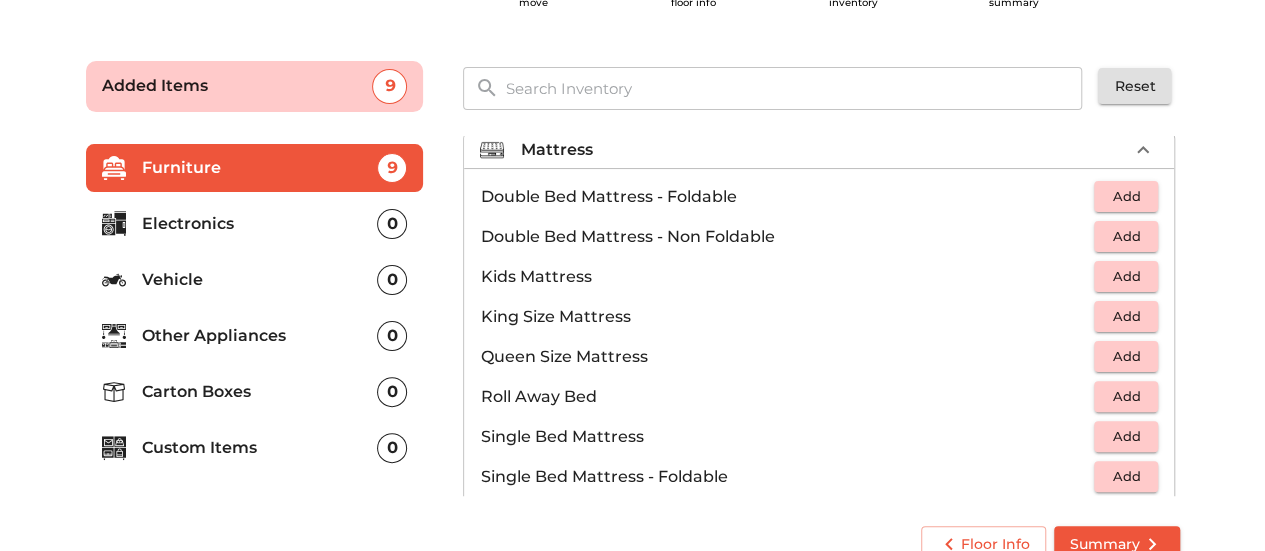 scroll, scrollTop: 166, scrollLeft: 0, axis: vertical 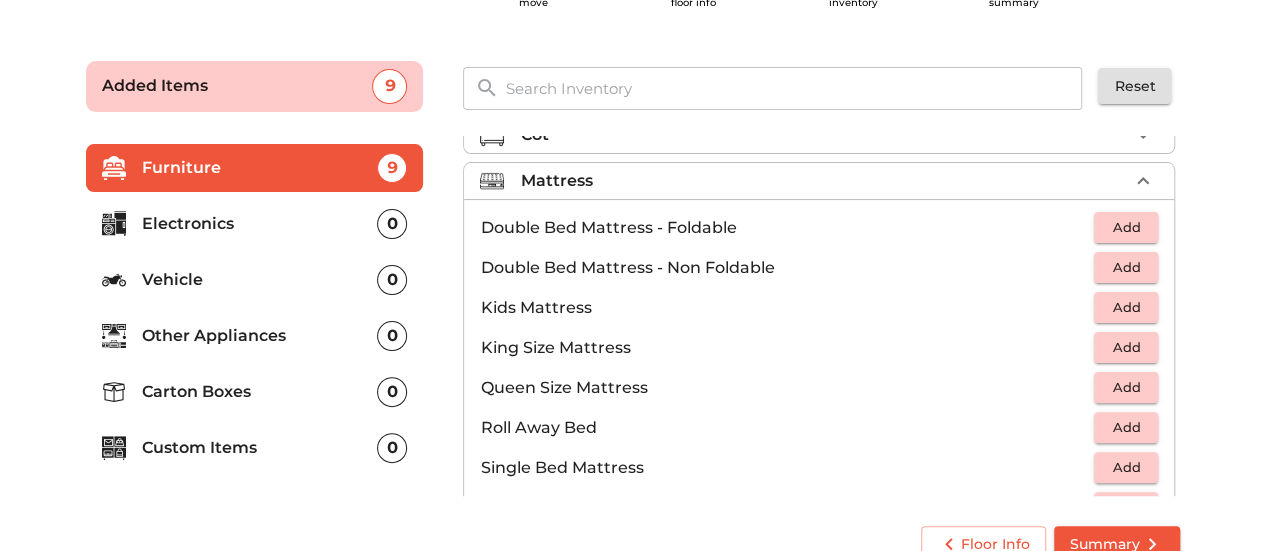 click on "Add" at bounding box center (1126, 267) 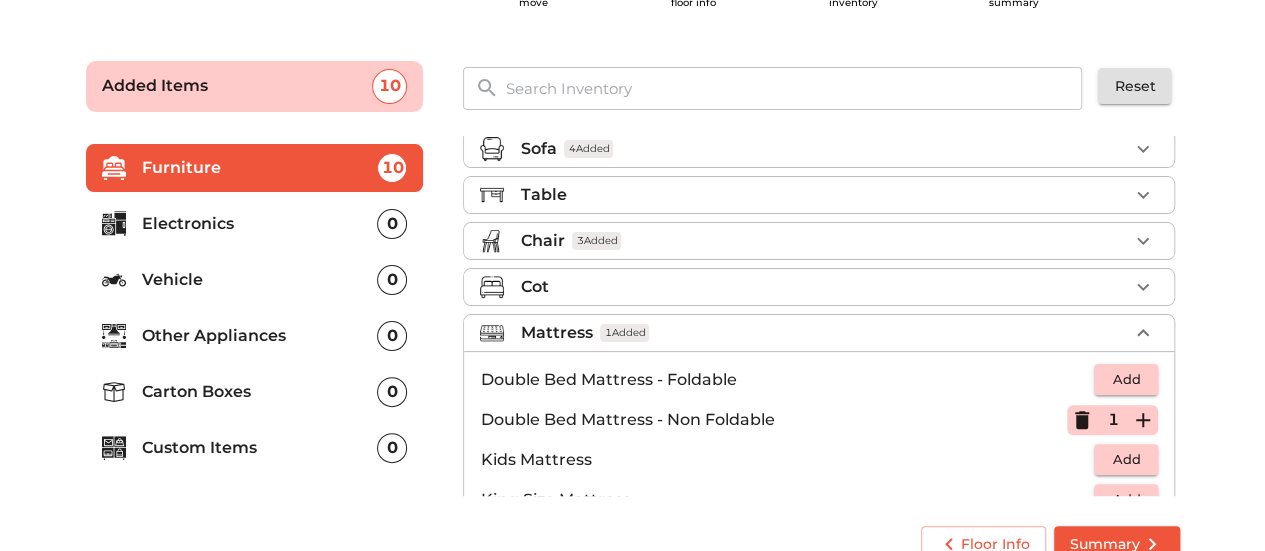 scroll, scrollTop: 0, scrollLeft: 0, axis: both 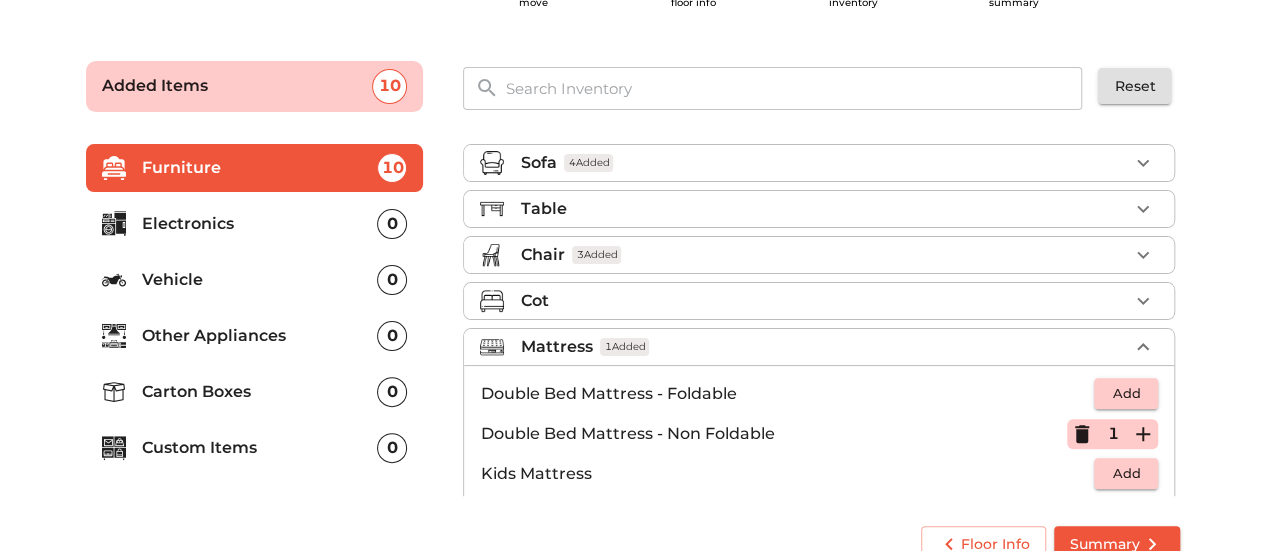click on "Mattress 1  Added" at bounding box center [824, 347] 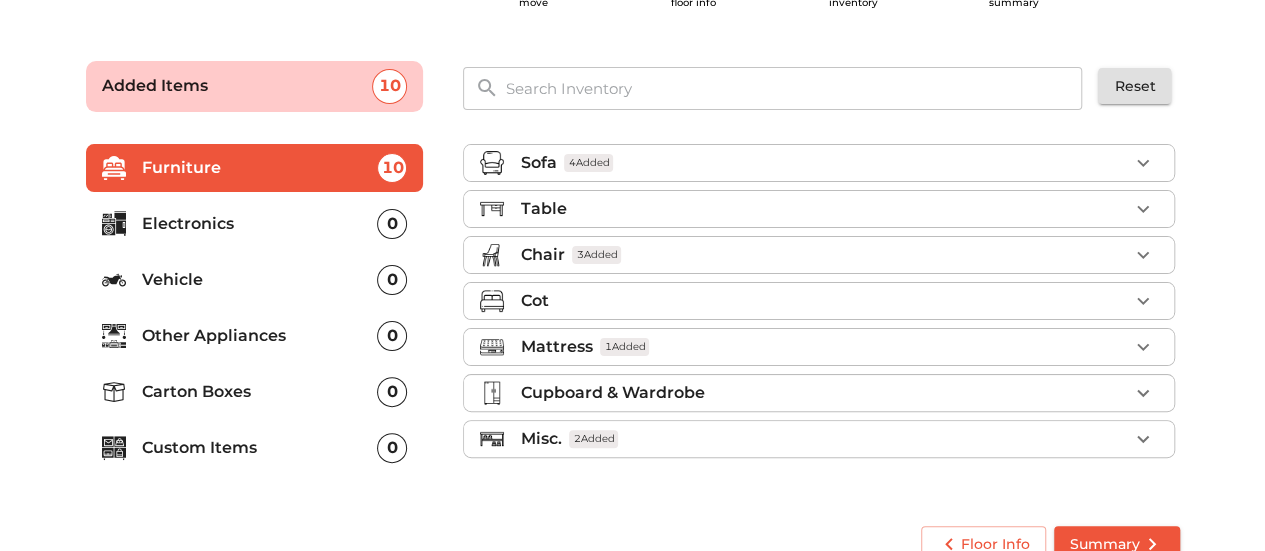 click on "Table" at bounding box center (824, 209) 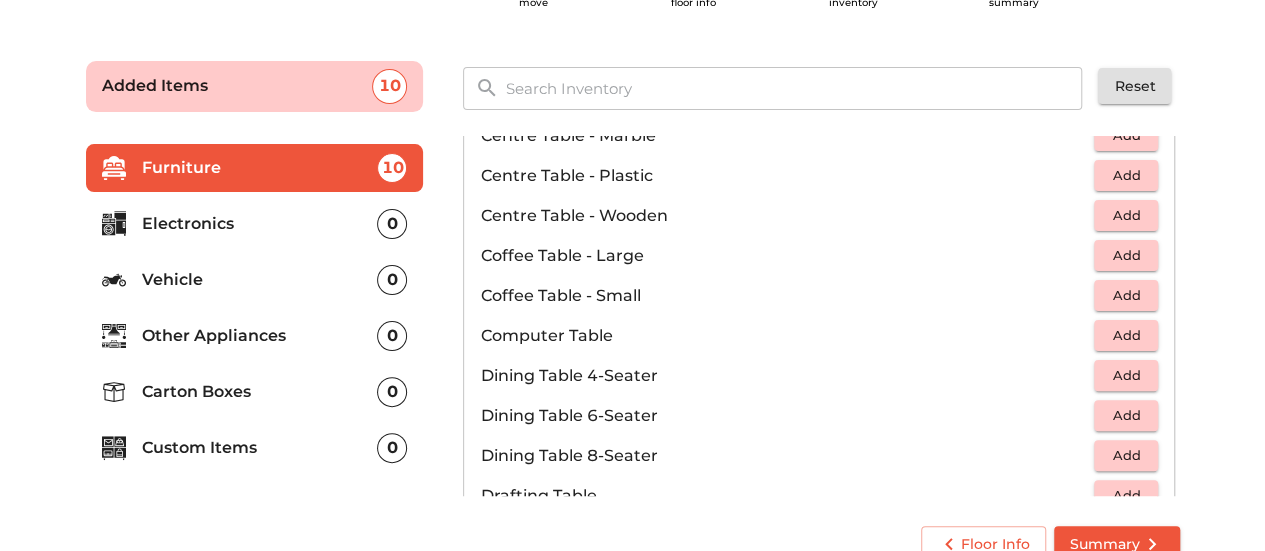 scroll, scrollTop: 300, scrollLeft: 0, axis: vertical 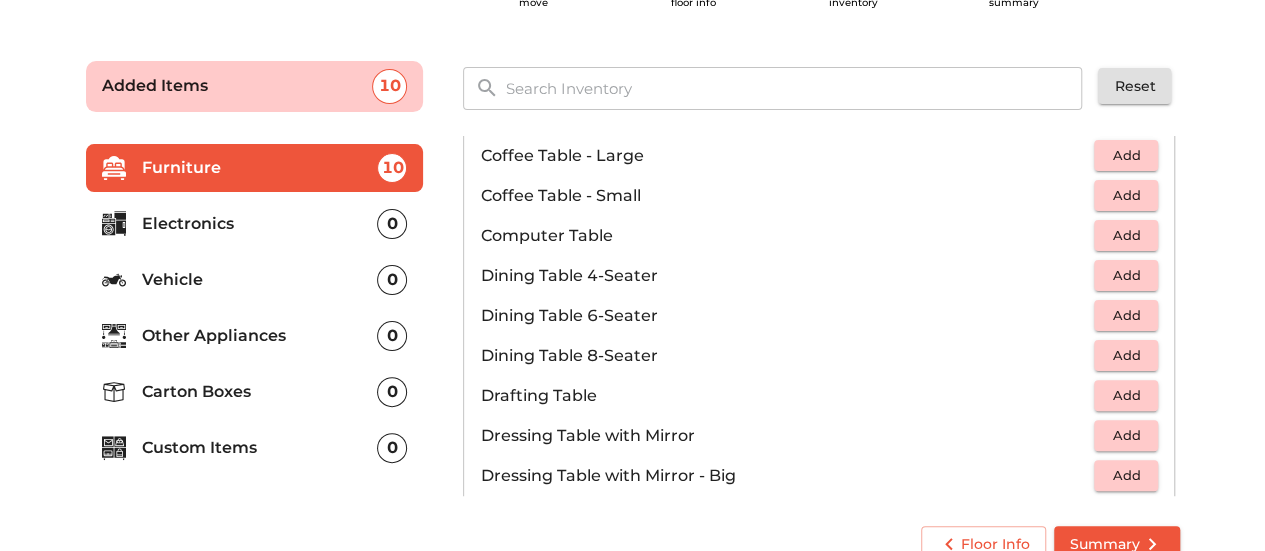 click on "Add" at bounding box center [1126, 435] 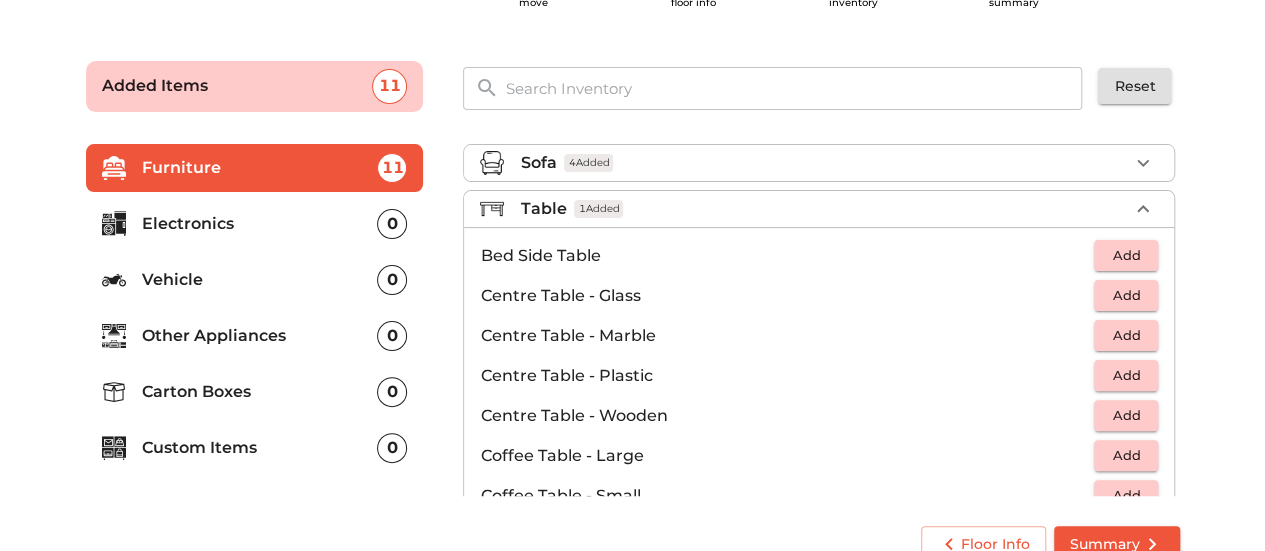 scroll, scrollTop: 0, scrollLeft: 0, axis: both 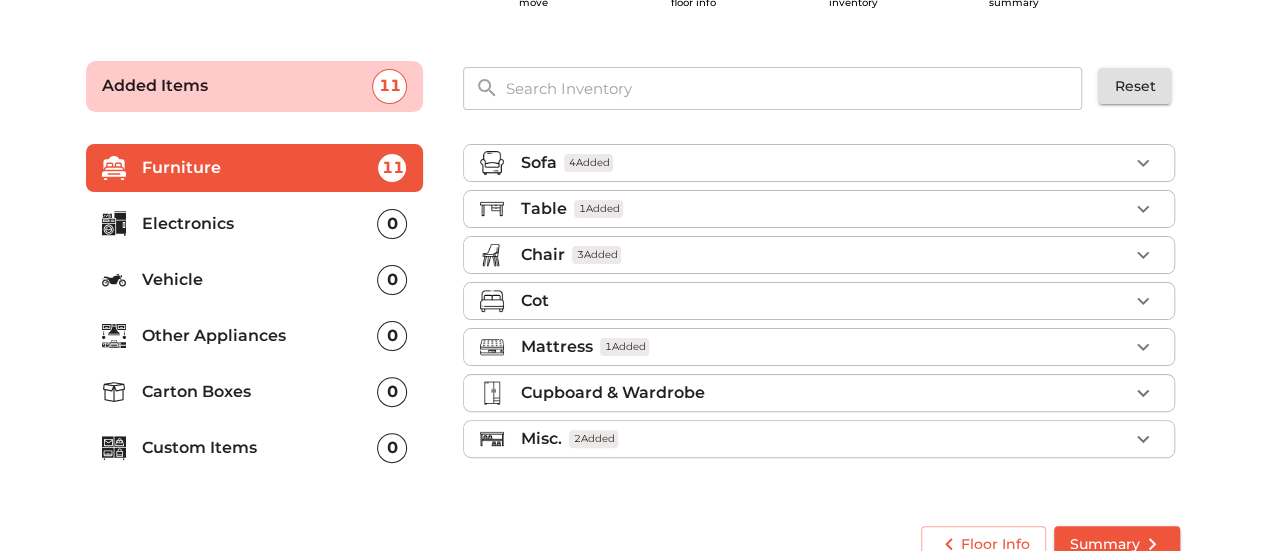click on "Cot" at bounding box center [824, 301] 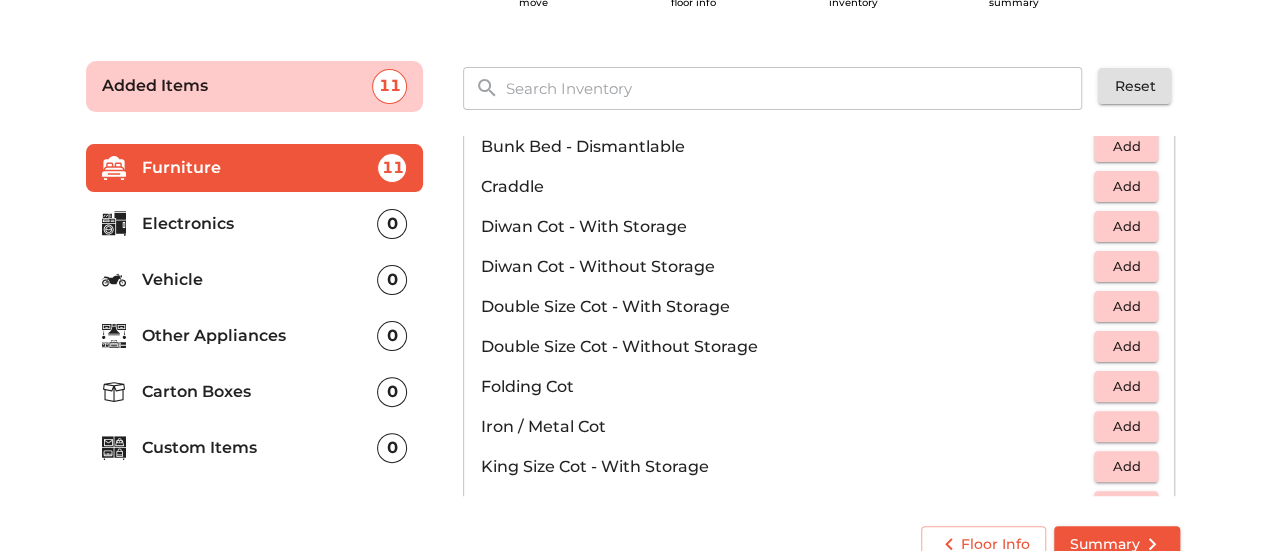 scroll, scrollTop: 200, scrollLeft: 0, axis: vertical 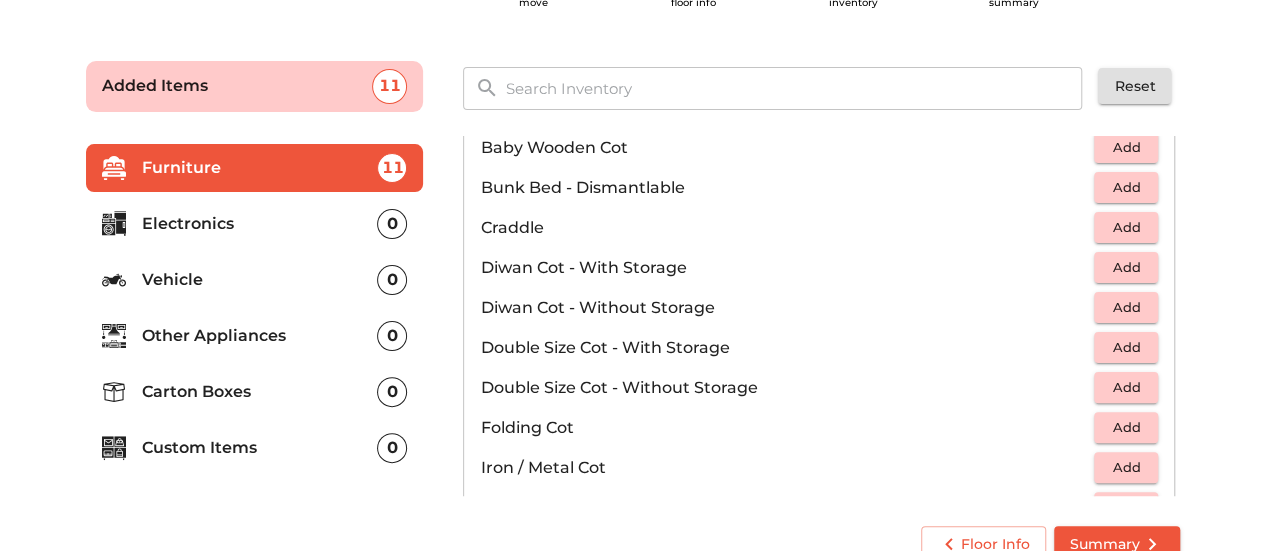 click on "Add" at bounding box center [1126, 267] 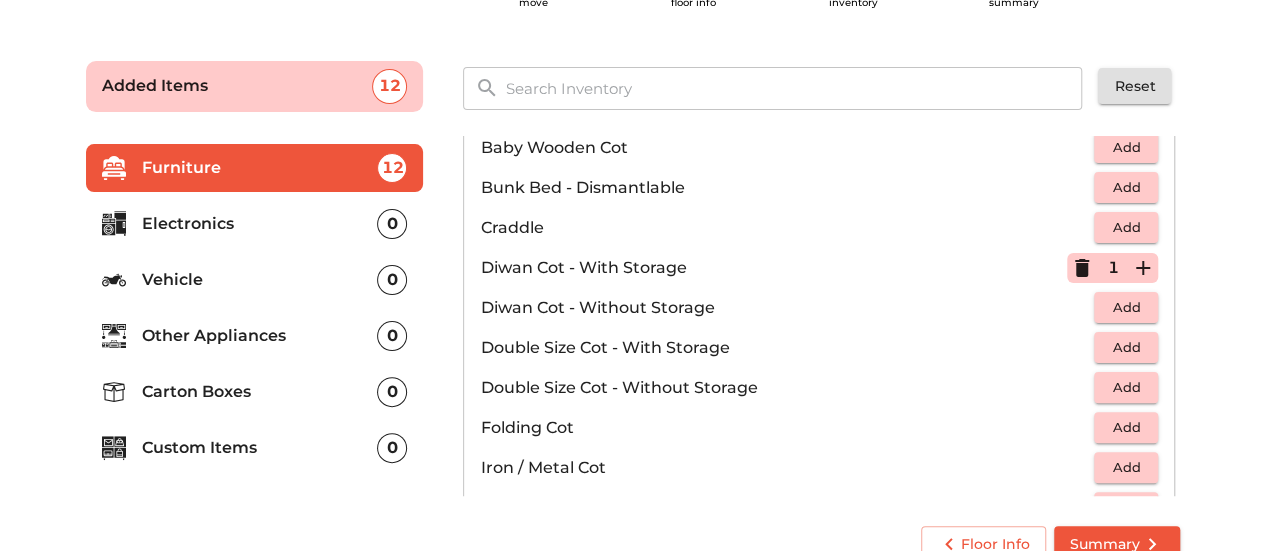 scroll, scrollTop: 0, scrollLeft: 0, axis: both 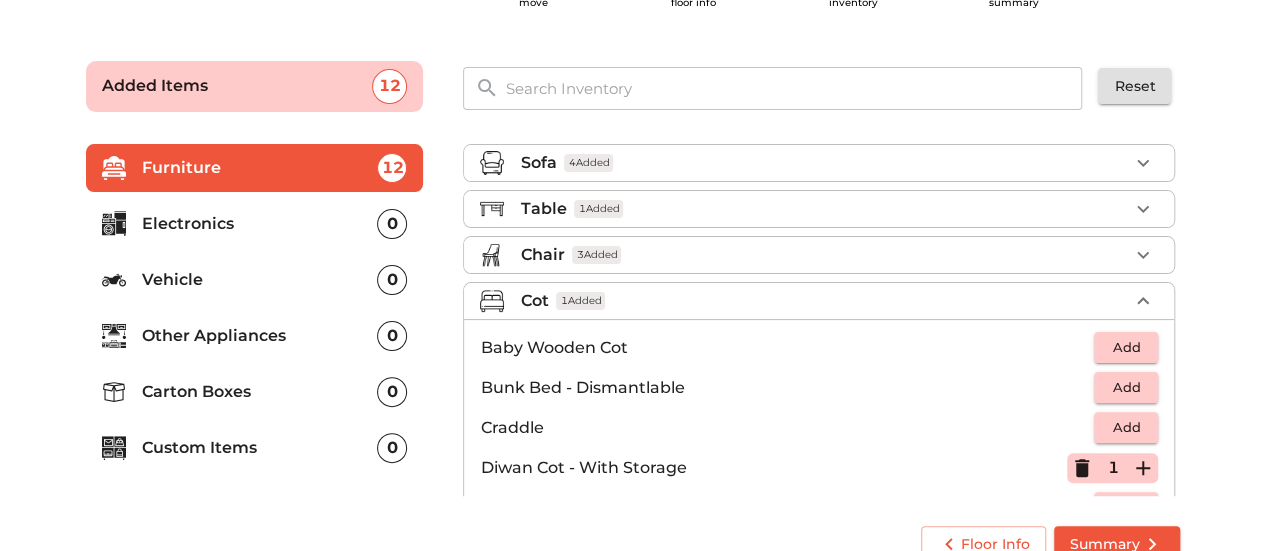 click on "Cot 1  Added" at bounding box center [824, 301] 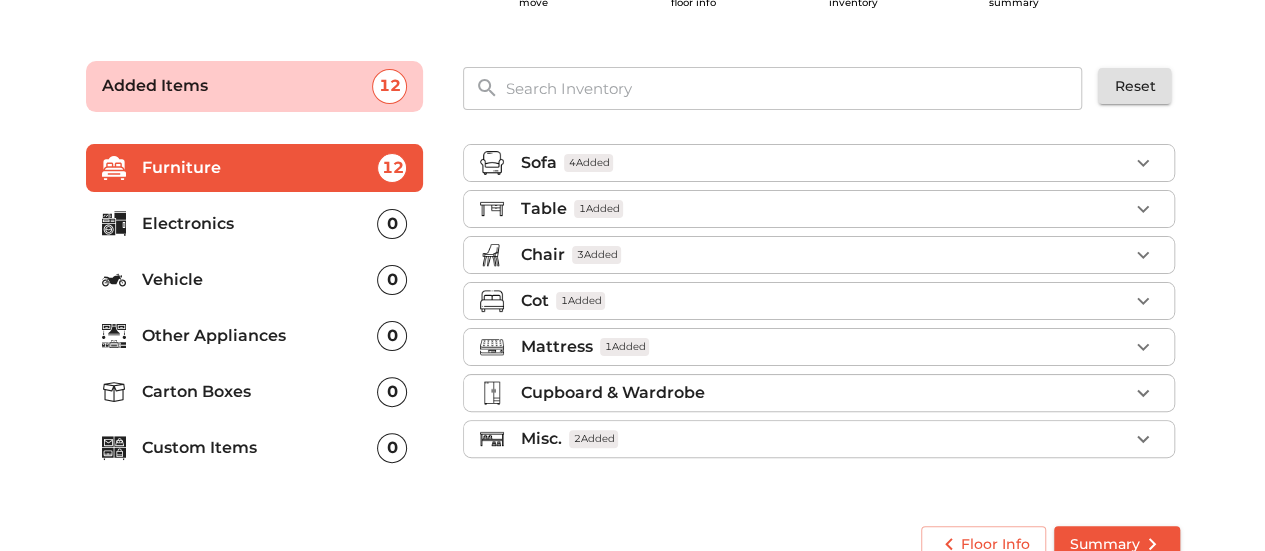 click on "1  Added" at bounding box center [598, 209] 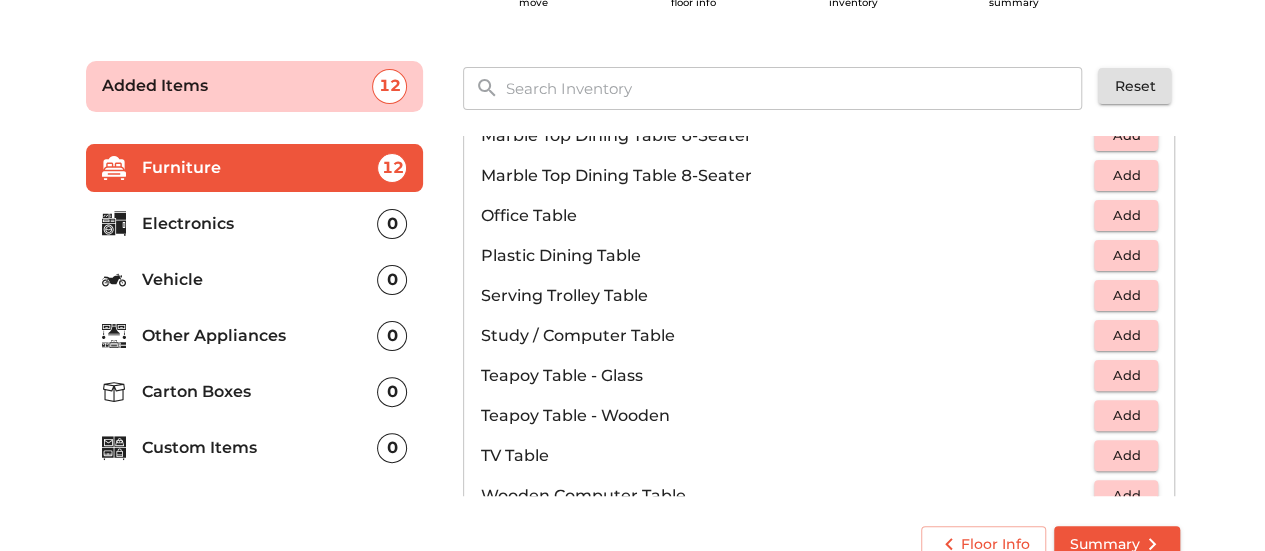 scroll, scrollTop: 900, scrollLeft: 0, axis: vertical 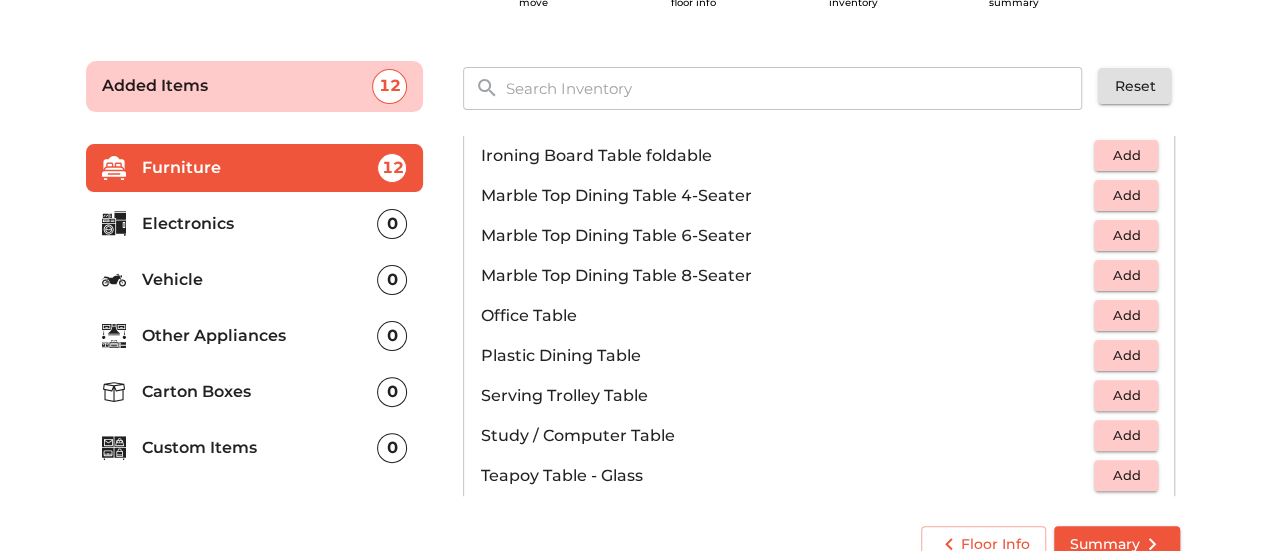 click on "Office Table Add" at bounding box center (819, 316) 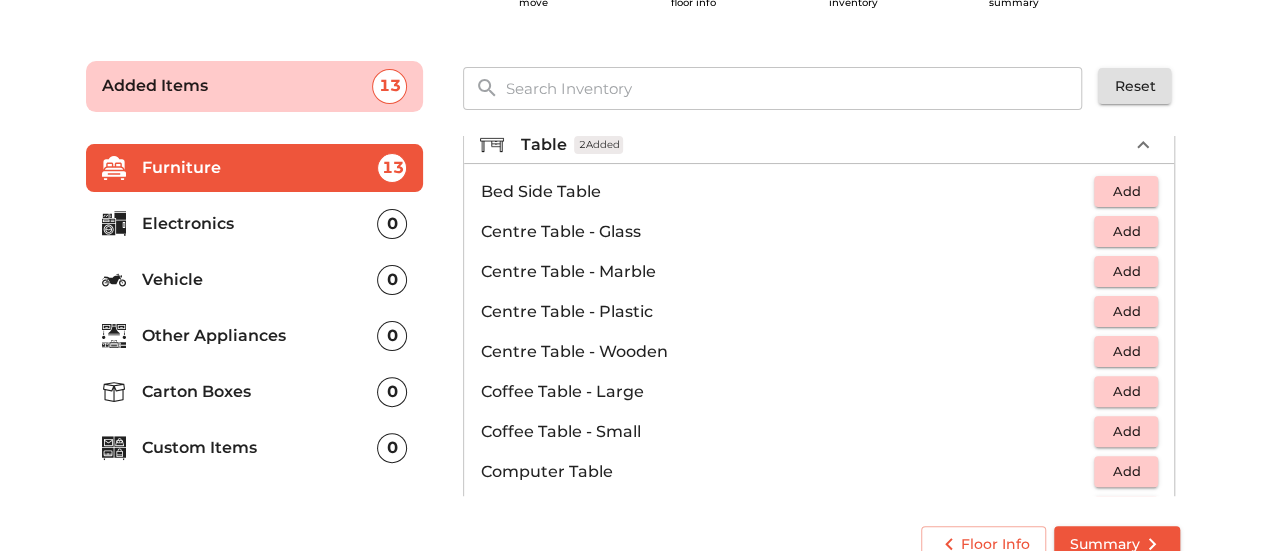 scroll, scrollTop: 0, scrollLeft: 0, axis: both 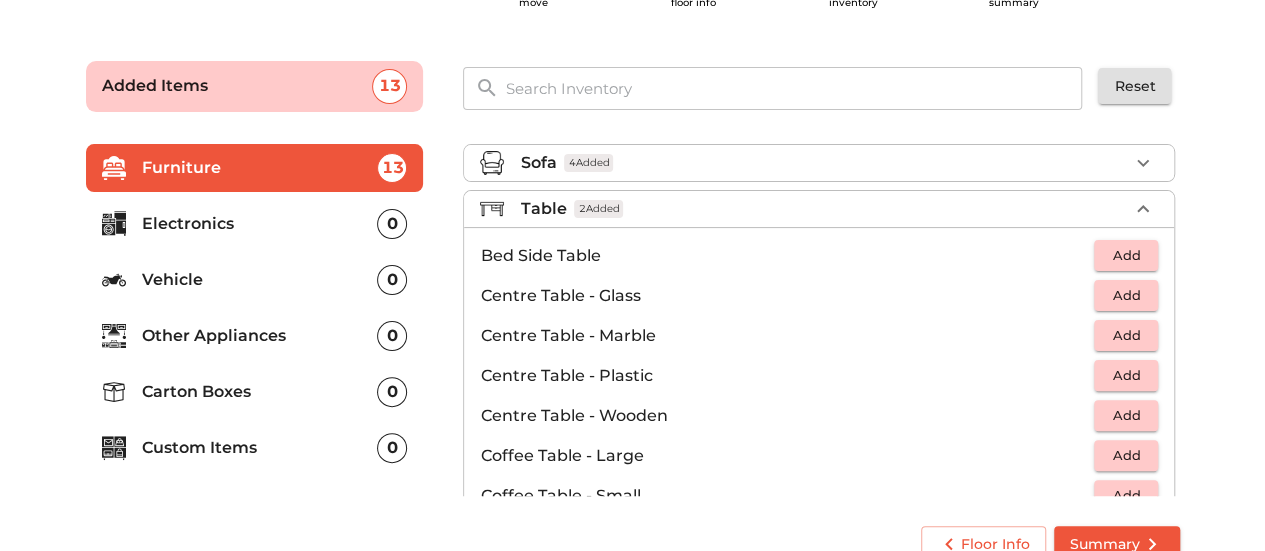 click on "Table 2  Added" at bounding box center [824, 209] 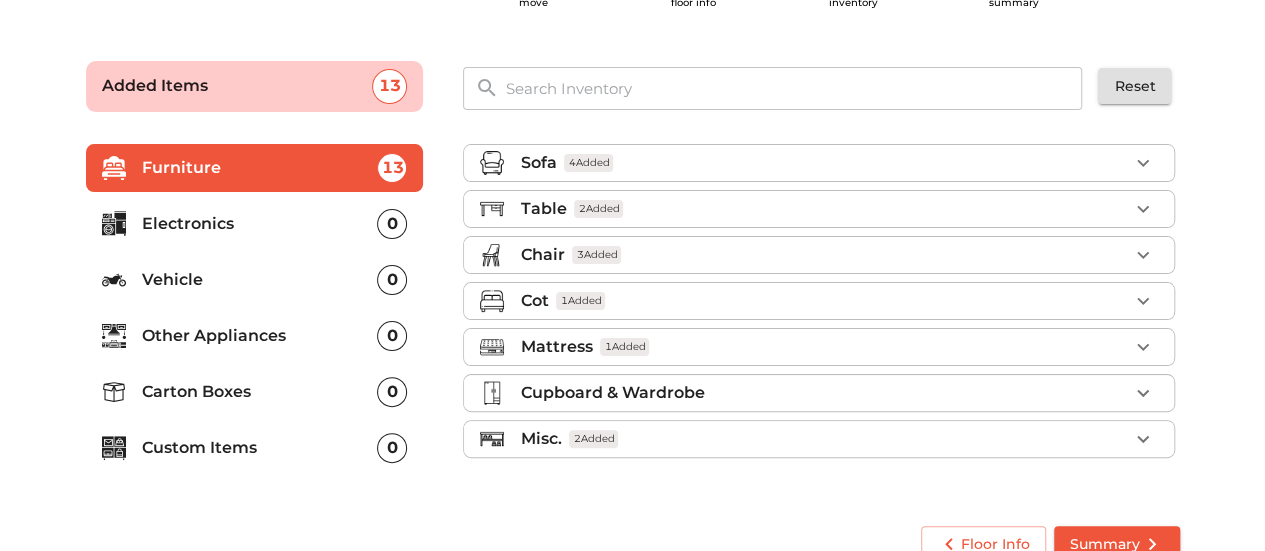click on "Chair 3  Added" at bounding box center [824, 255] 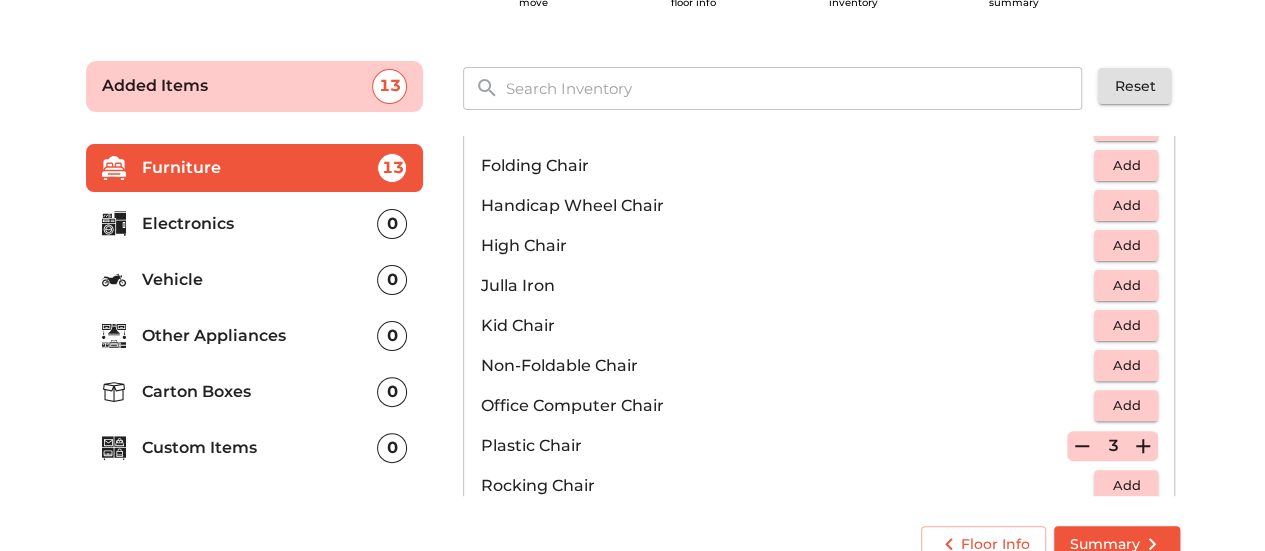 scroll, scrollTop: 500, scrollLeft: 0, axis: vertical 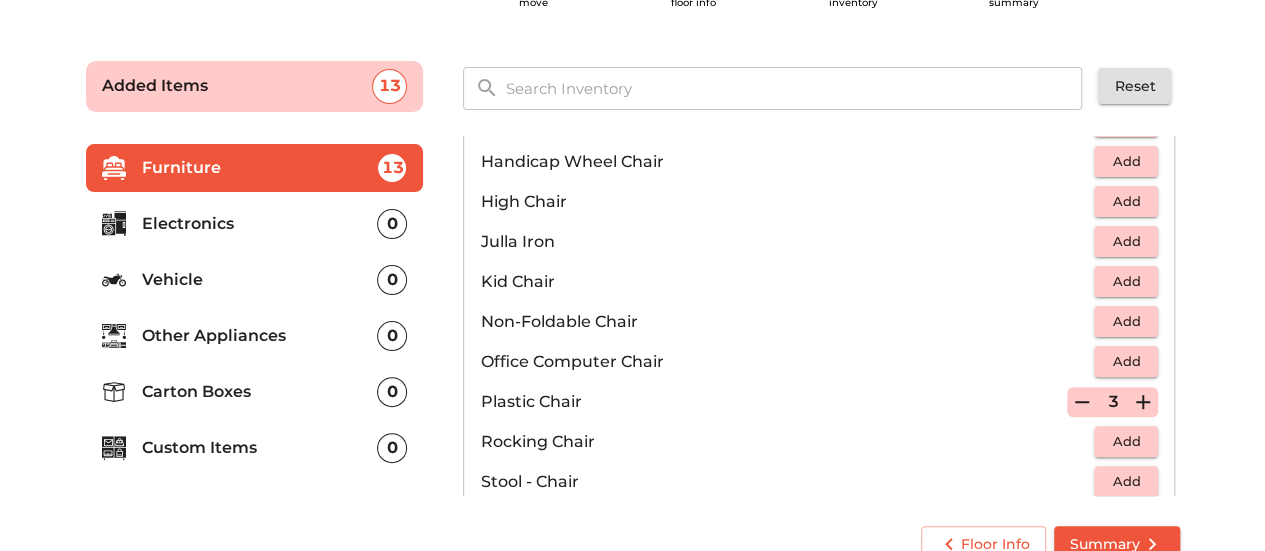 click on "Add" at bounding box center (1126, 361) 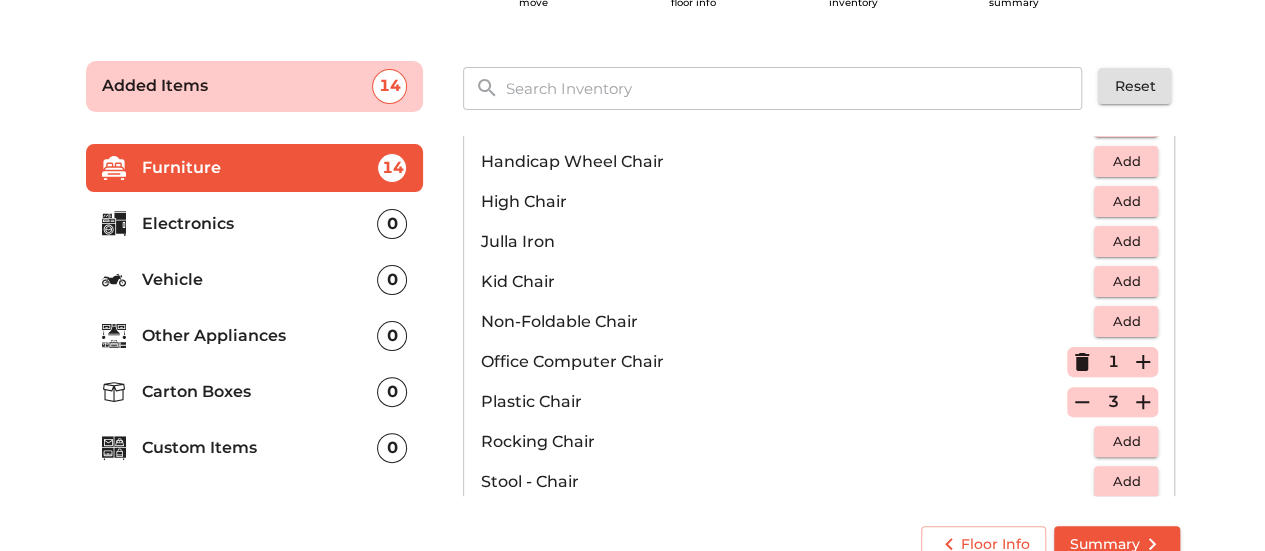 click 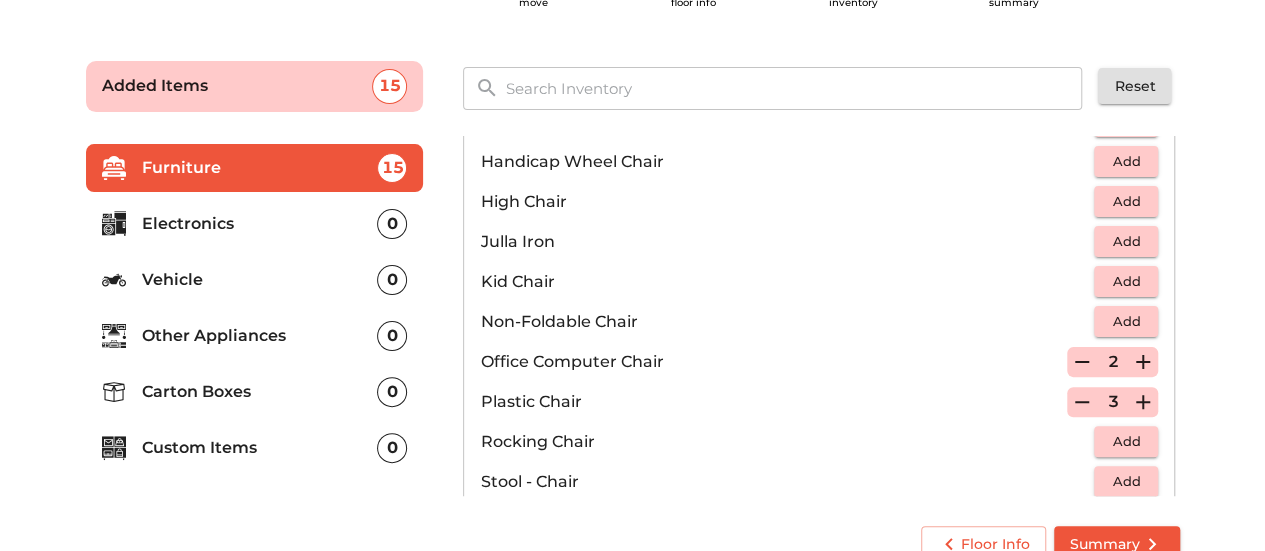 type 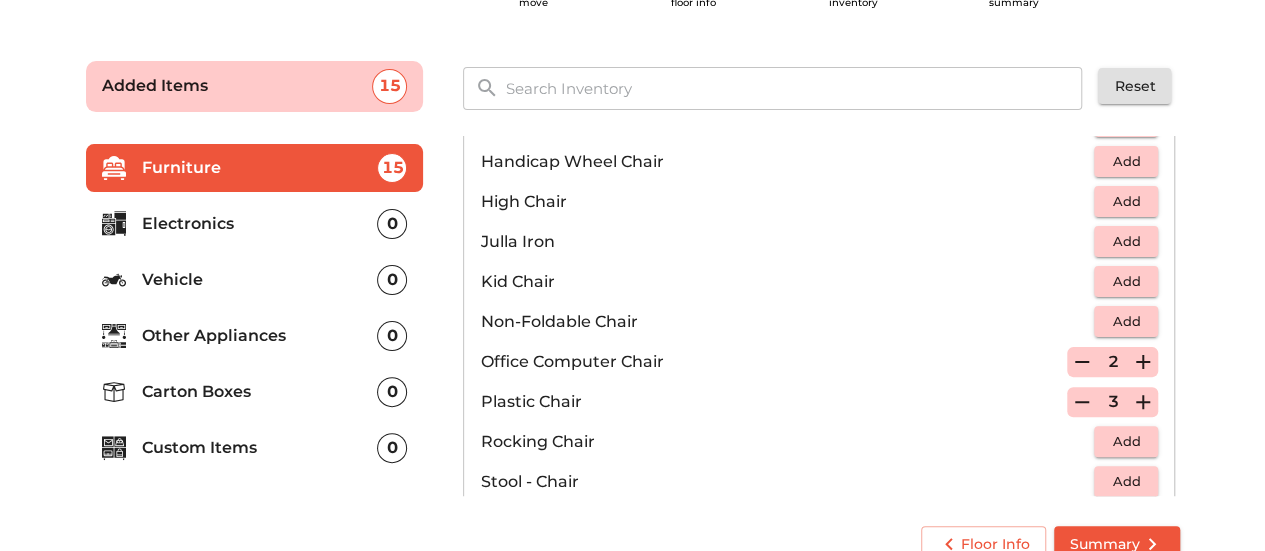 click on "Electronics" at bounding box center (260, 224) 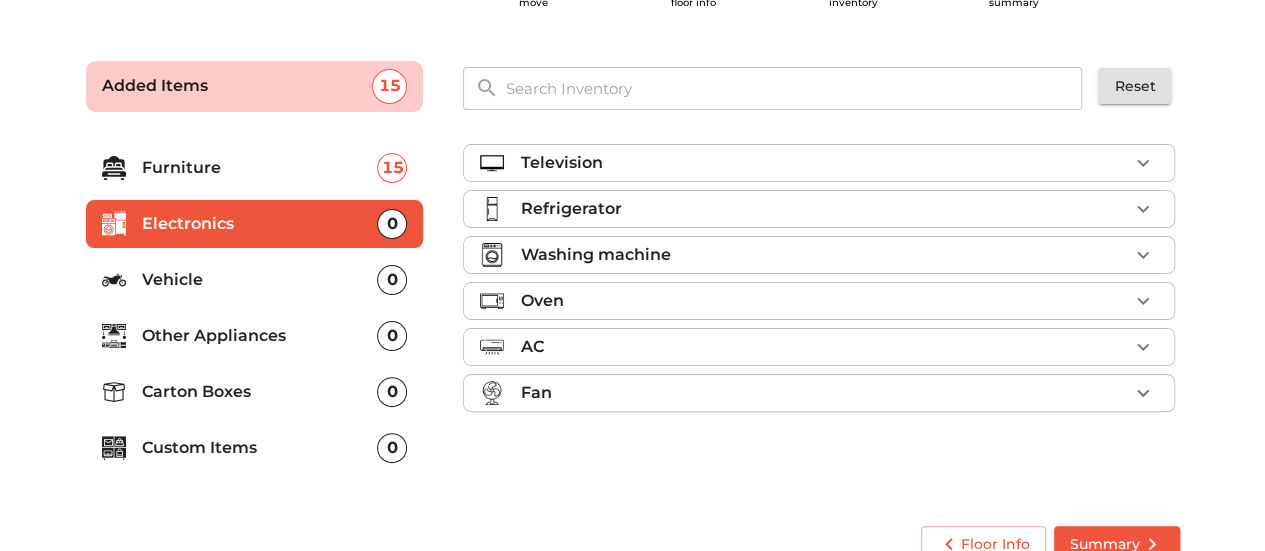 scroll, scrollTop: 0, scrollLeft: 0, axis: both 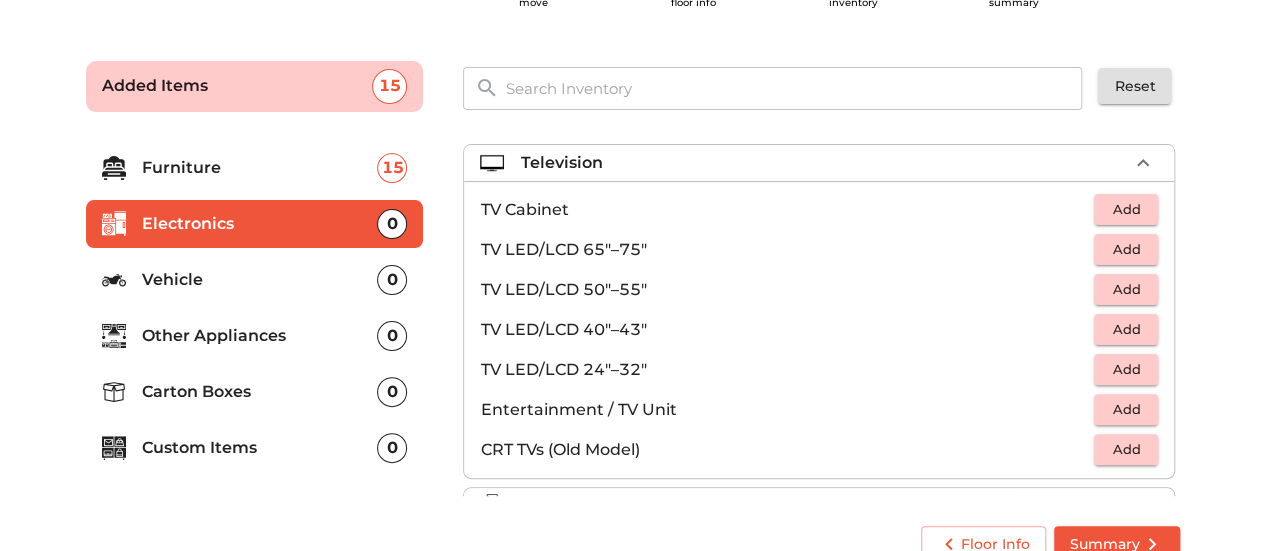 click on "Add" at bounding box center (1126, 289) 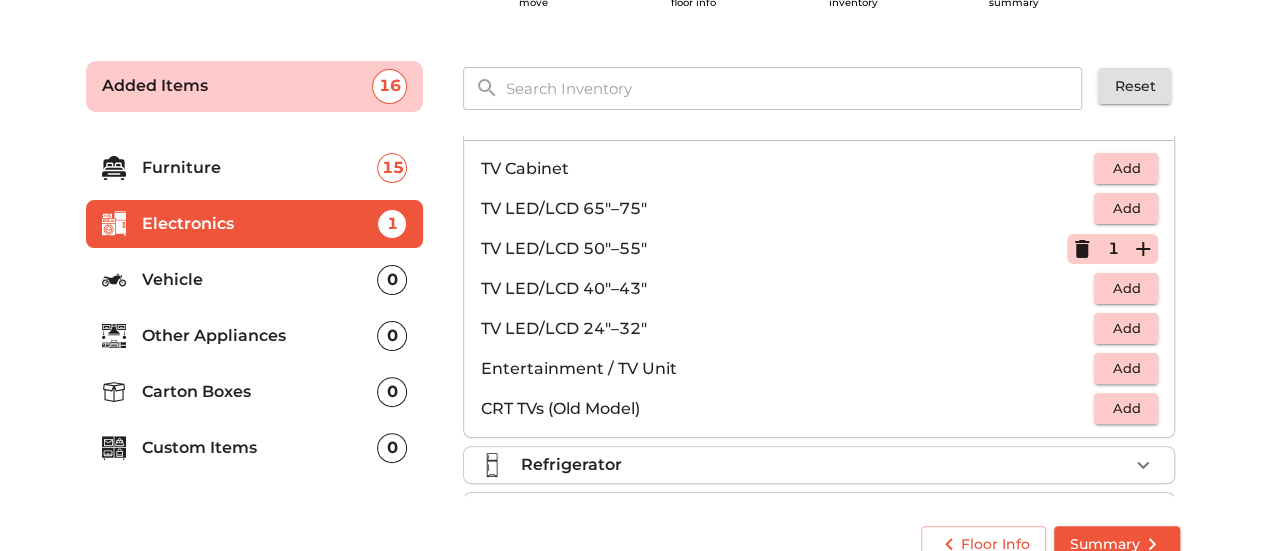 scroll, scrollTop: 0, scrollLeft: 0, axis: both 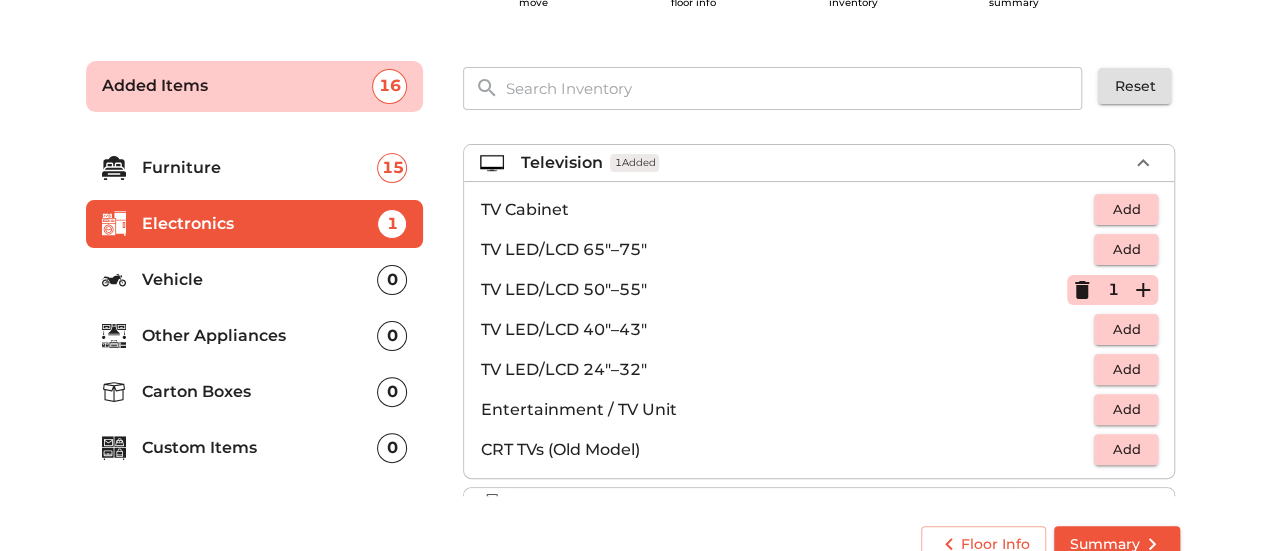 click on "Television 1  Added" at bounding box center [824, 163] 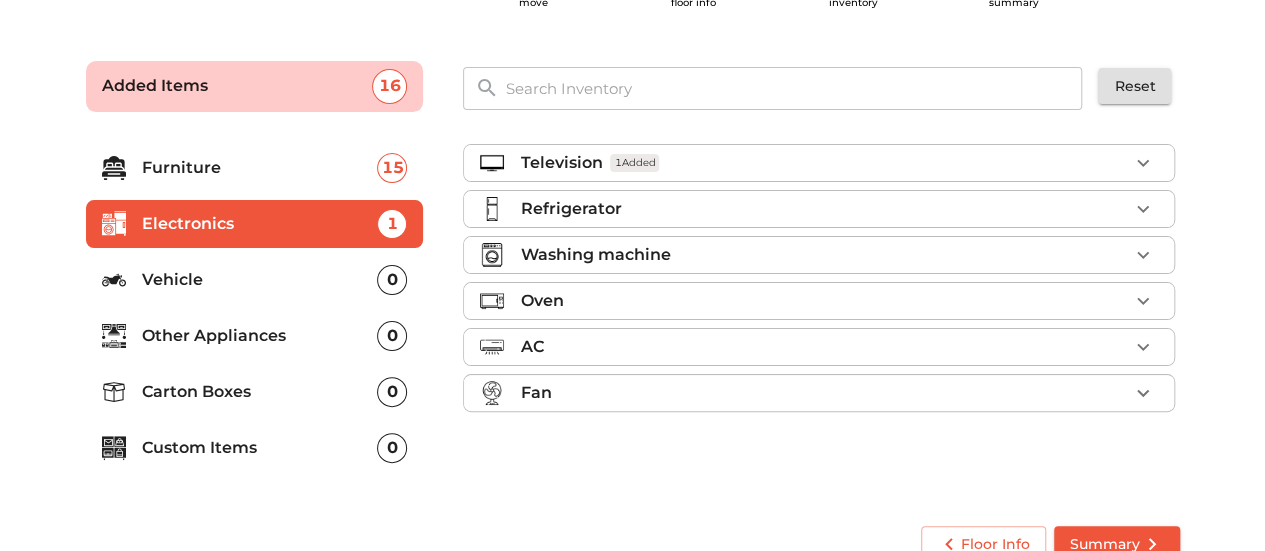 click on "Refrigerator" at bounding box center (824, 209) 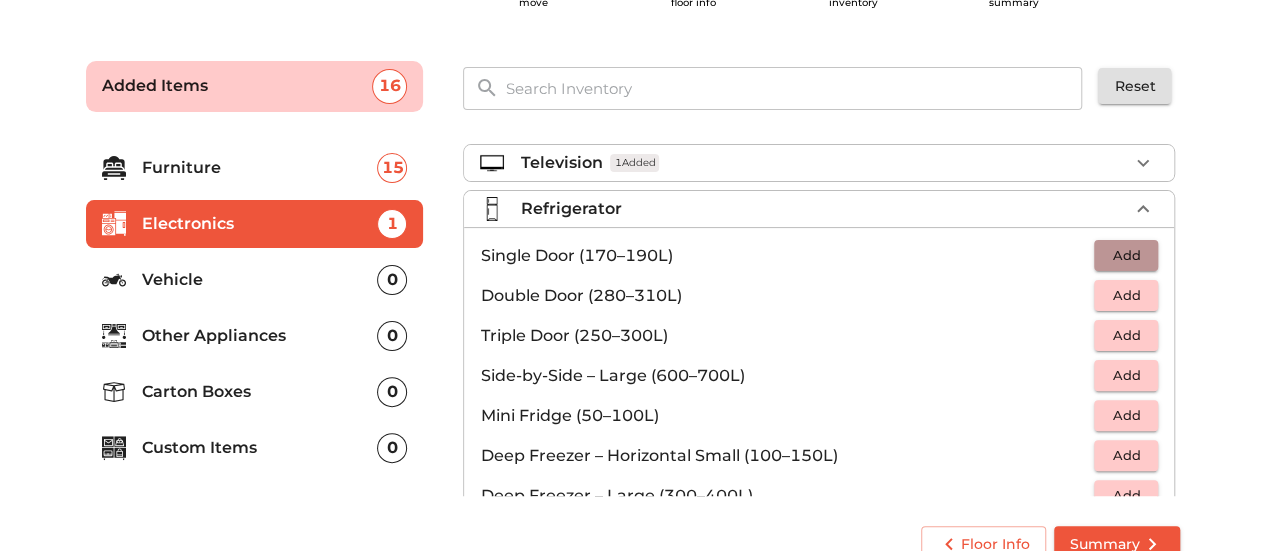 click on "Add" at bounding box center [1126, 255] 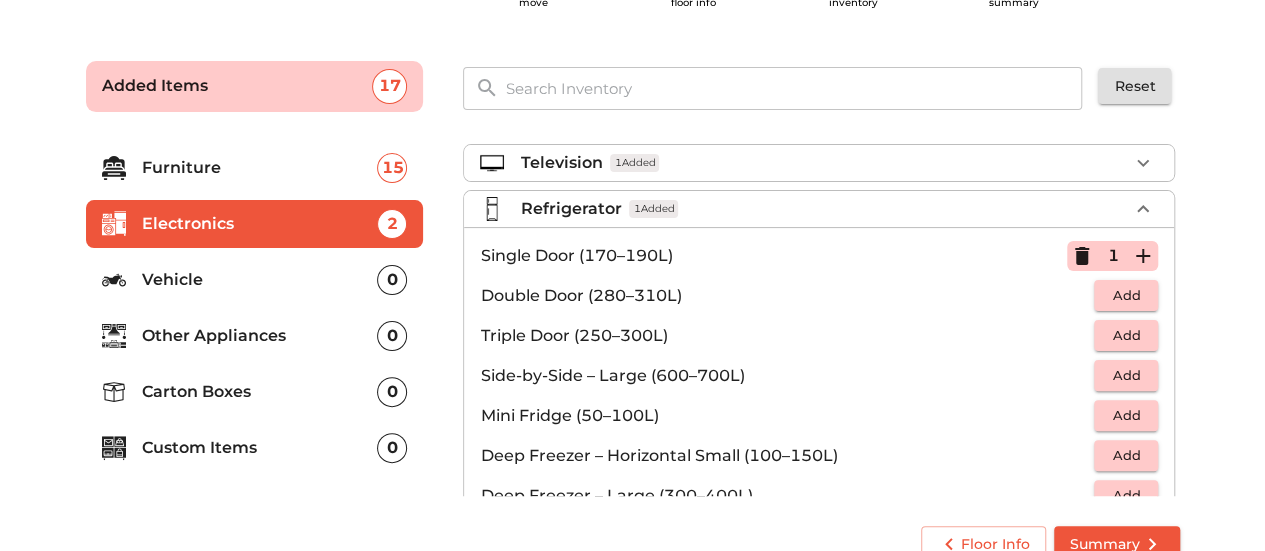 click on "Refrigerator 1  Added" at bounding box center (824, 209) 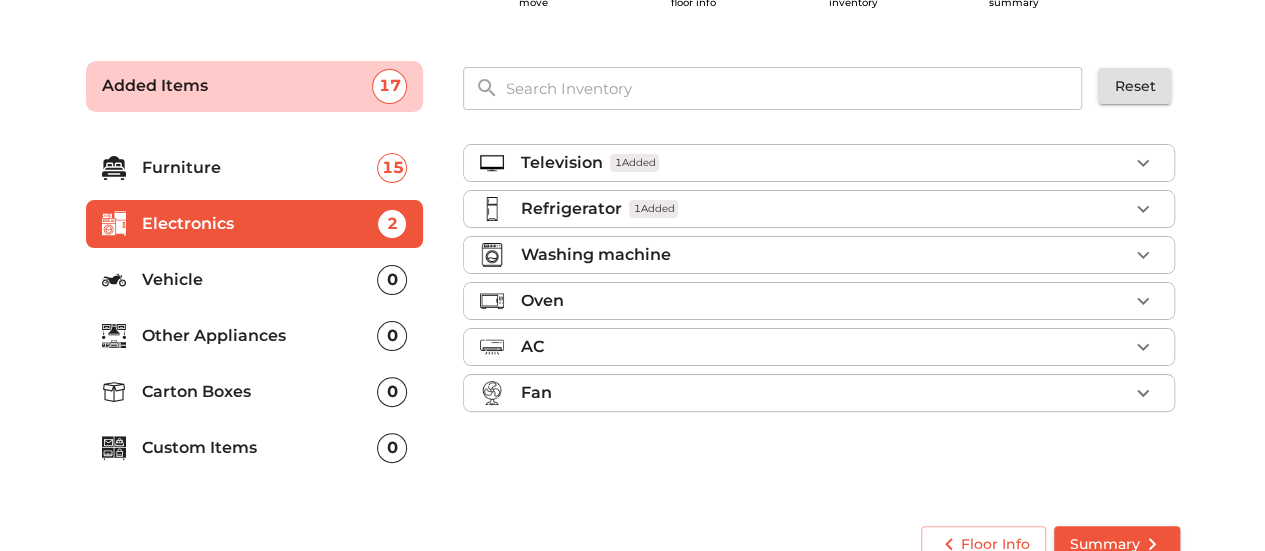 click on "Oven" at bounding box center [824, 301] 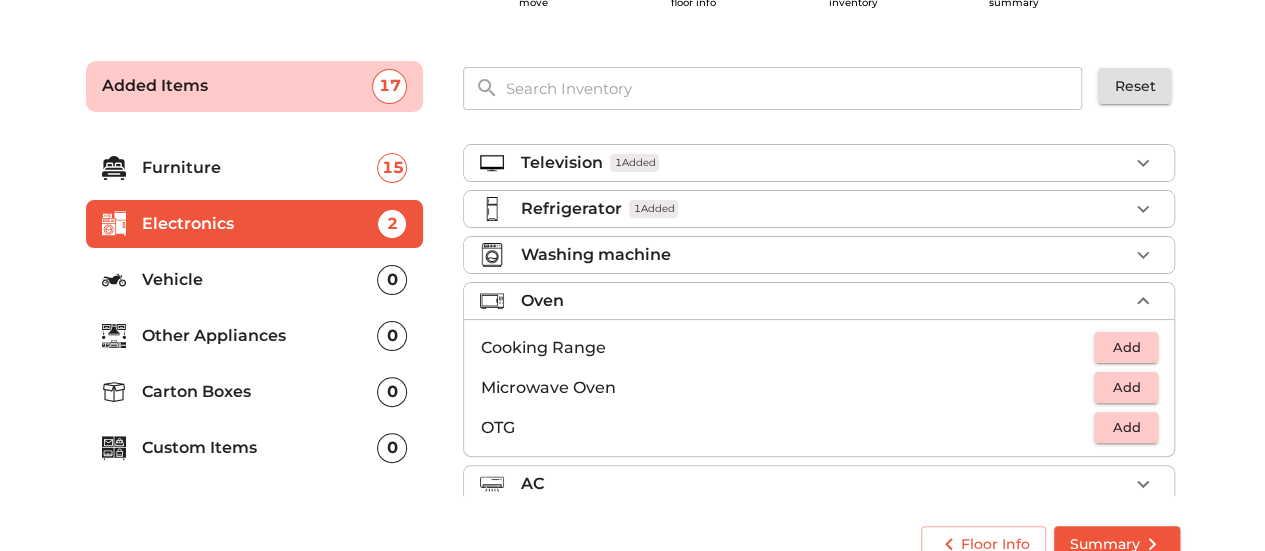click on "Add" at bounding box center (1126, 427) 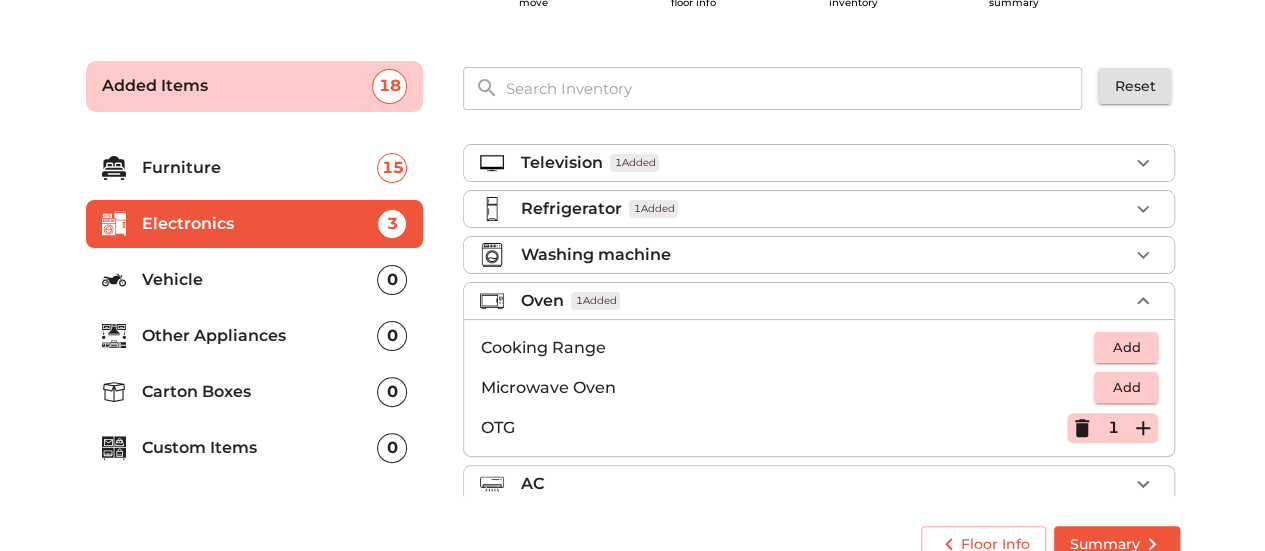 click on "Oven 1  Added" at bounding box center [819, 301] 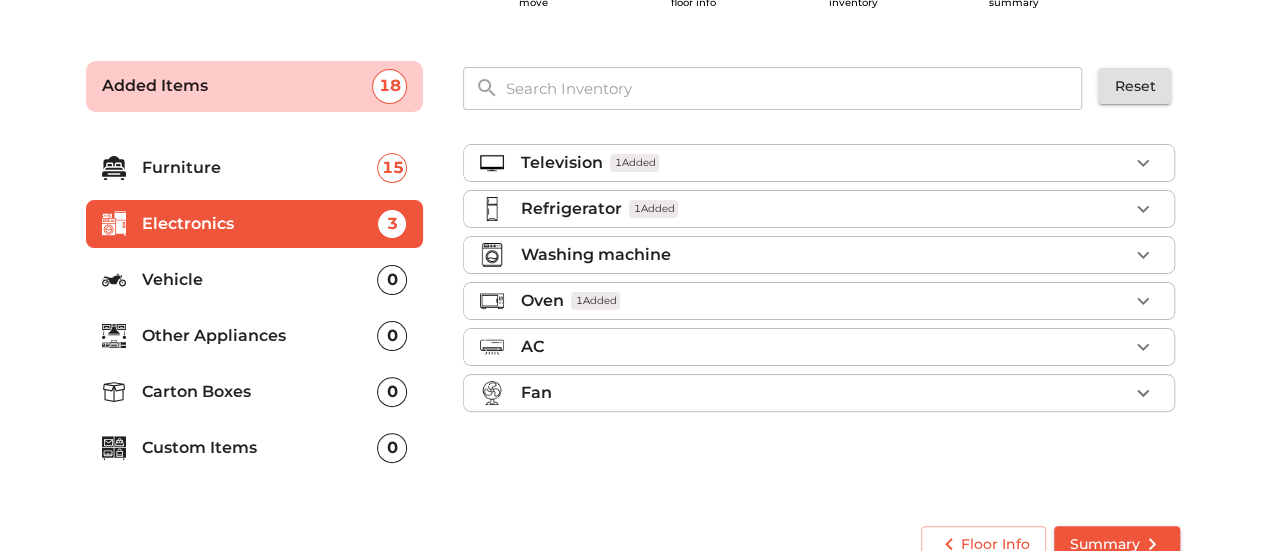 click on "Washing machine" at bounding box center (595, 255) 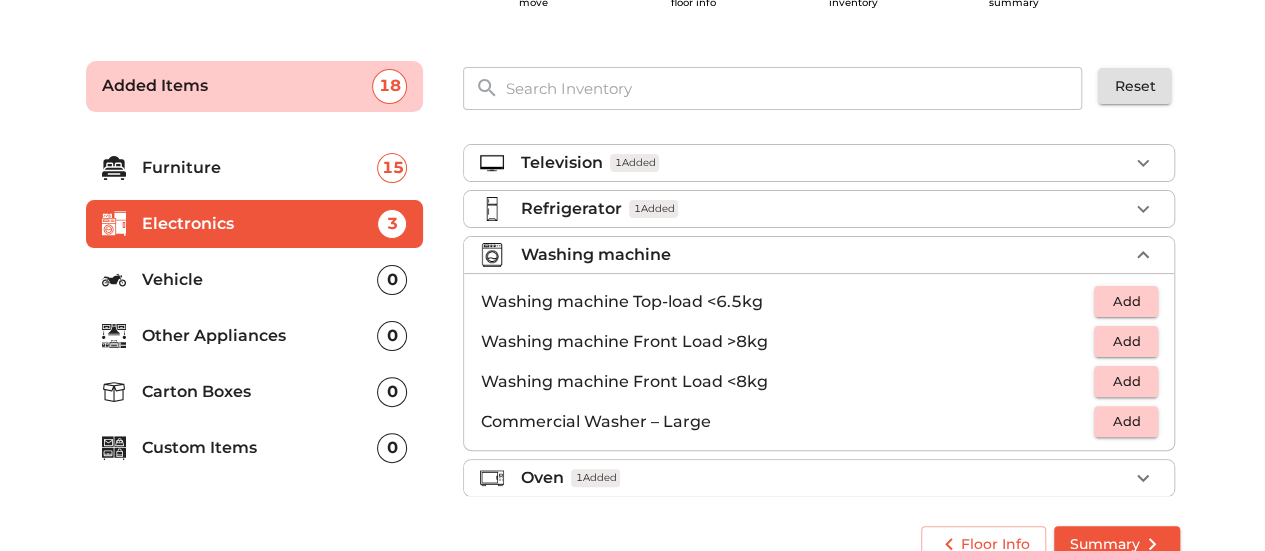 click on "Add" at bounding box center [1126, 301] 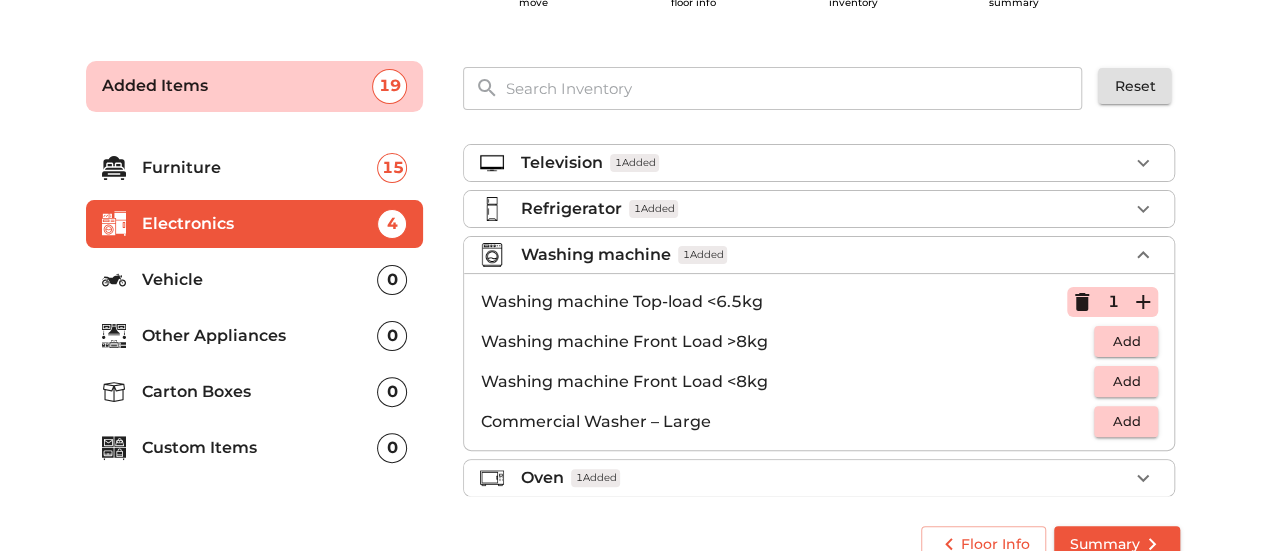 click on "Washing machine 1  Added" at bounding box center (824, 255) 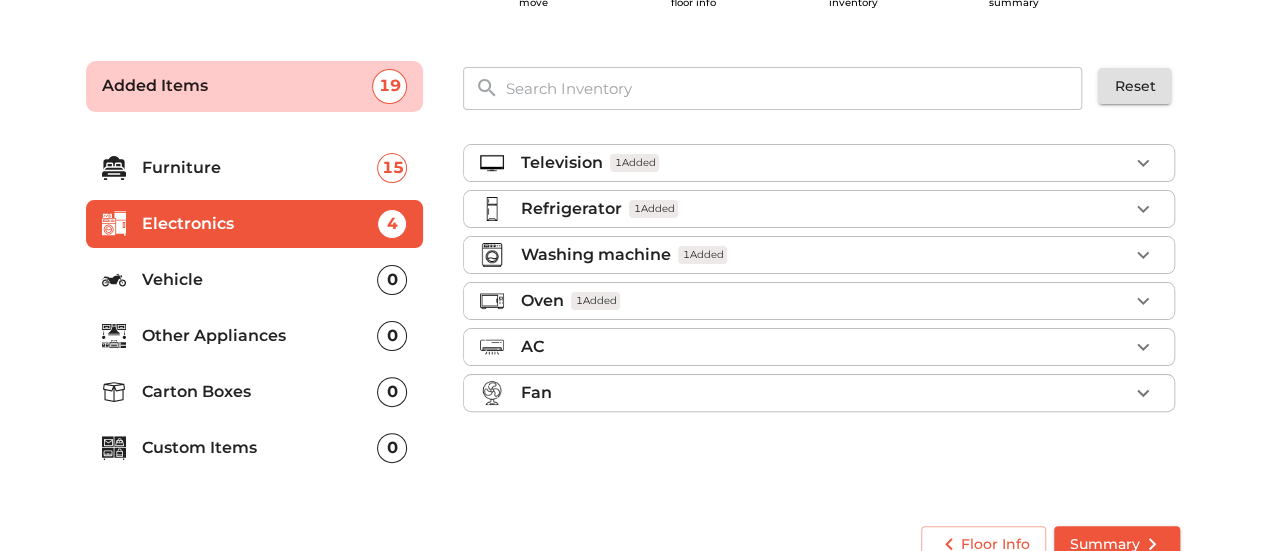 click on "AC" at bounding box center [824, 347] 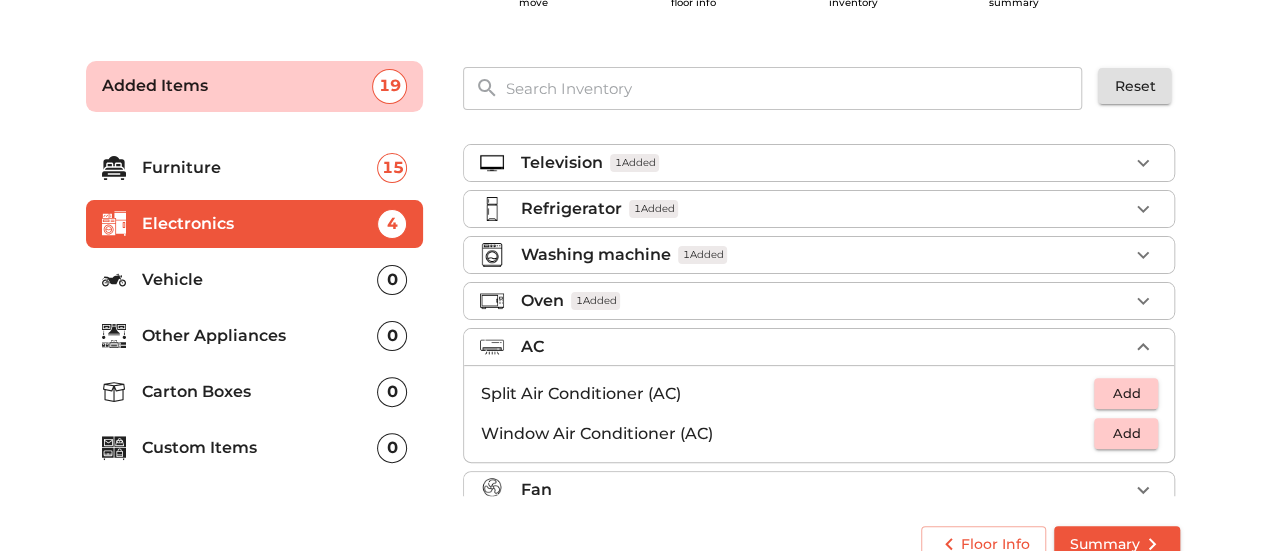click on "AC" at bounding box center [824, 347] 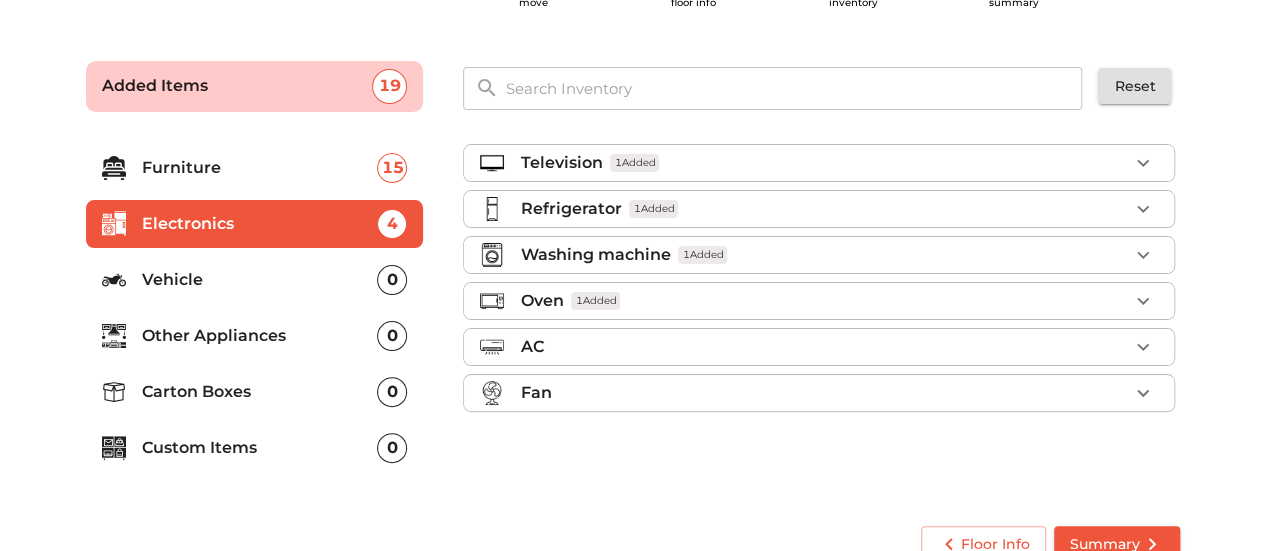 click on "Fan" at bounding box center [824, 393] 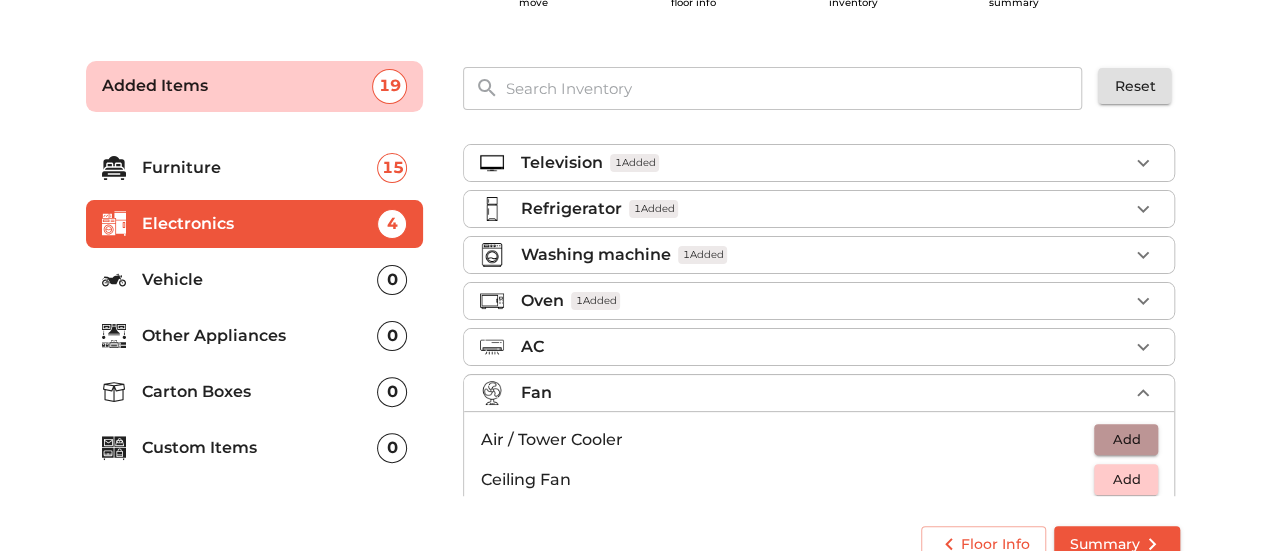 click on "Add" at bounding box center (1126, 439) 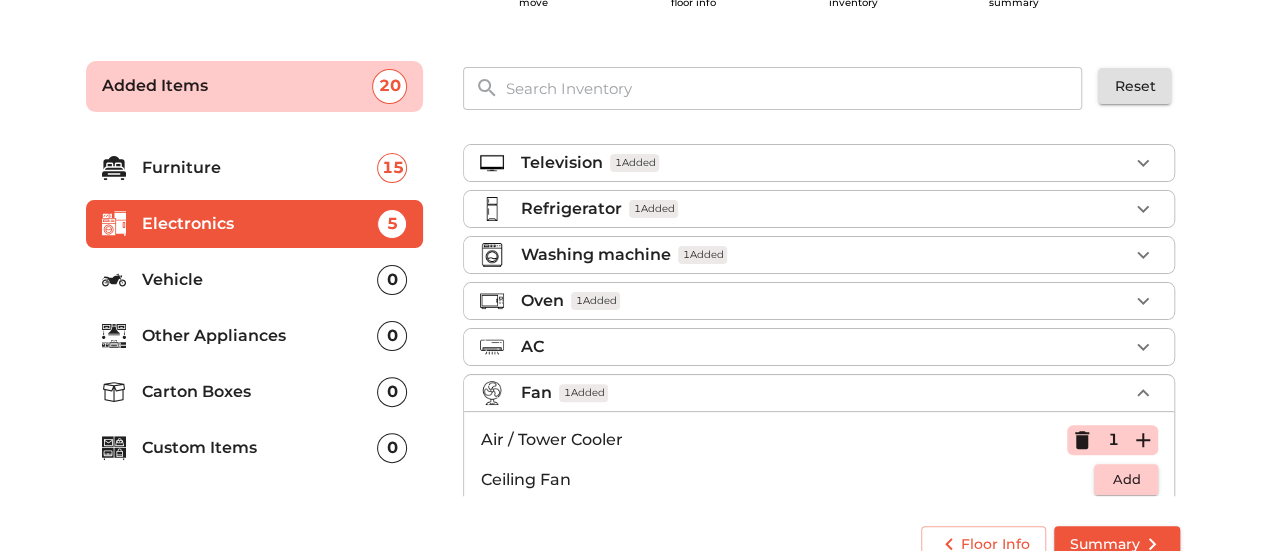 click on "Fan 1  Added" at bounding box center (824, 393) 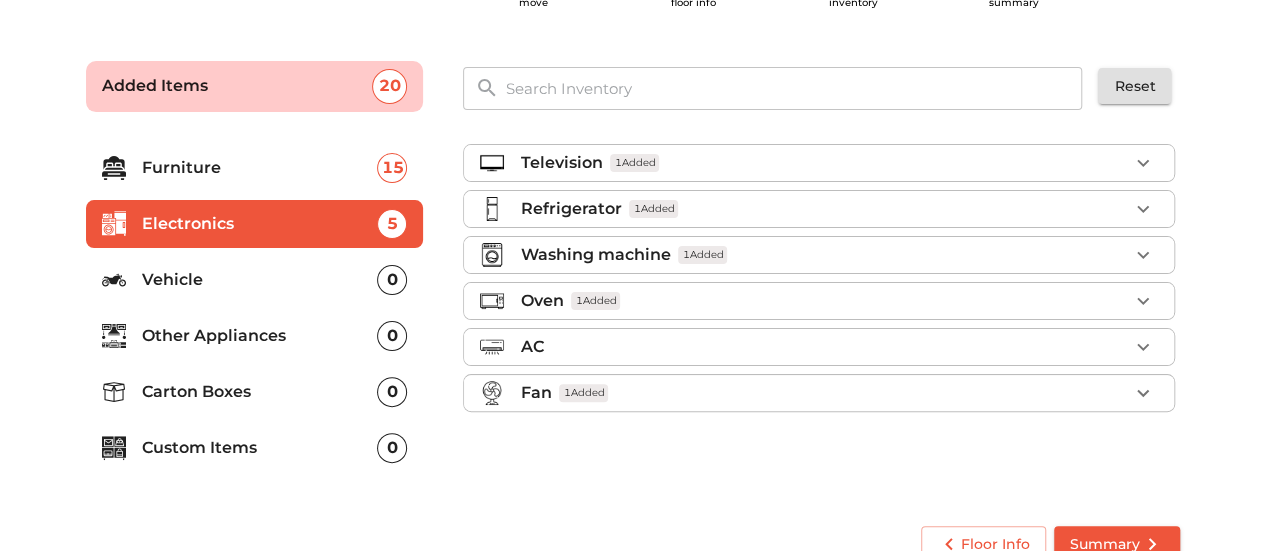 click on "Vehicle" at bounding box center (260, 280) 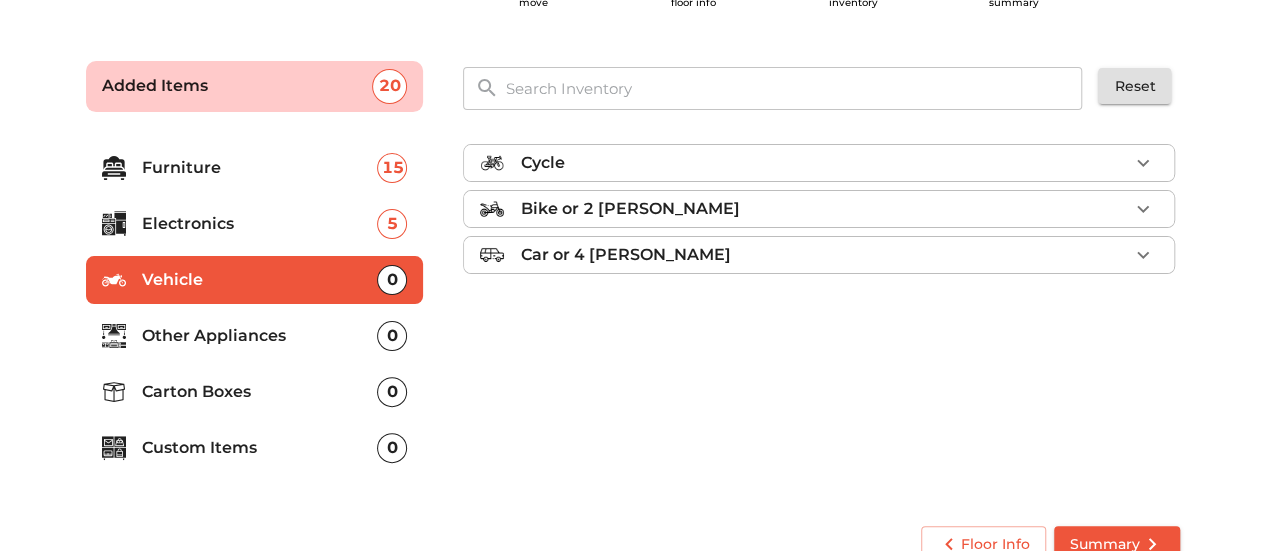 click on "Cycle" at bounding box center (819, 163) 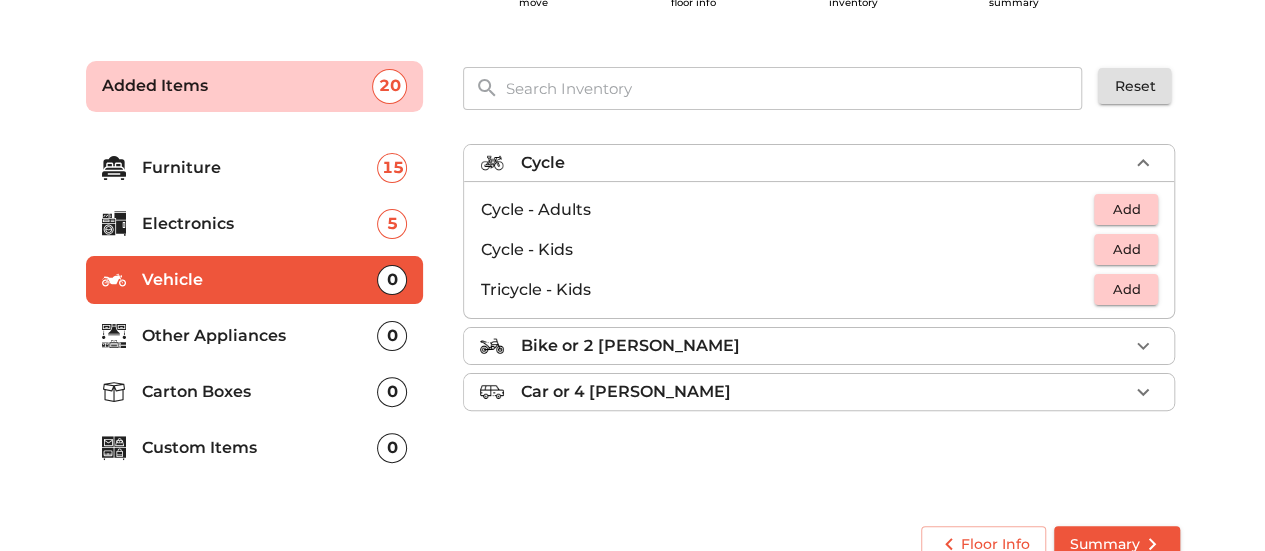 click on "Add" at bounding box center (1126, 209) 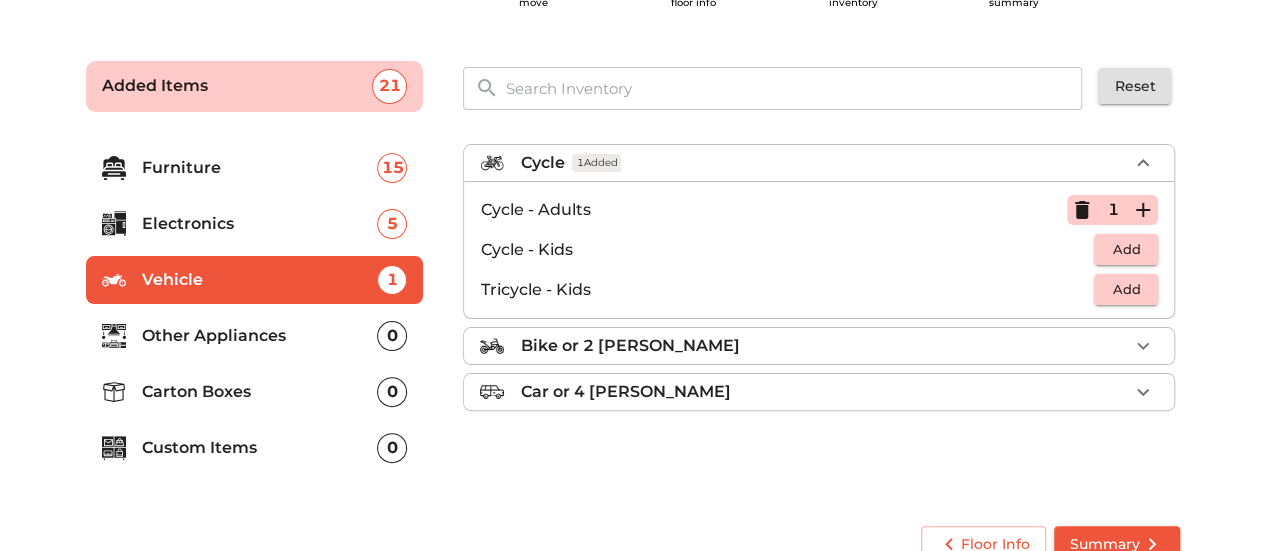 click 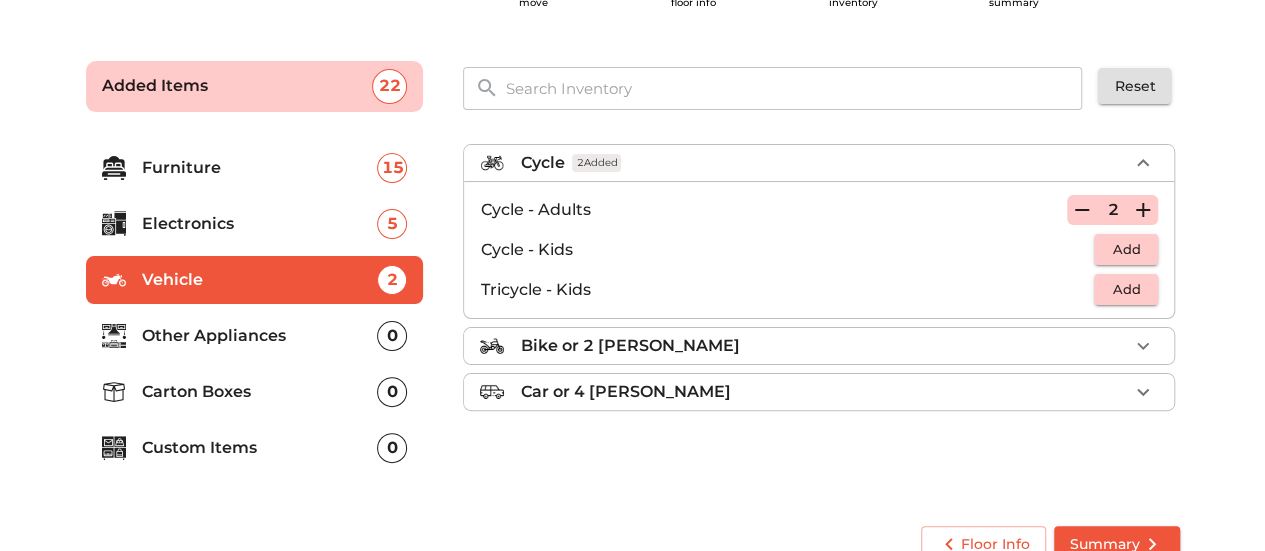 type 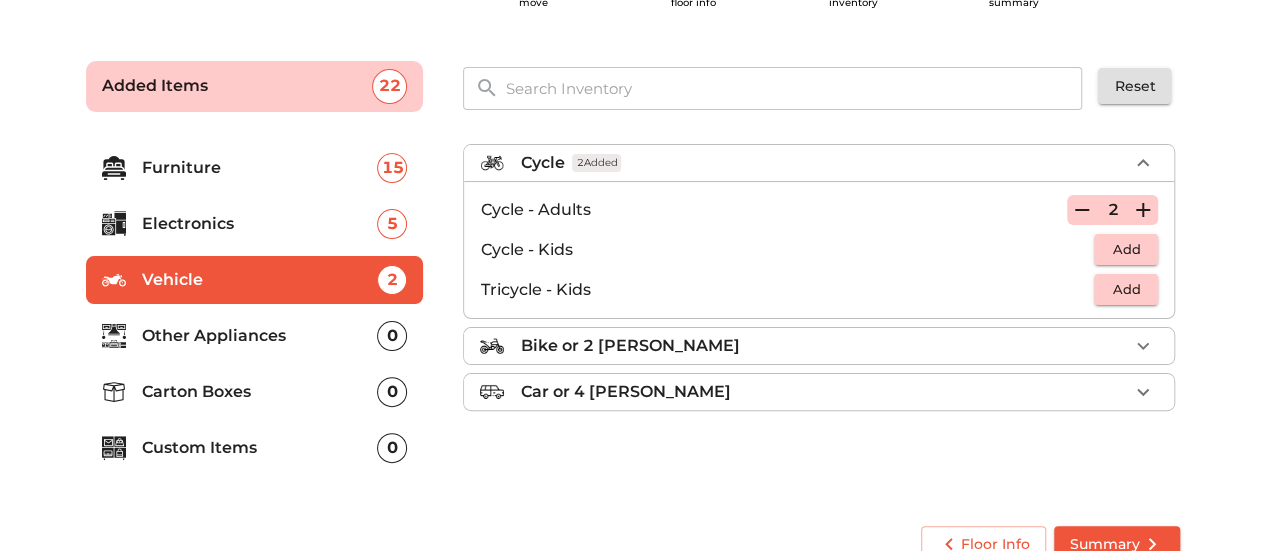 click on "Other Appliances" at bounding box center (260, 336) 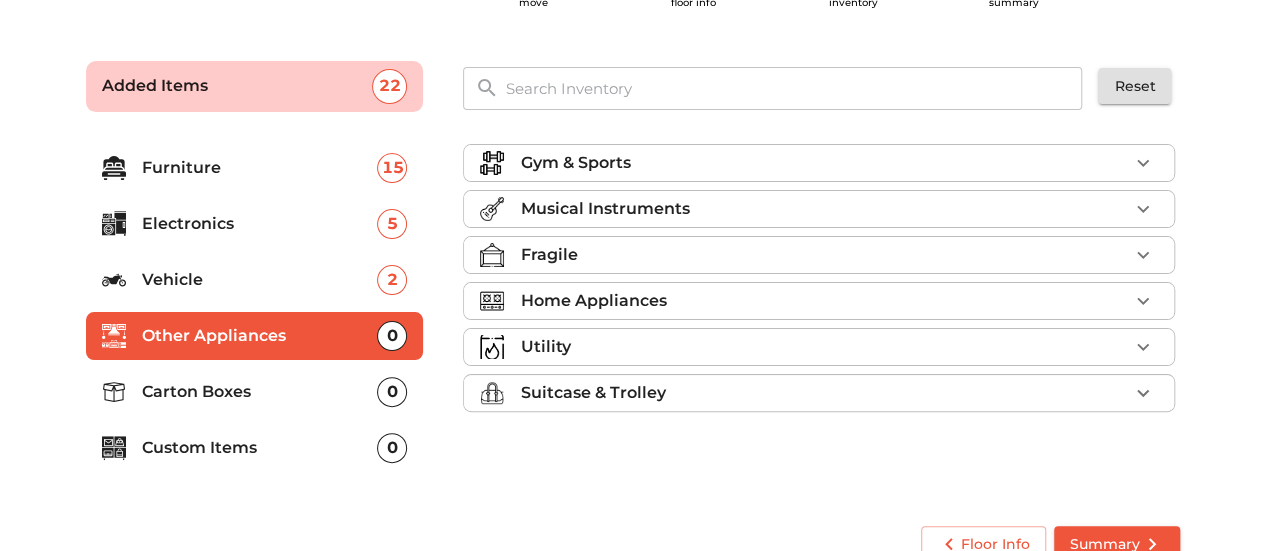 click on "Home Appliances" at bounding box center [593, 301] 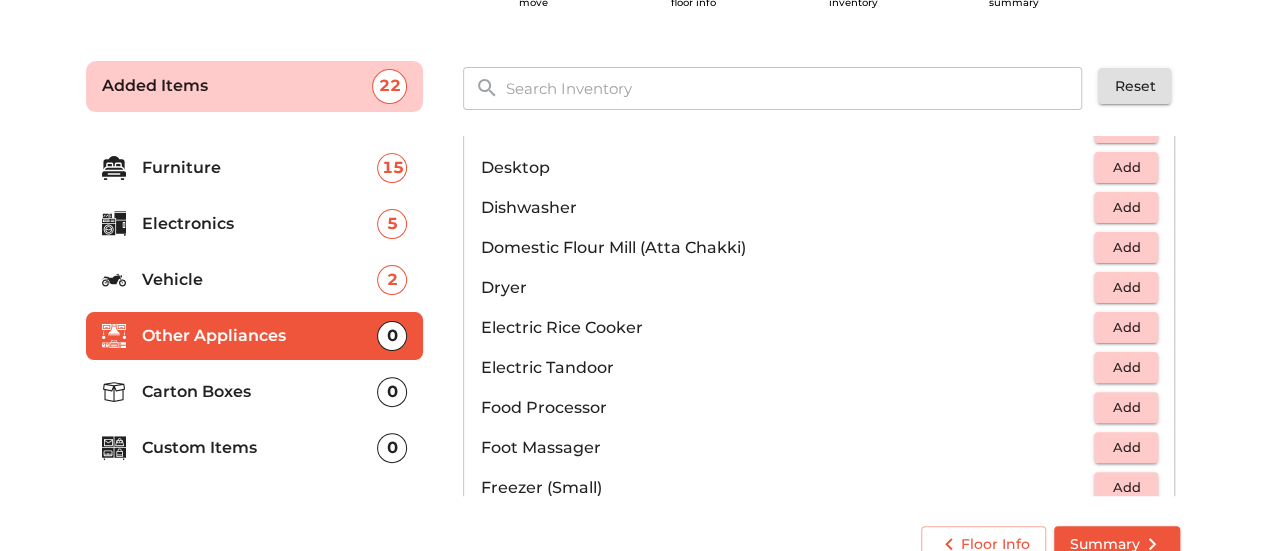 scroll, scrollTop: 600, scrollLeft: 0, axis: vertical 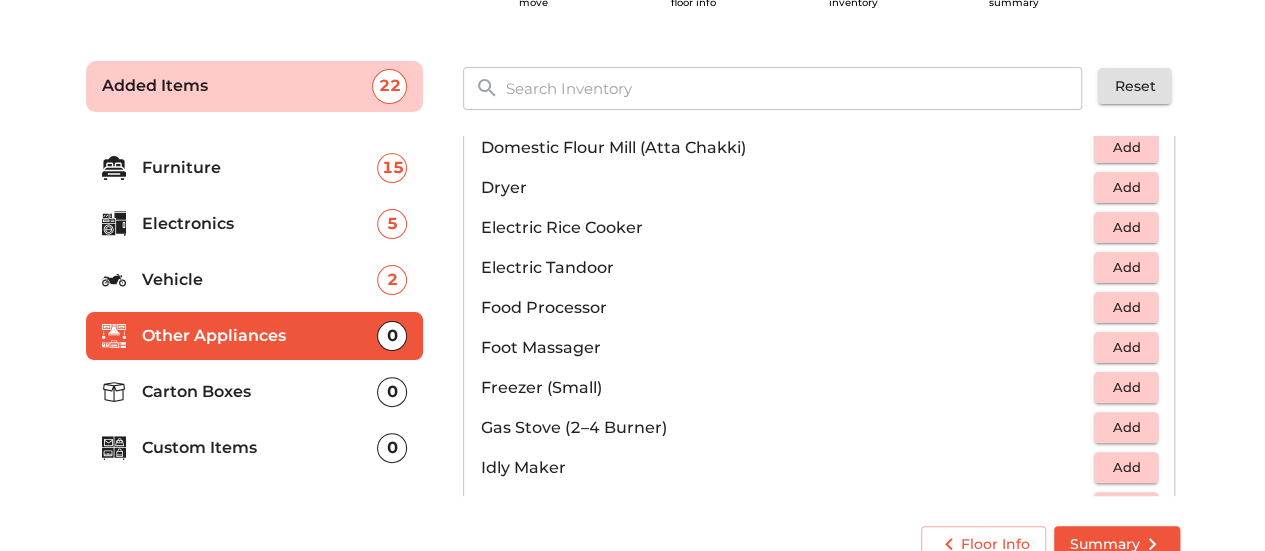 click on "Add" at bounding box center (1126, 227) 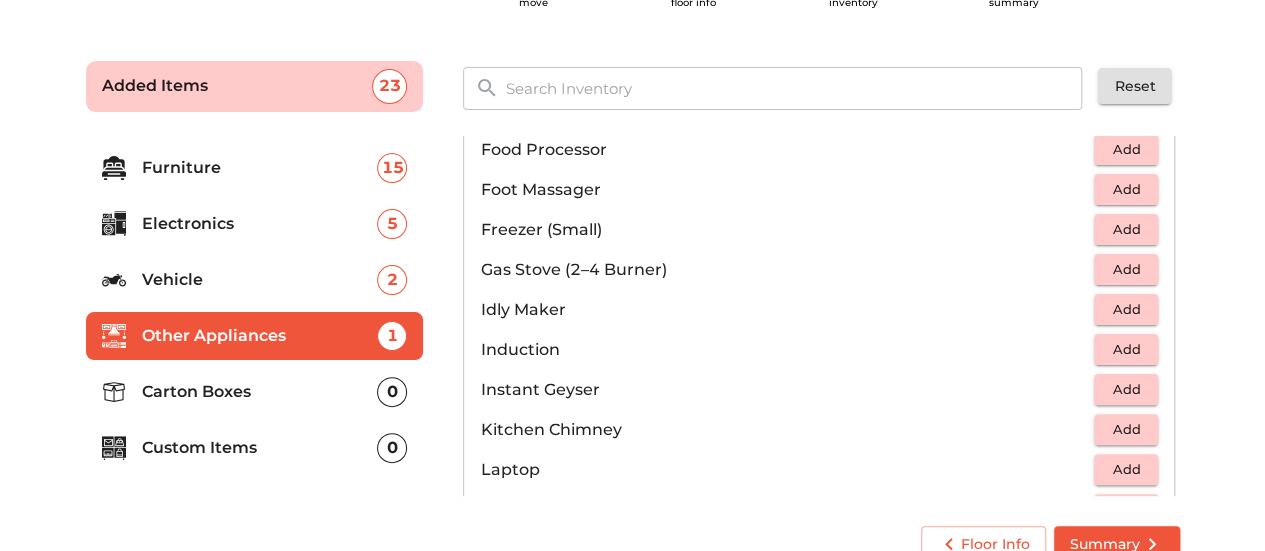 scroll, scrollTop: 800, scrollLeft: 0, axis: vertical 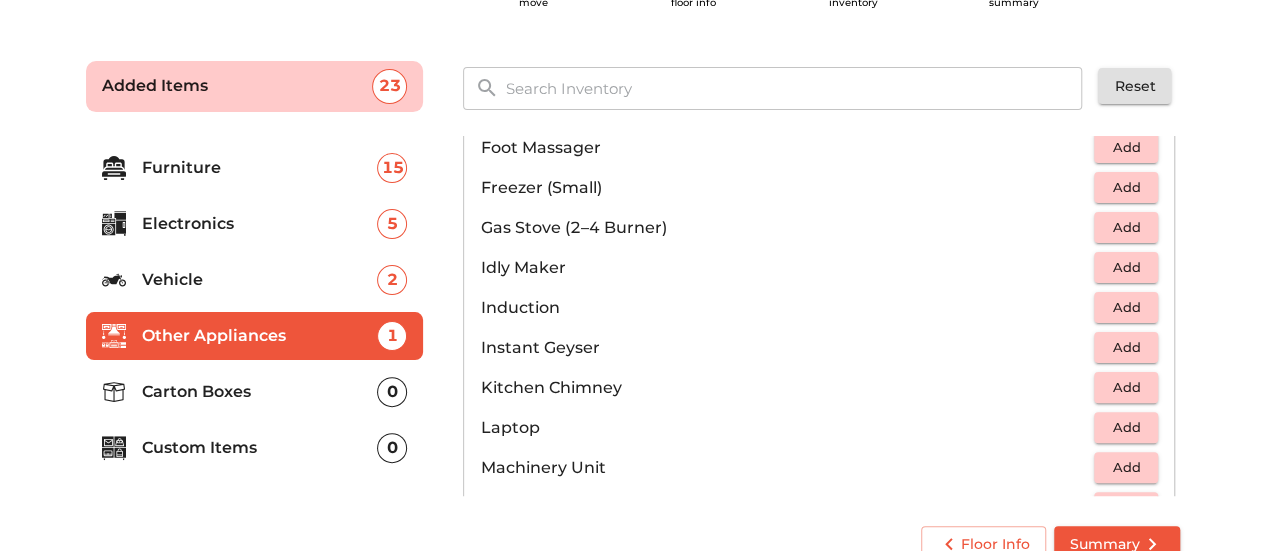 click on "Add" at bounding box center [1126, 347] 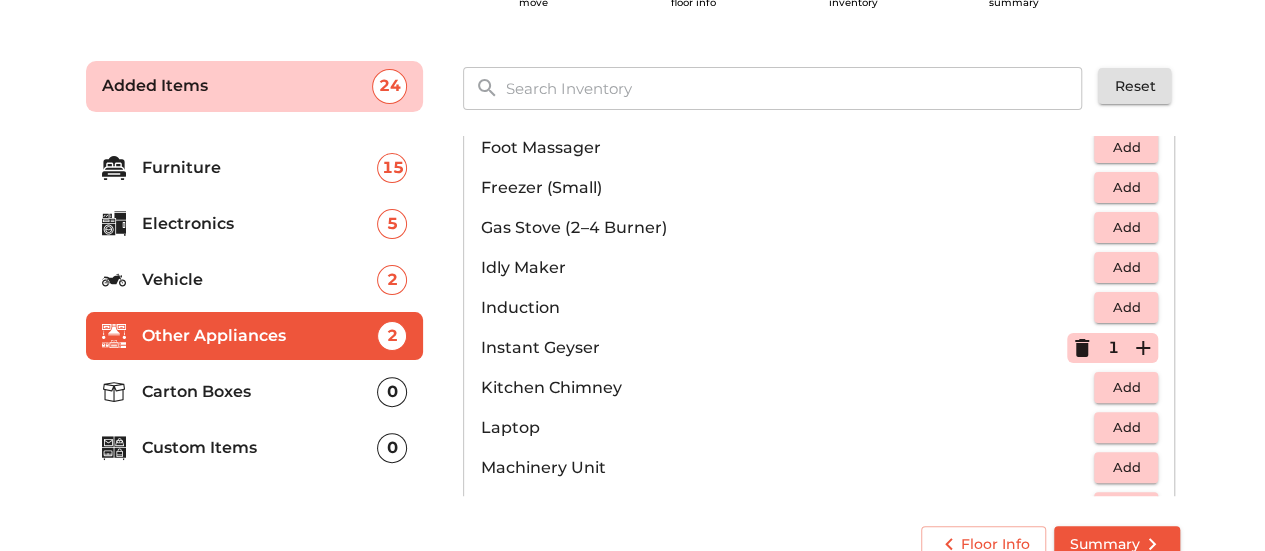 scroll, scrollTop: 900, scrollLeft: 0, axis: vertical 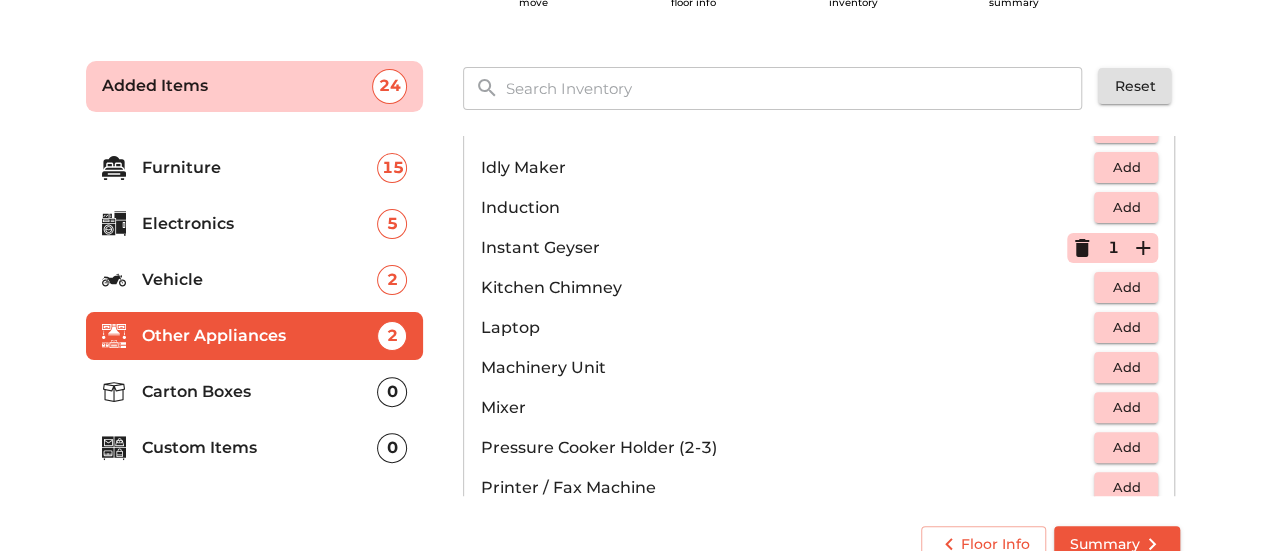 click on "Add" at bounding box center [1126, 407] 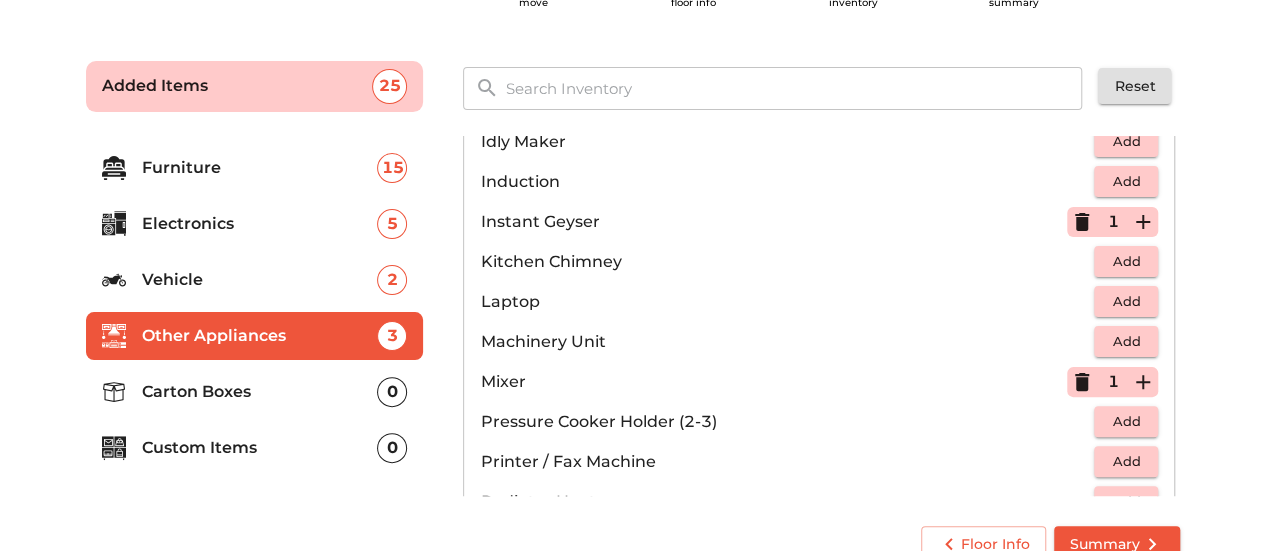 scroll, scrollTop: 800, scrollLeft: 0, axis: vertical 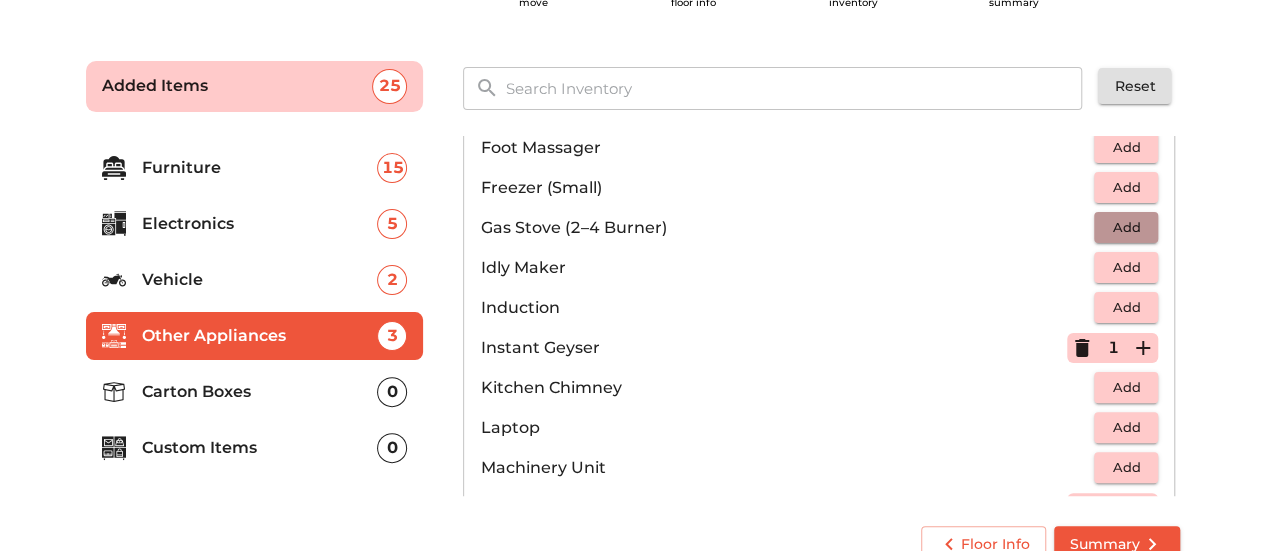 click on "Add" at bounding box center (1126, 227) 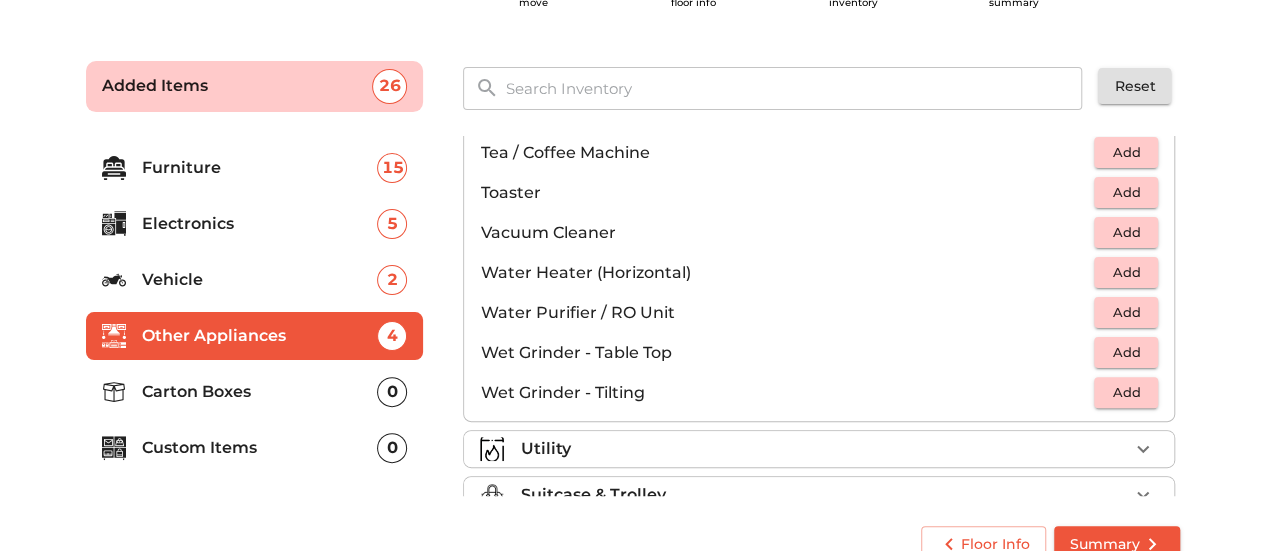 scroll, scrollTop: 1384, scrollLeft: 0, axis: vertical 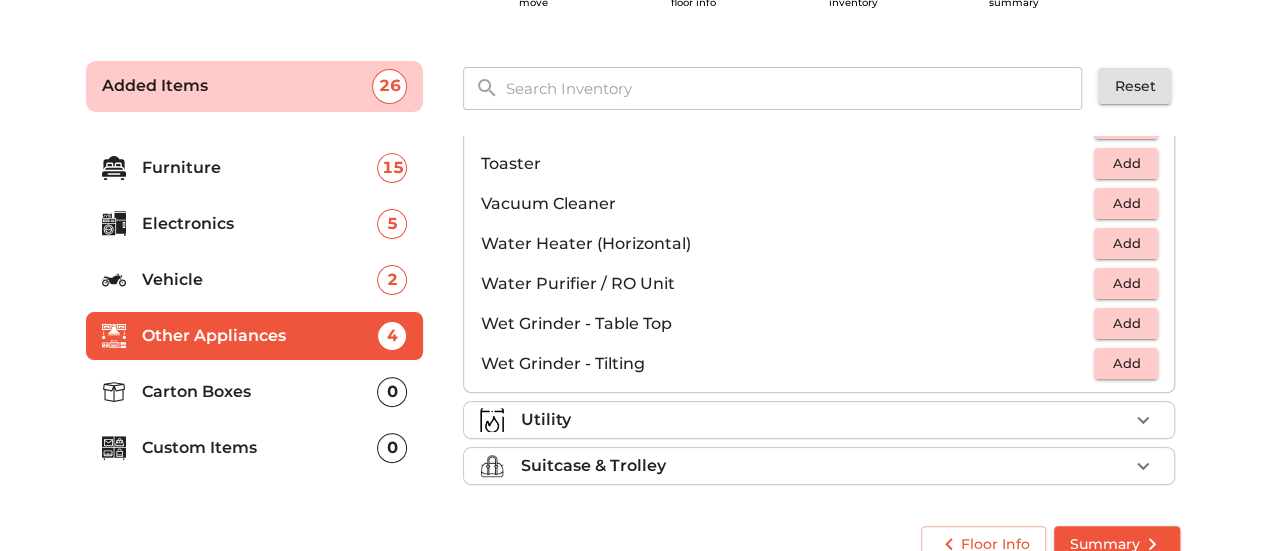 click on "Utility" at bounding box center [824, 420] 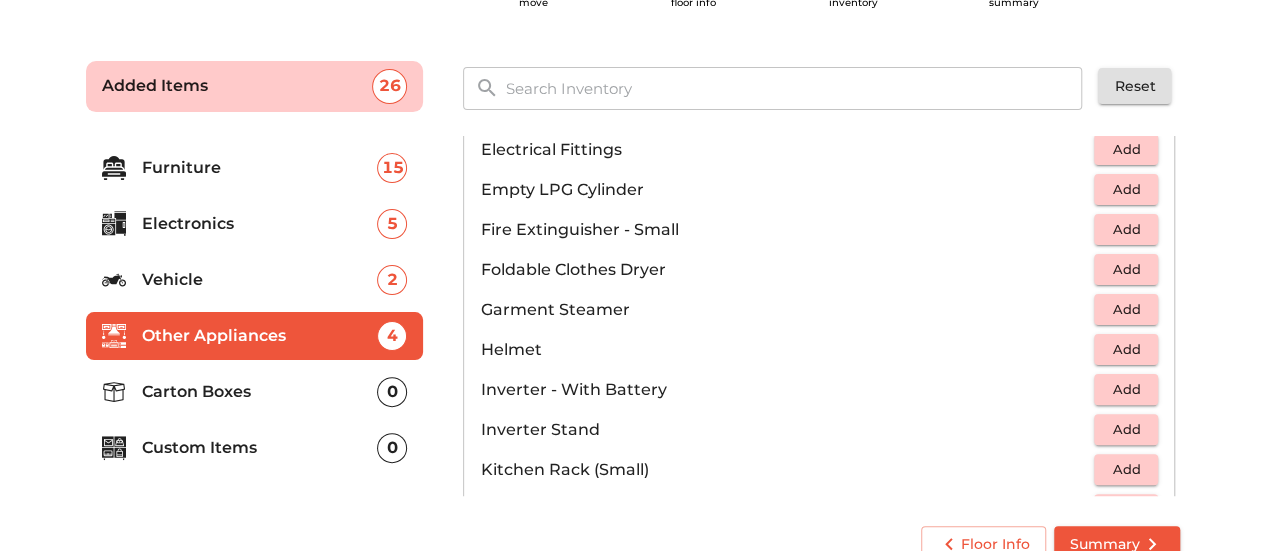 scroll, scrollTop: 704, scrollLeft: 0, axis: vertical 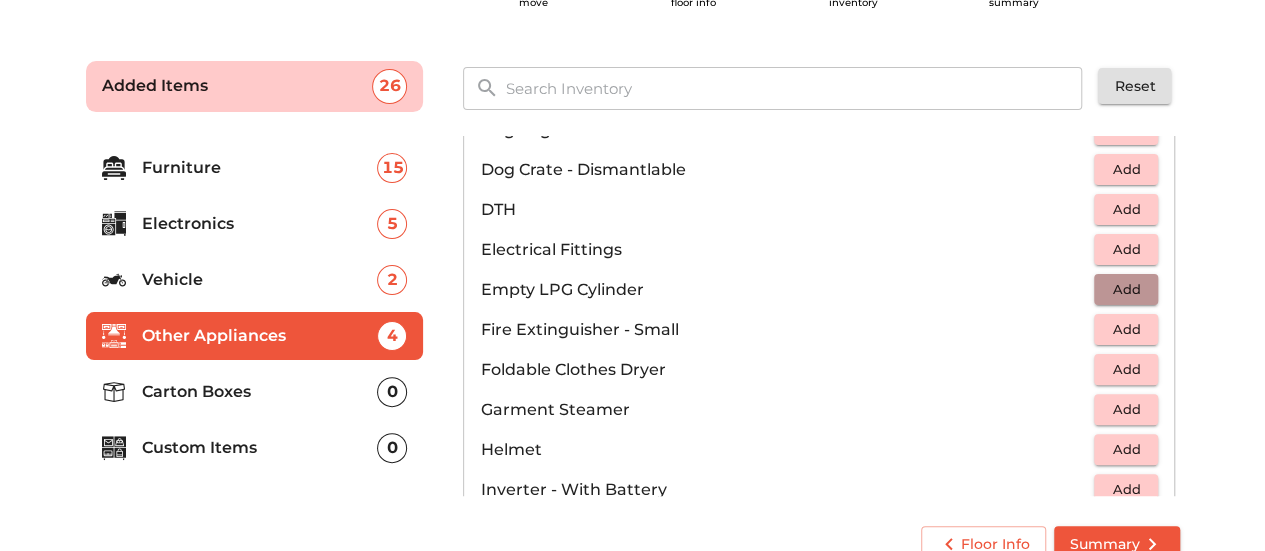 click on "Add" at bounding box center (1126, 289) 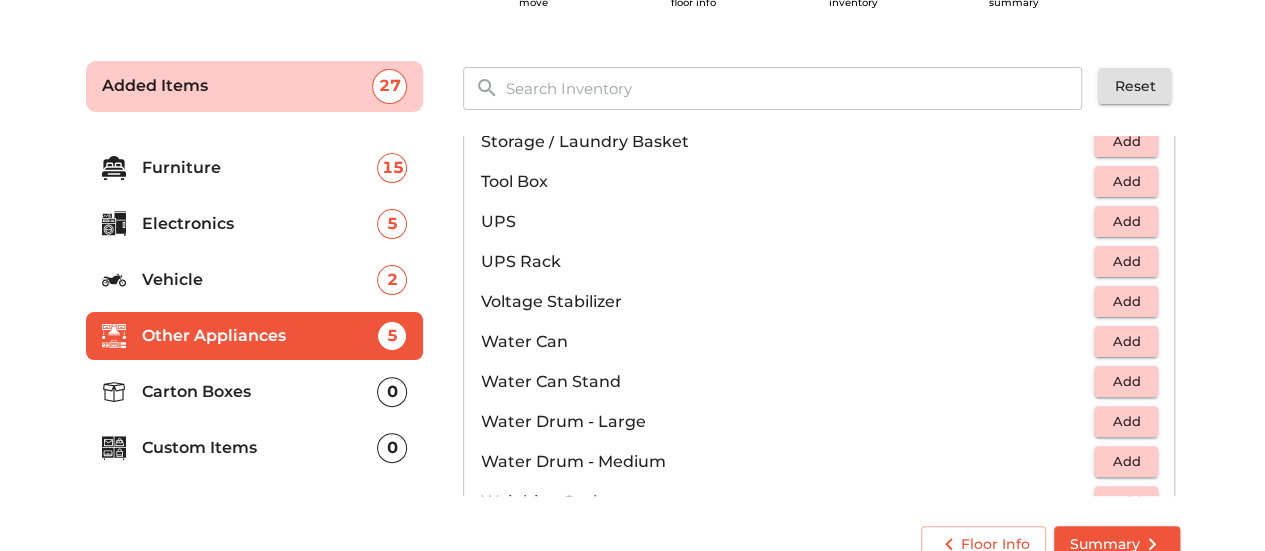 scroll, scrollTop: 1504, scrollLeft: 0, axis: vertical 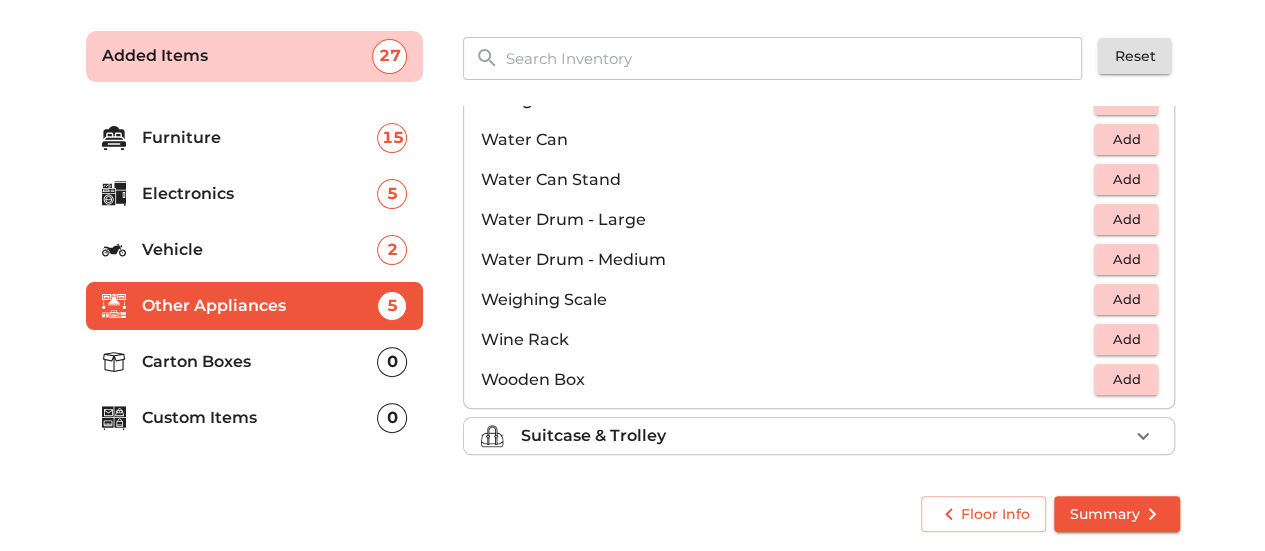click on "Suitcase & Trolley" at bounding box center (819, 436) 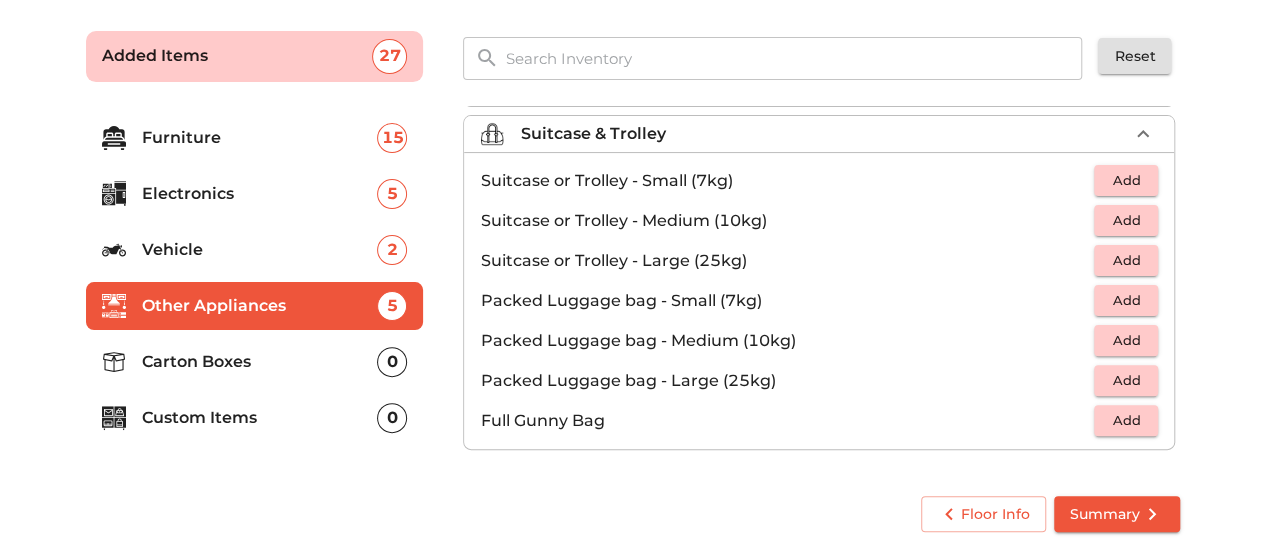 scroll, scrollTop: 224, scrollLeft: 0, axis: vertical 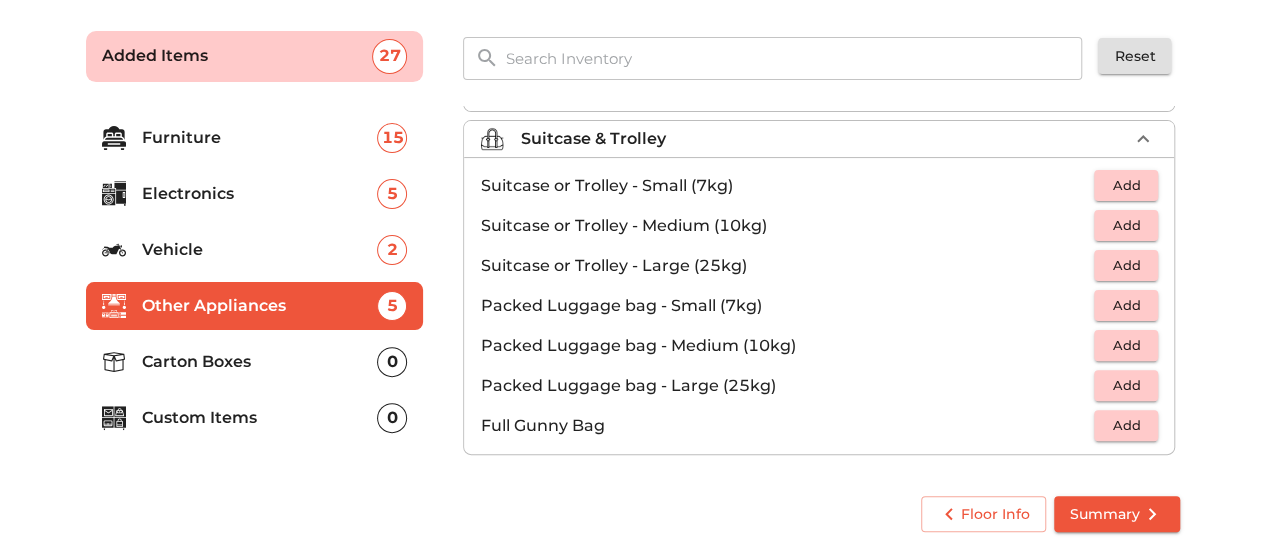 click on "Carton Boxes" at bounding box center [260, 362] 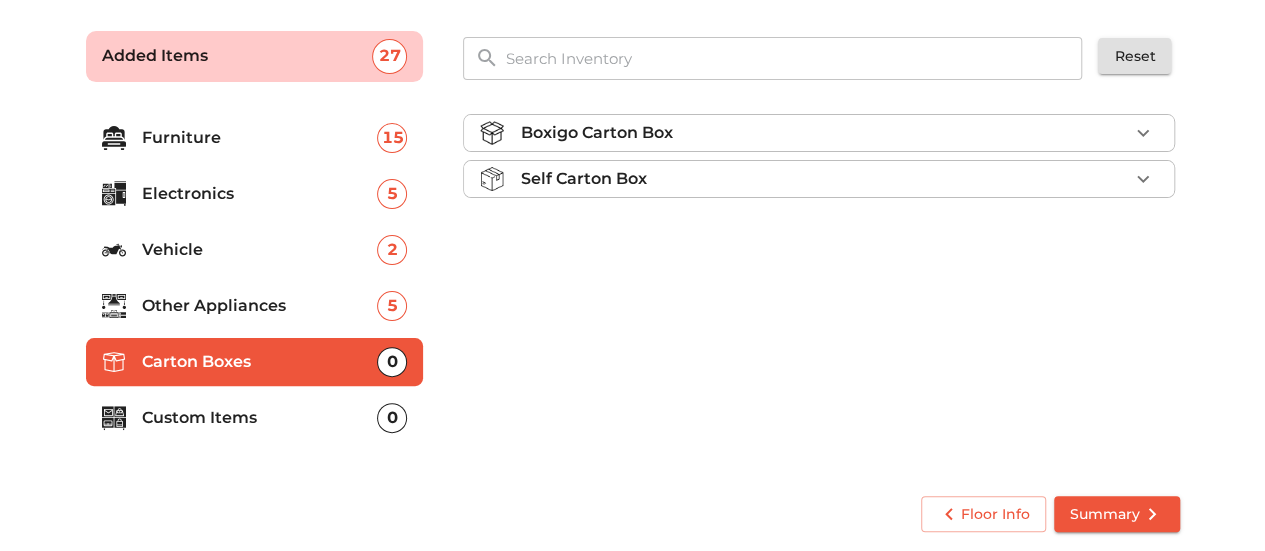scroll, scrollTop: 0, scrollLeft: 0, axis: both 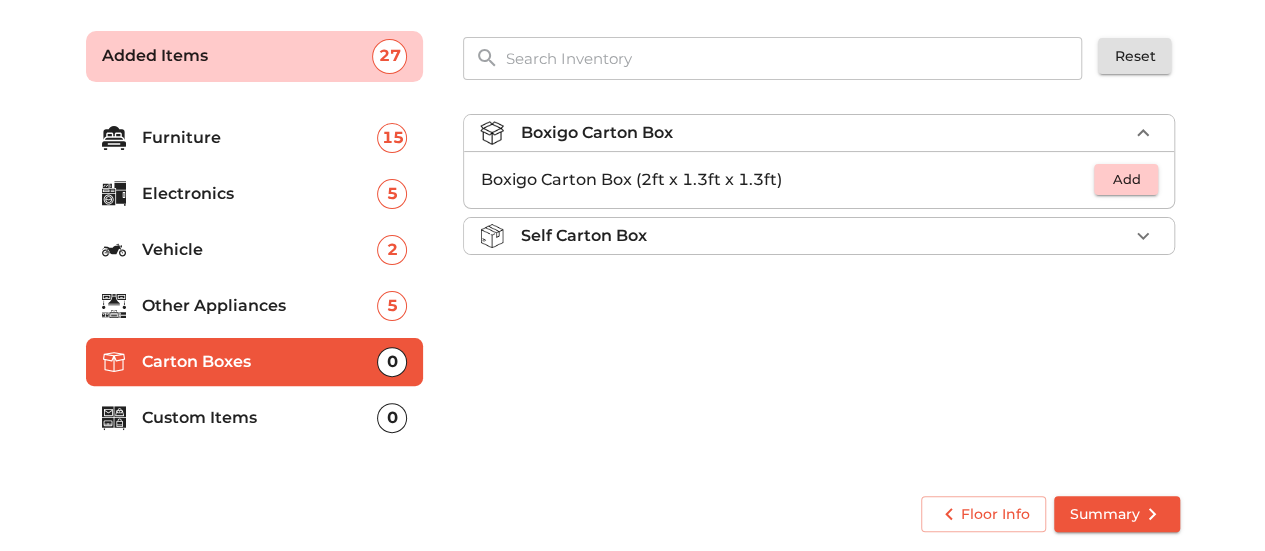 click on "Add" at bounding box center (1126, 179) 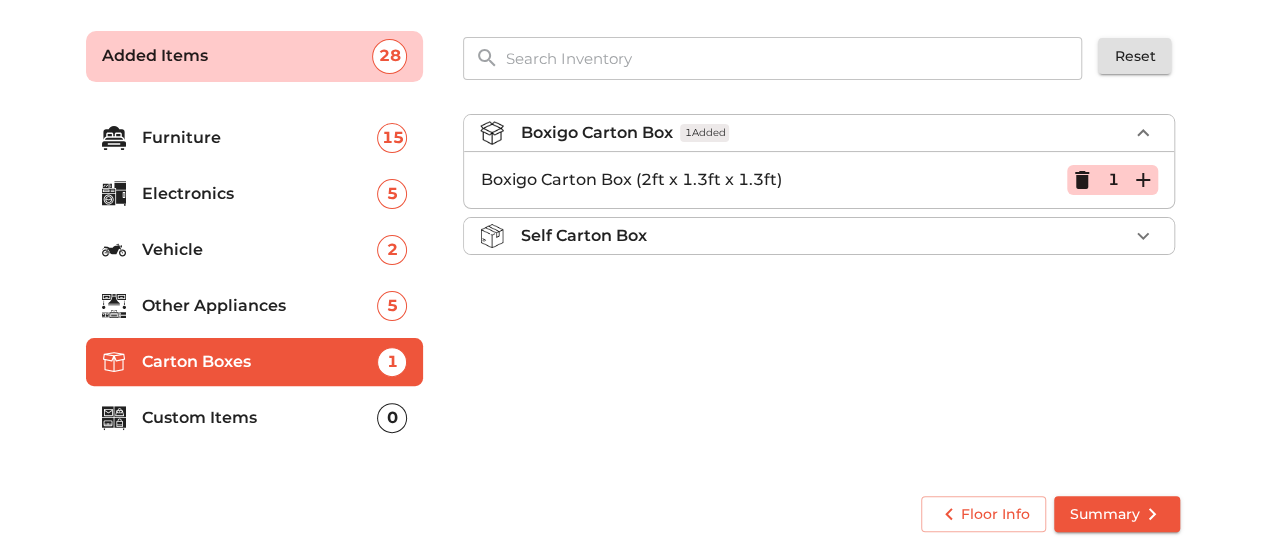click 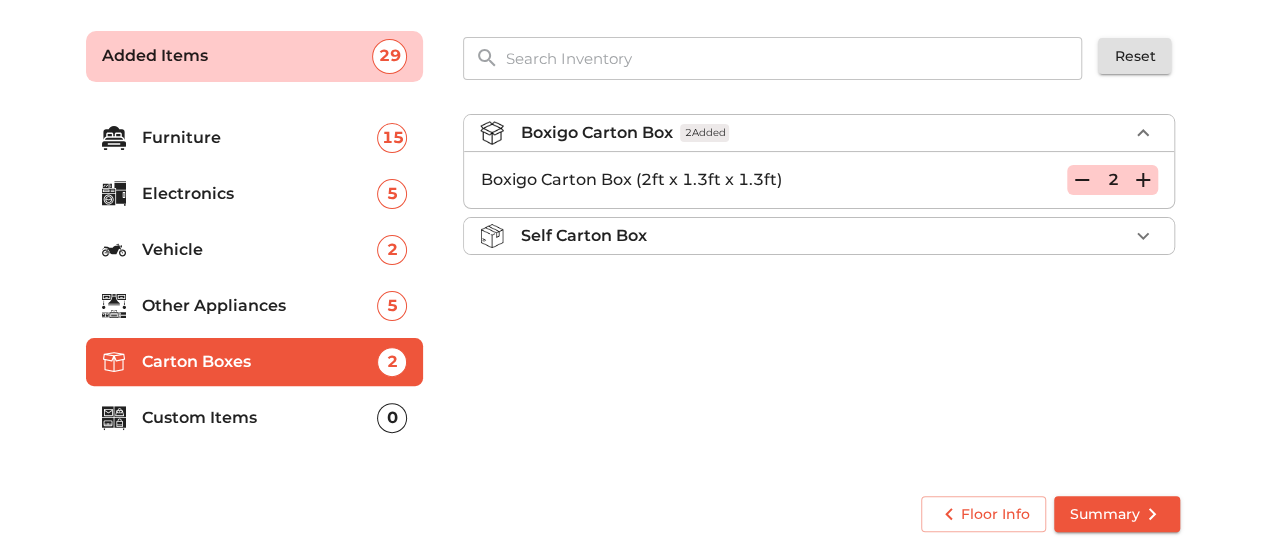 click 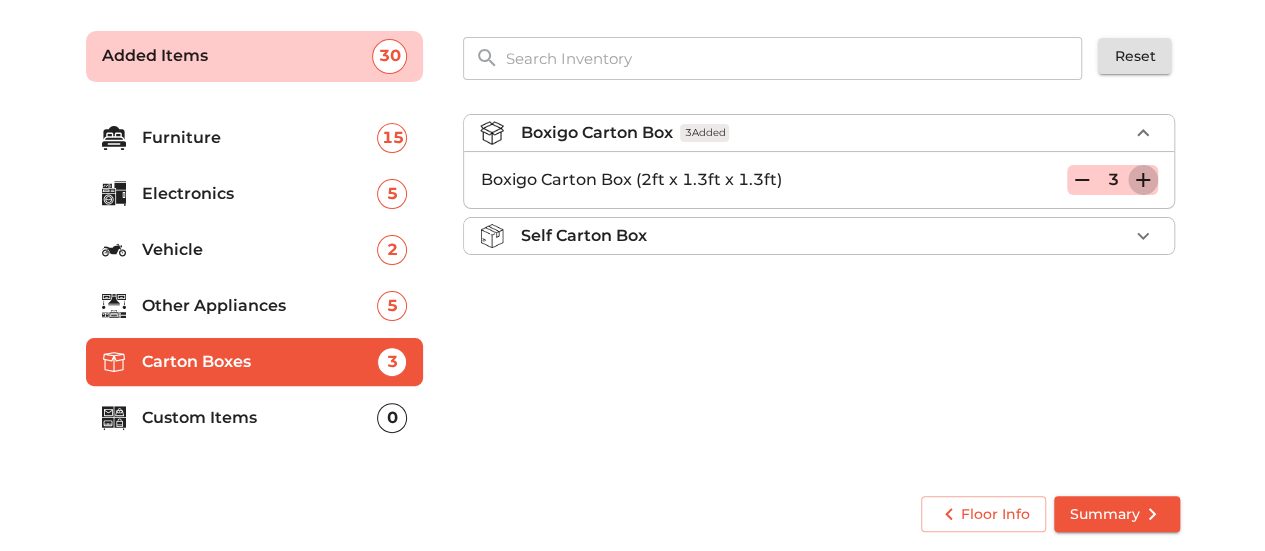 click 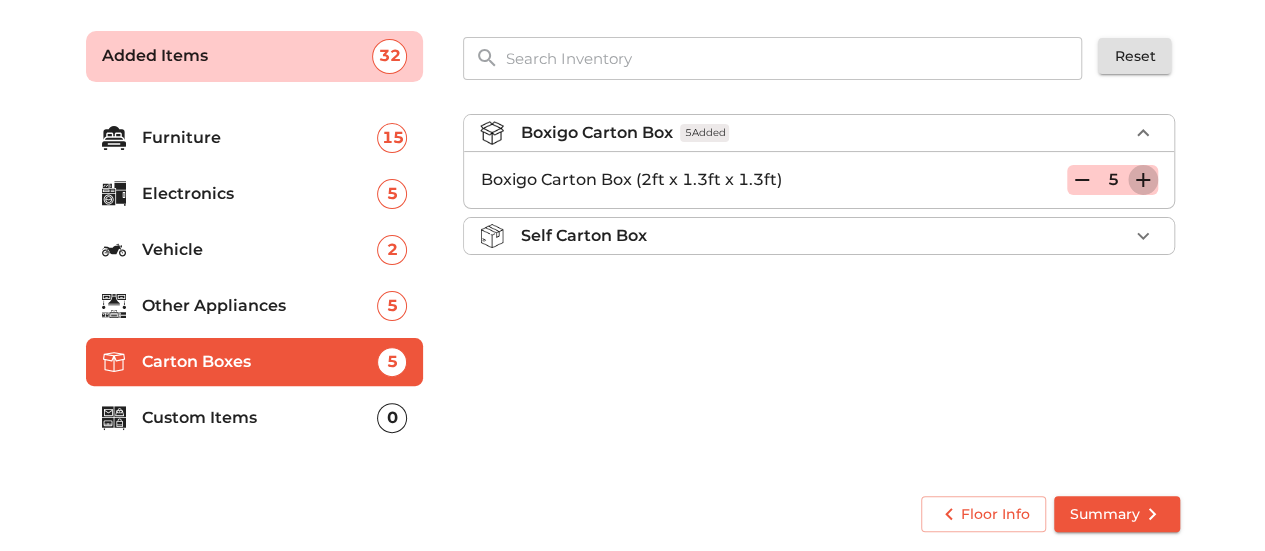 click 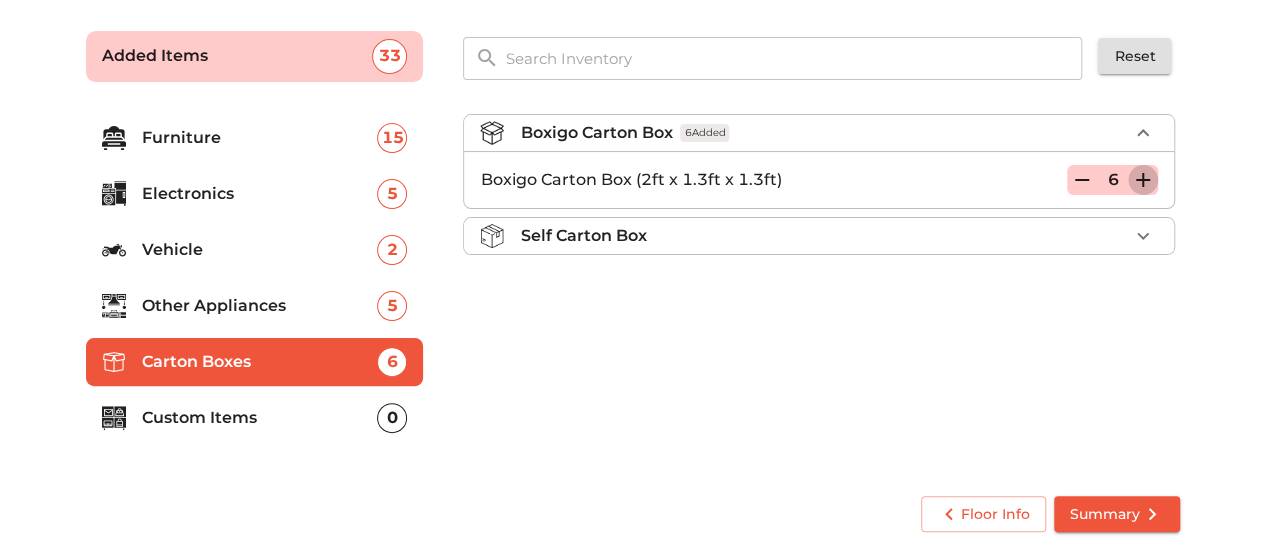 click 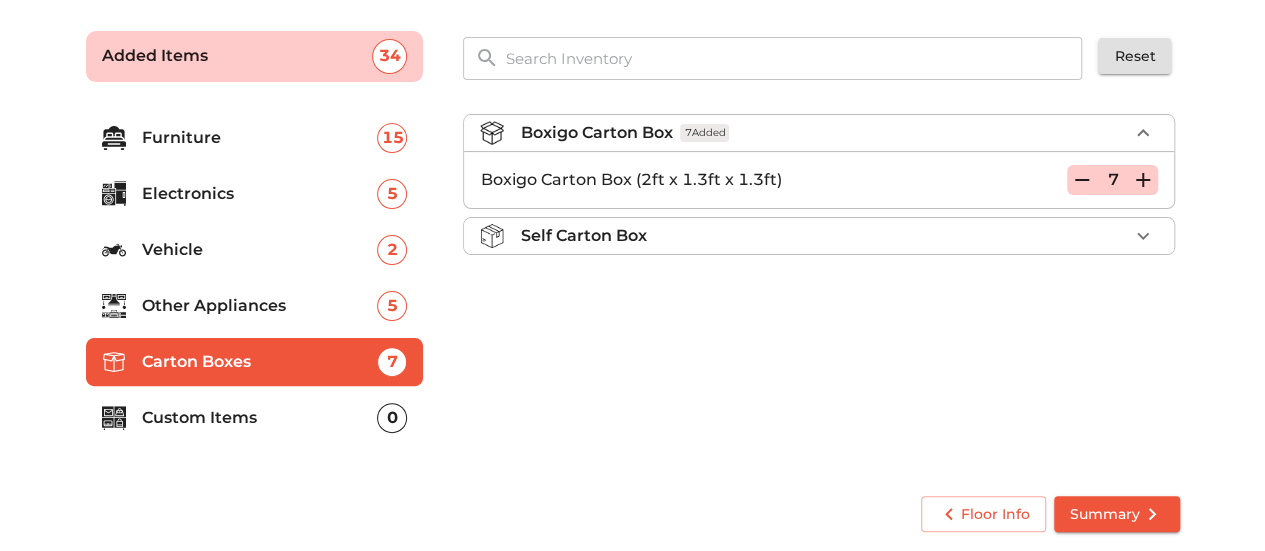 click 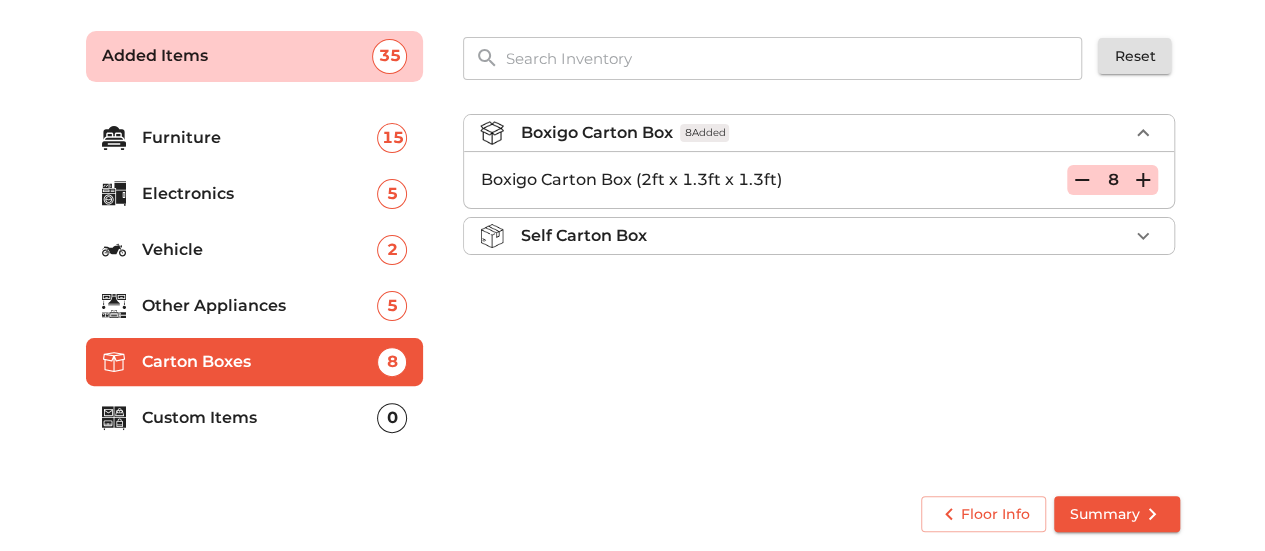 click 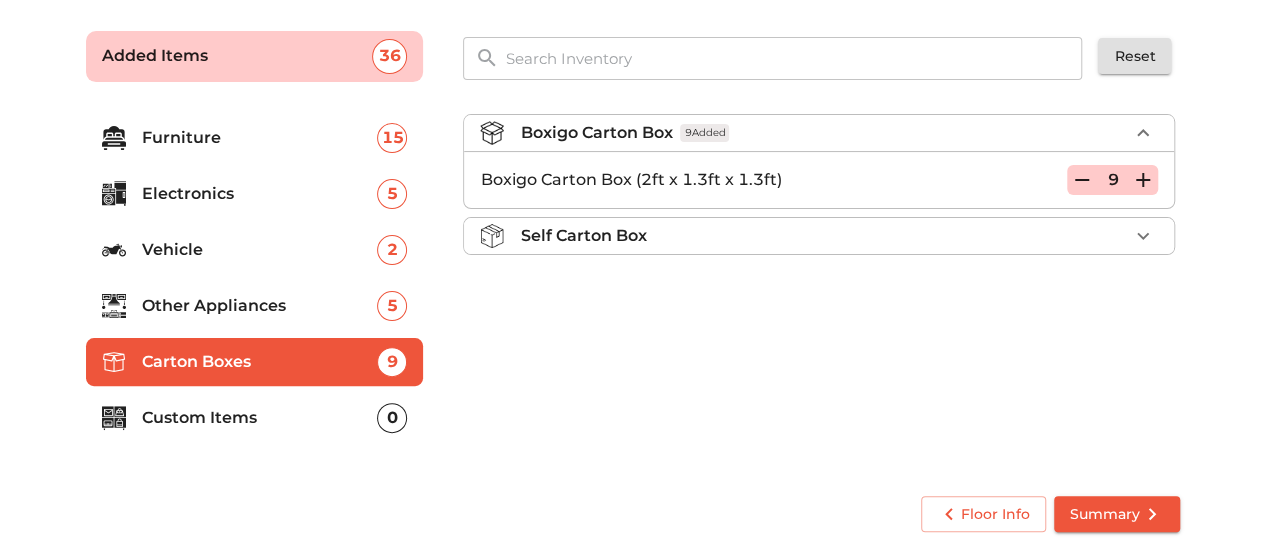 drag, startPoint x: 1153, startPoint y: 182, endPoint x: 1162, endPoint y: 187, distance: 10.29563 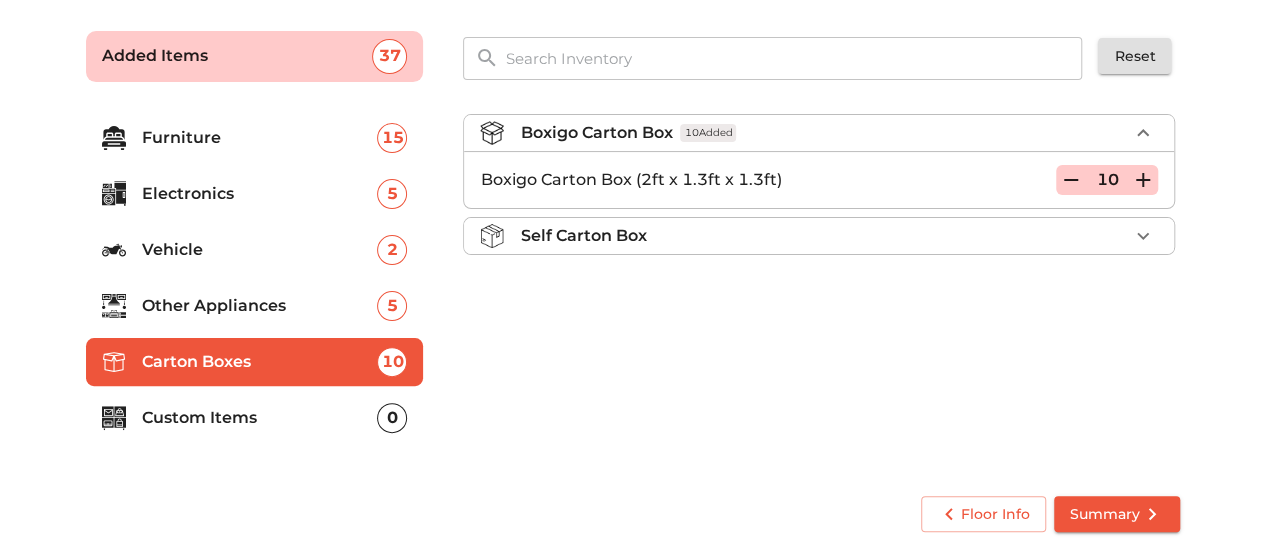 type 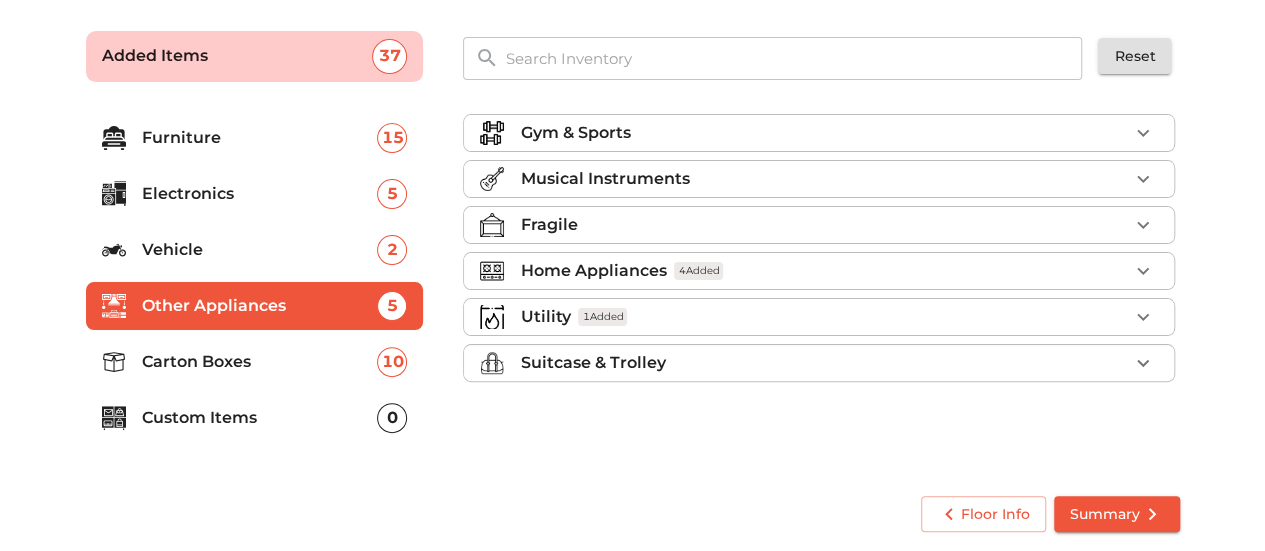 click on "Utility 1  Added" at bounding box center (819, 317) 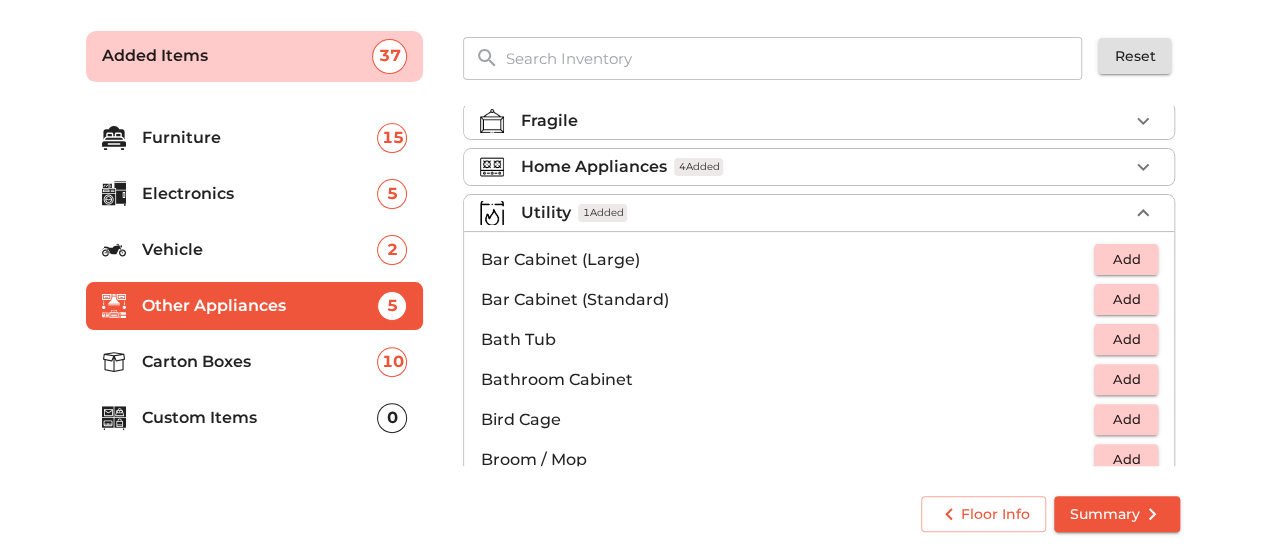 scroll, scrollTop: 4, scrollLeft: 0, axis: vertical 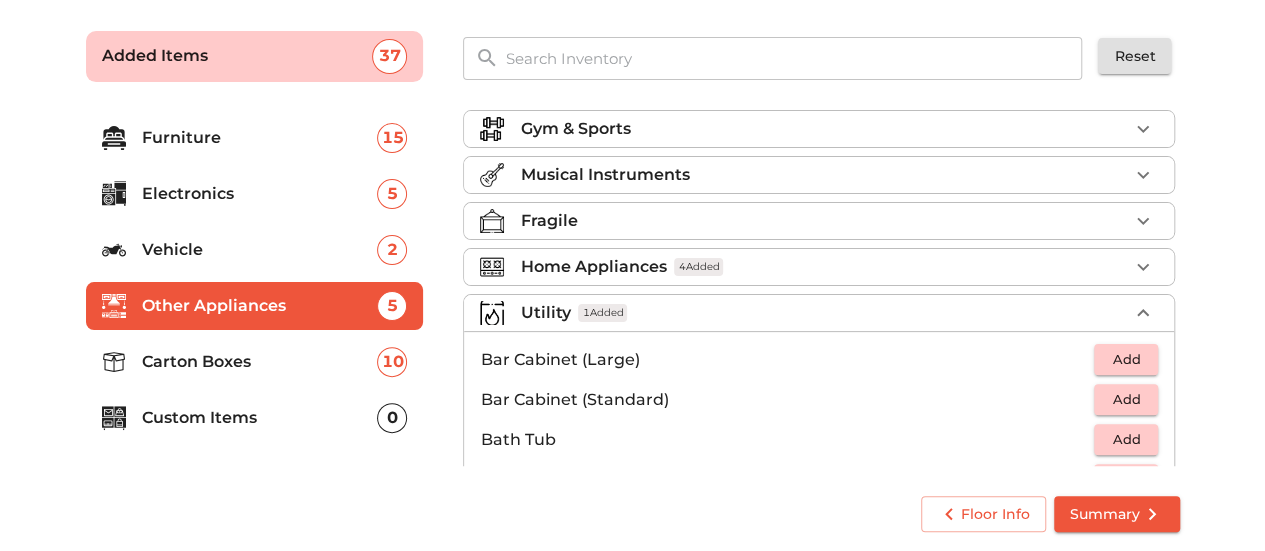 click on "Utility" at bounding box center [545, 313] 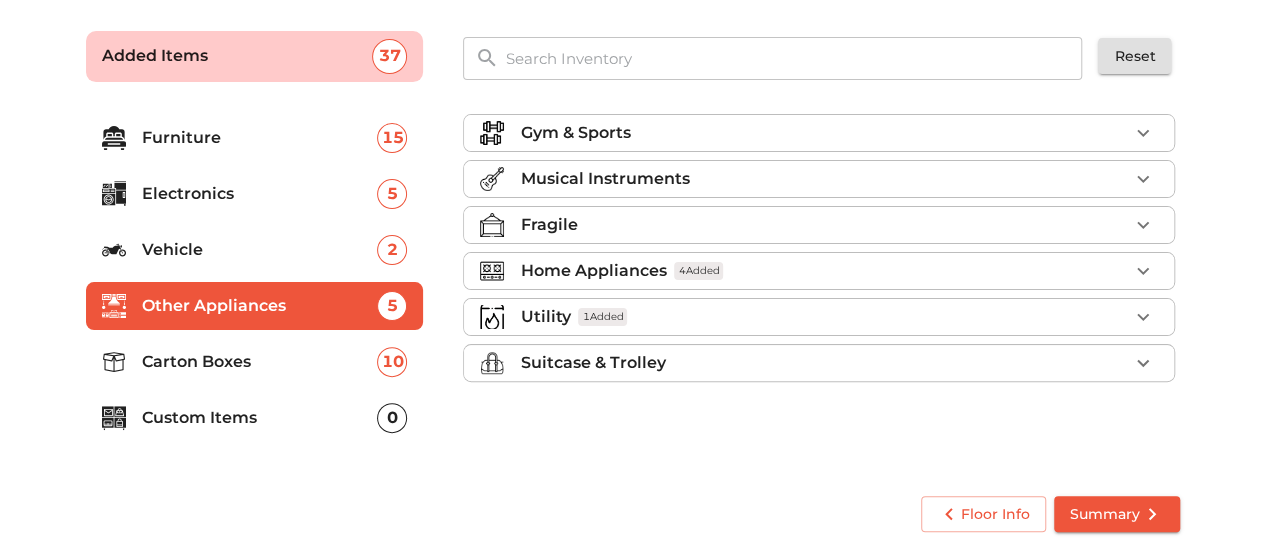 scroll, scrollTop: 0, scrollLeft: 0, axis: both 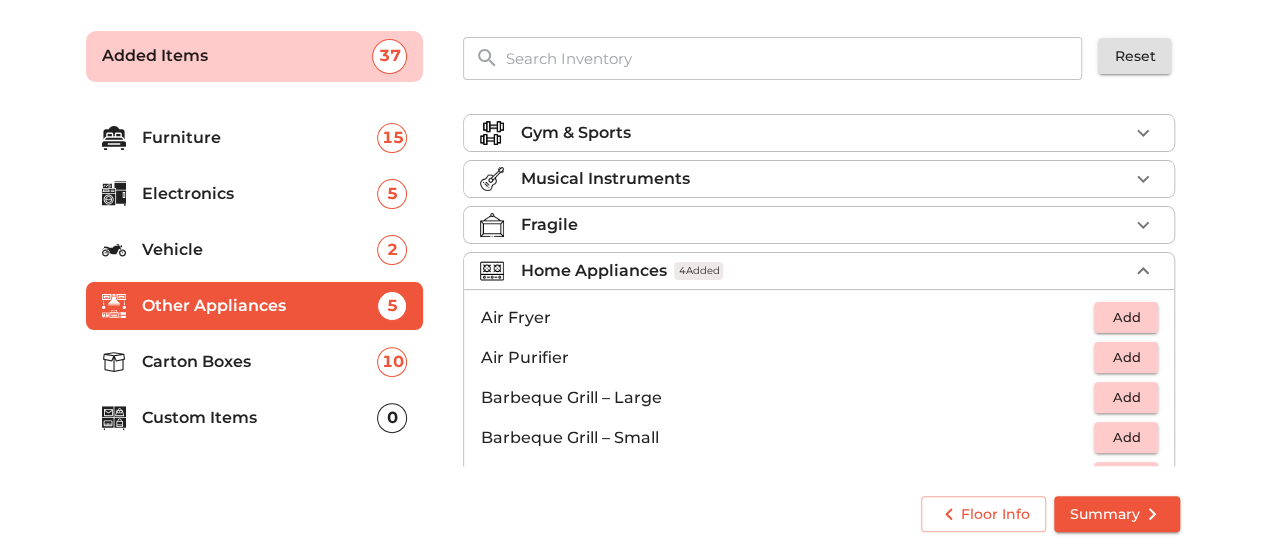 click on "Air Fryer Add Air Purifier Add Barbeque Grill – Large Add Barbeque Grill – Small Add Boiler Add Computer System Add Cooking Range Add CPU Add Desktop Add Dishwasher Add Domestic Flour Mill (Atta Chakki) Add Dryer Add Electric Rice Cooker 1 Electric Tandoor Add Food Processor Add Foot Massager Add Freezer (Small) Add Gas Stove (2–4 Burner) 1 Idly Maker Add Induction Add Instant Geyser 1 Kitchen Chimney Add Laptop Add Machinery Unit Add Mixer 1 Pressure Cooker Holder (2-3) Add Printer / Fax Machine Add Radiator Heater Add Sewing Machine Add Tea / Coffee Machine Add Toaster Add Vacuum Cleaner Add Water Heater (Horizontal) Add Water Purifier / RO Unit Add Wet Grinder - Table Top Add Wet Grinder - Tilting Add" at bounding box center (819, 1017) 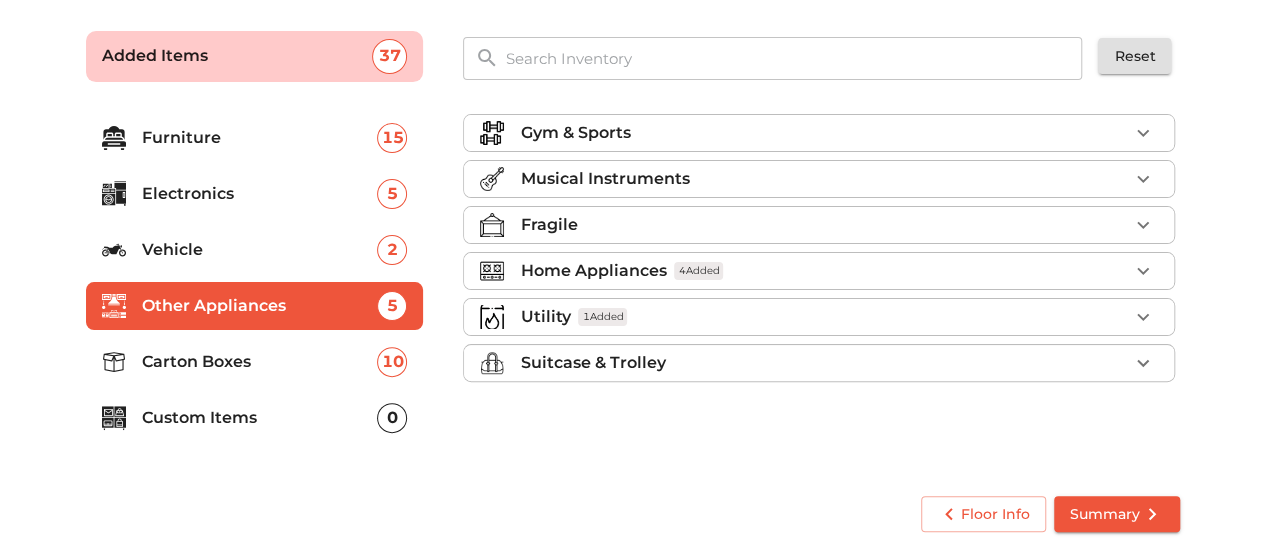 click on "Fragile" at bounding box center [824, 225] 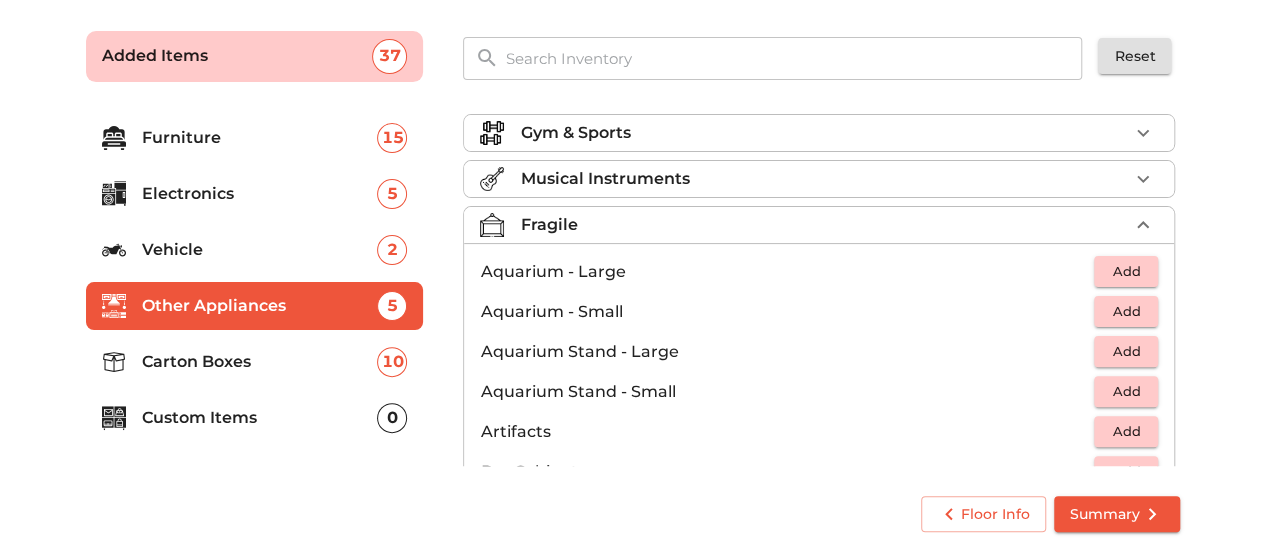 scroll, scrollTop: 0, scrollLeft: 0, axis: both 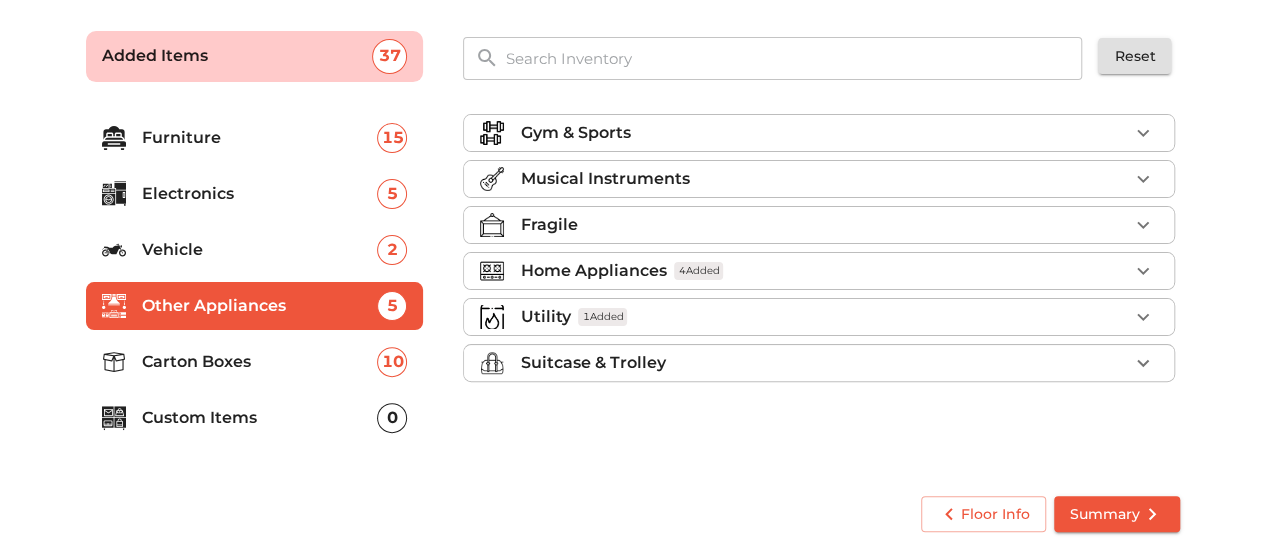 click on "Carton Boxes" at bounding box center [260, 362] 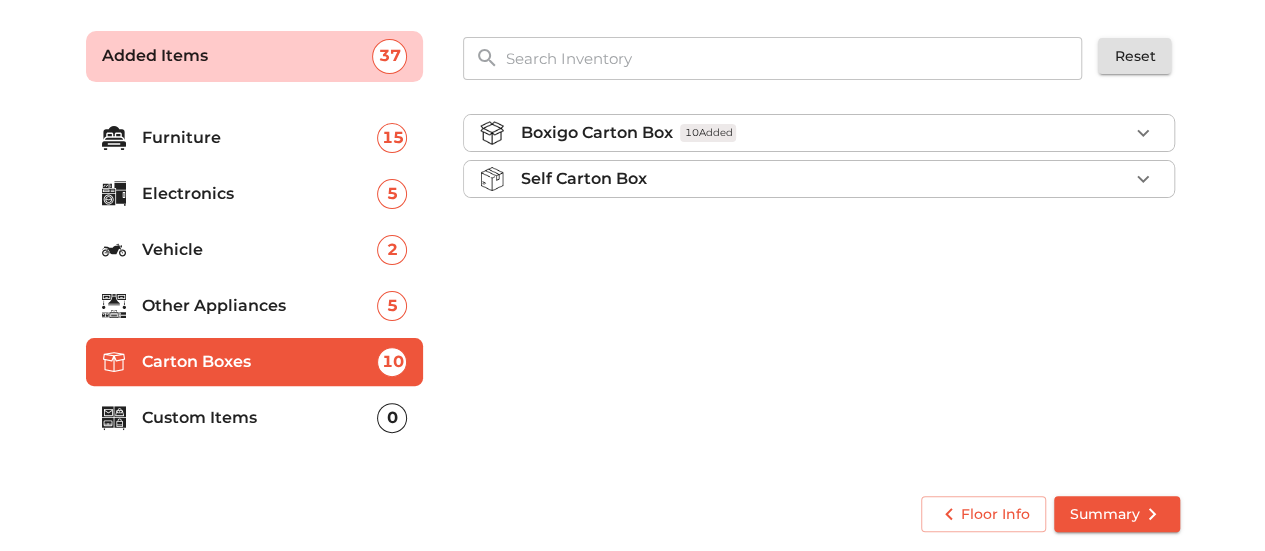 click on "Custom Items" at bounding box center (260, 418) 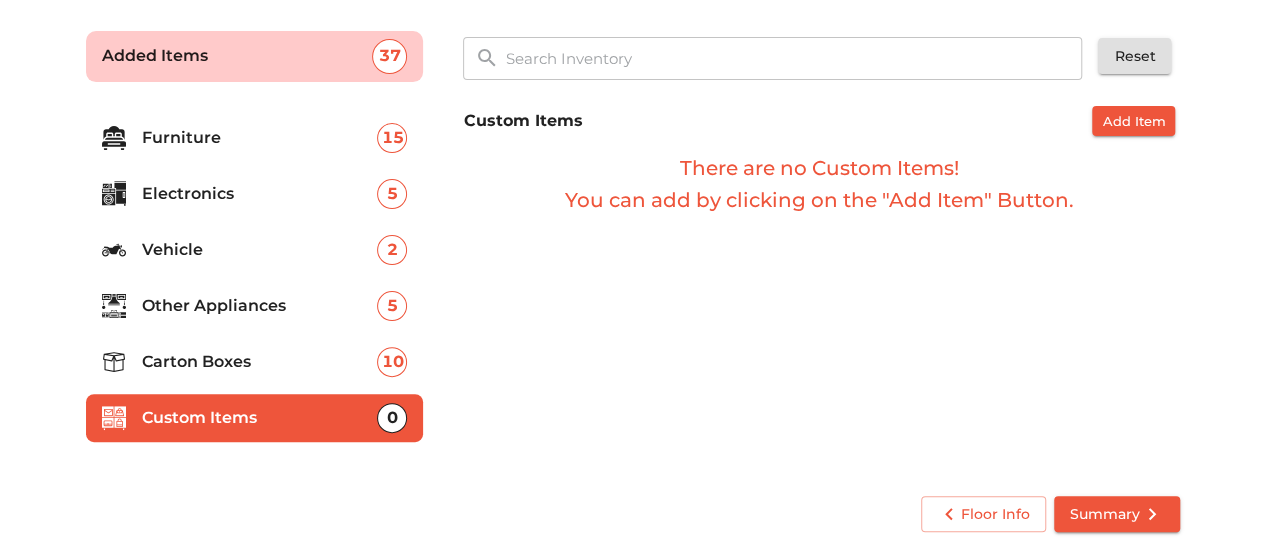 click on "Summary" at bounding box center [1117, 514] 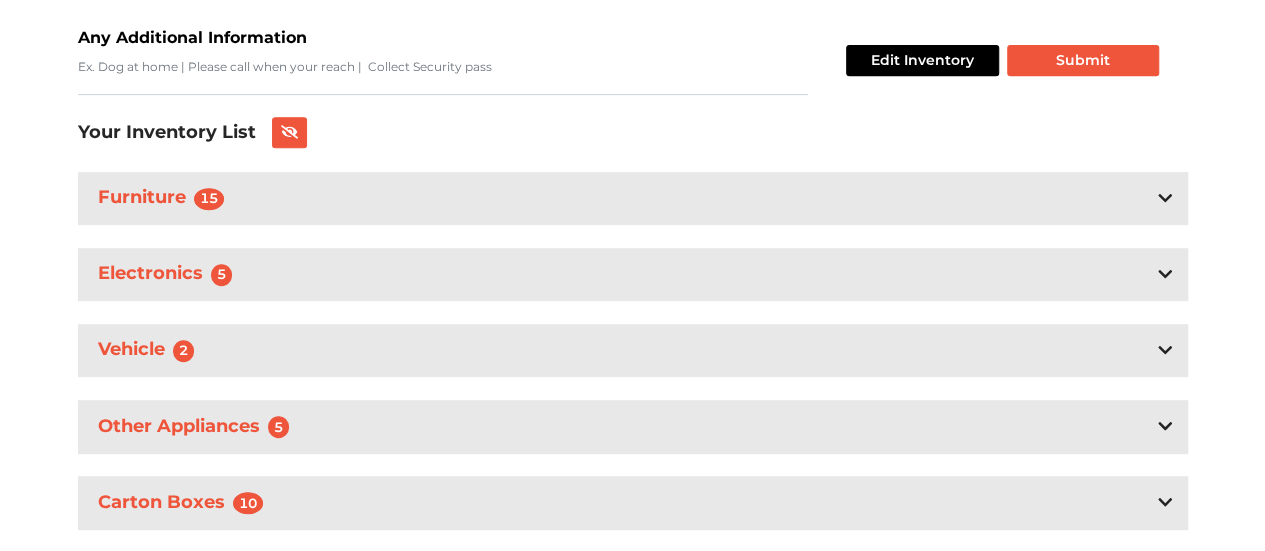scroll, scrollTop: 430, scrollLeft: 0, axis: vertical 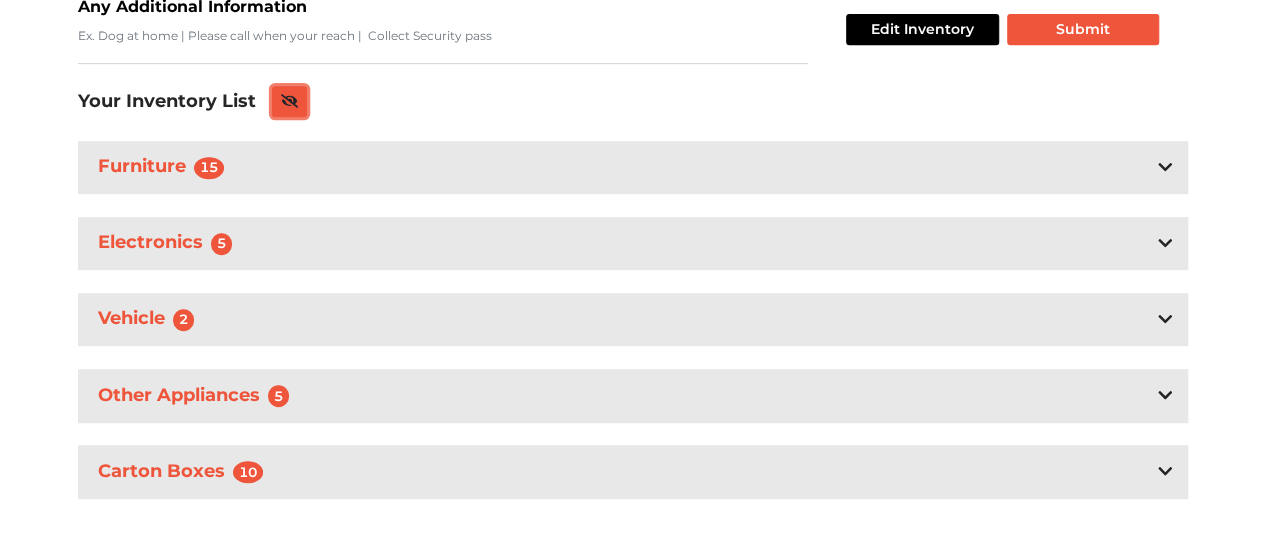 click 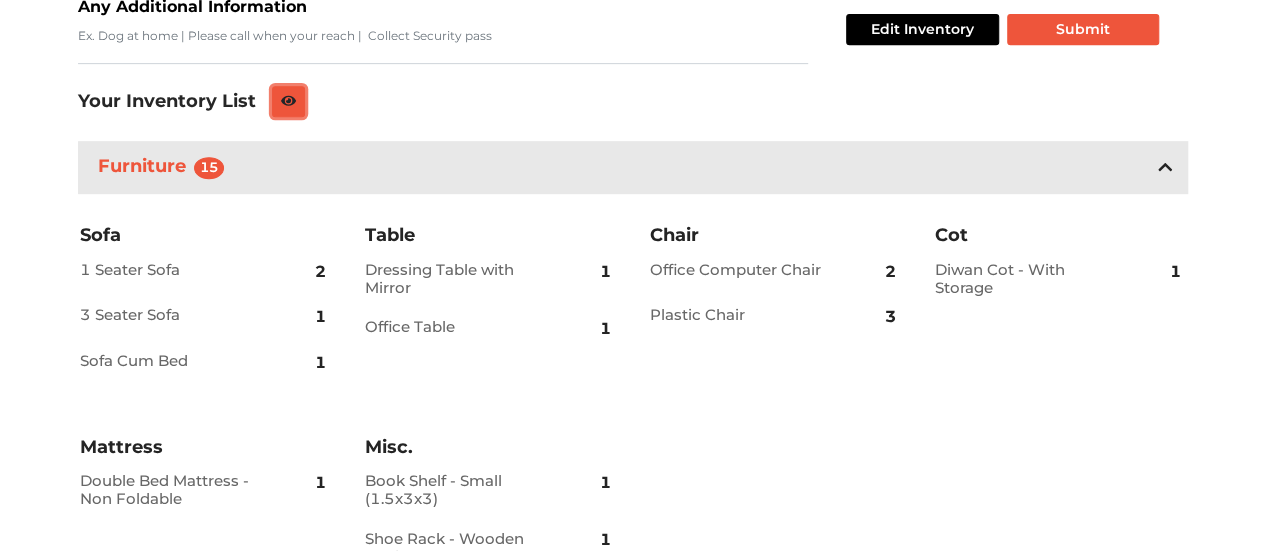 click 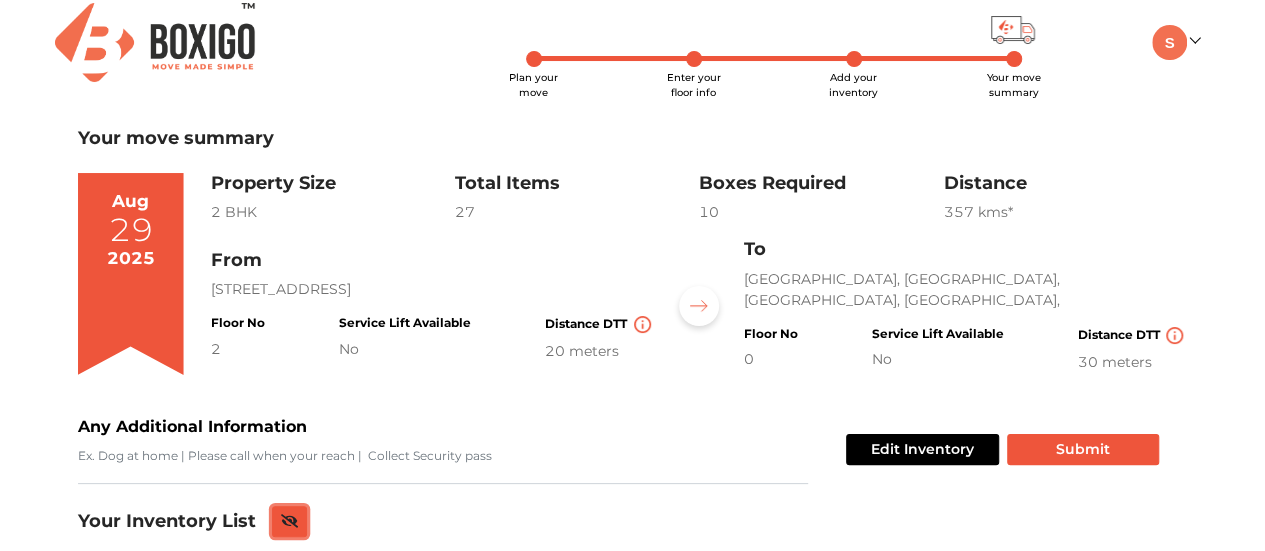 scroll, scrollTop: 0, scrollLeft: 0, axis: both 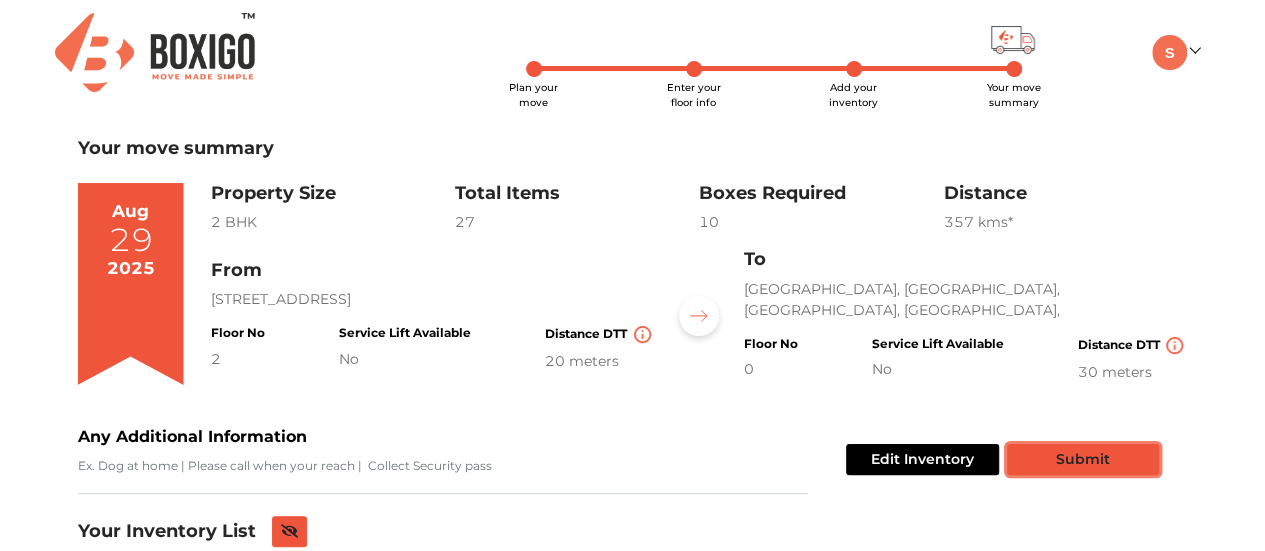 click on "Submit" at bounding box center [1083, 459] 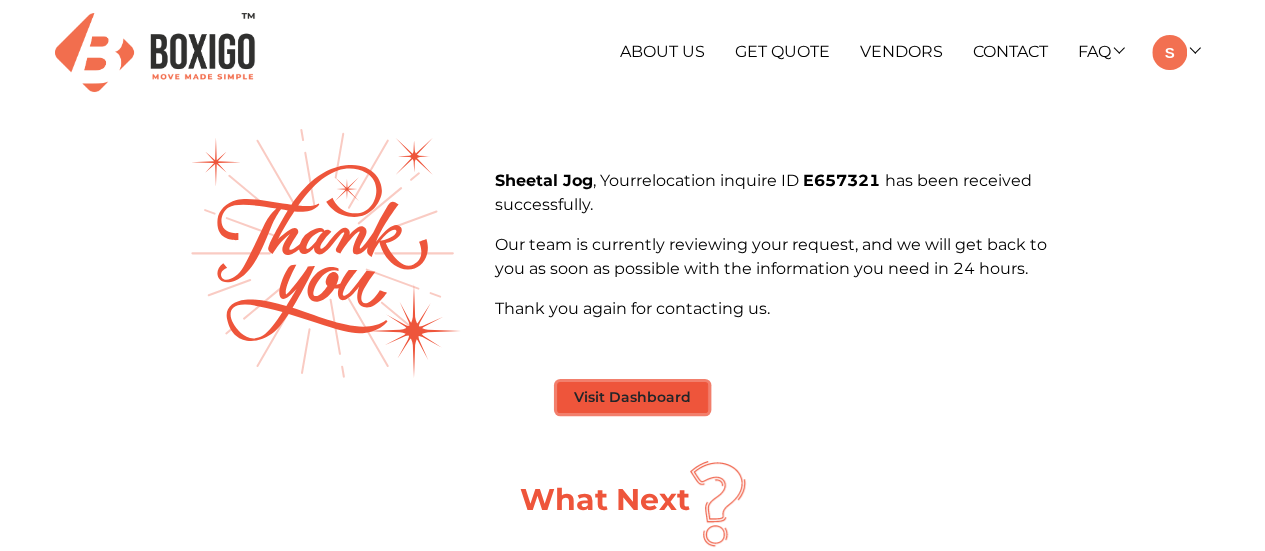 click on "Visit Dashboard" at bounding box center (632, 397) 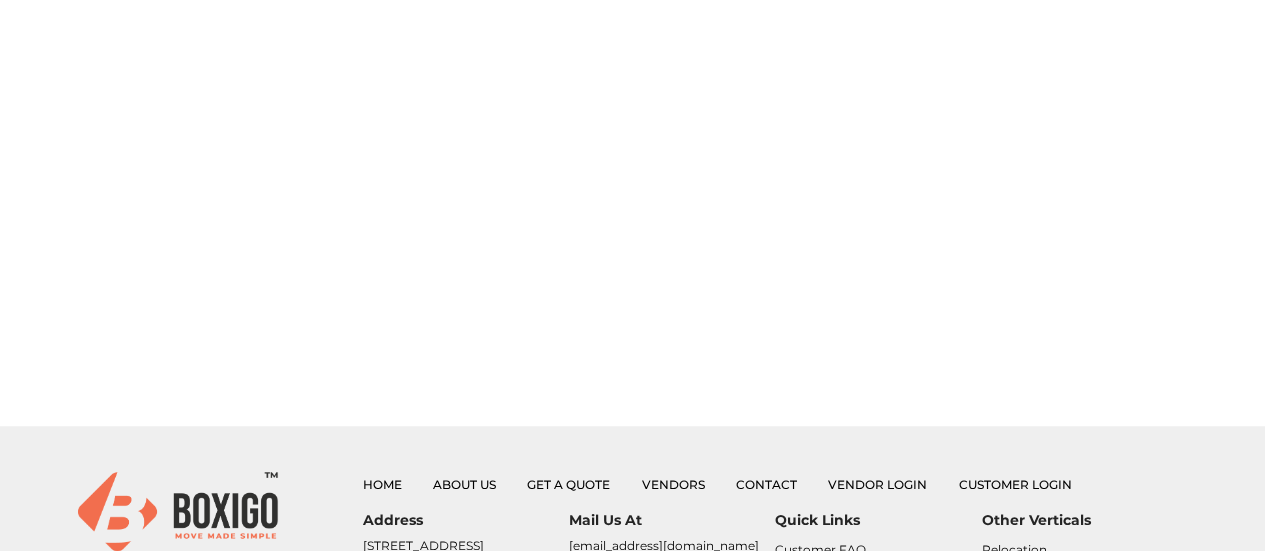 scroll, scrollTop: 100, scrollLeft: 0, axis: vertical 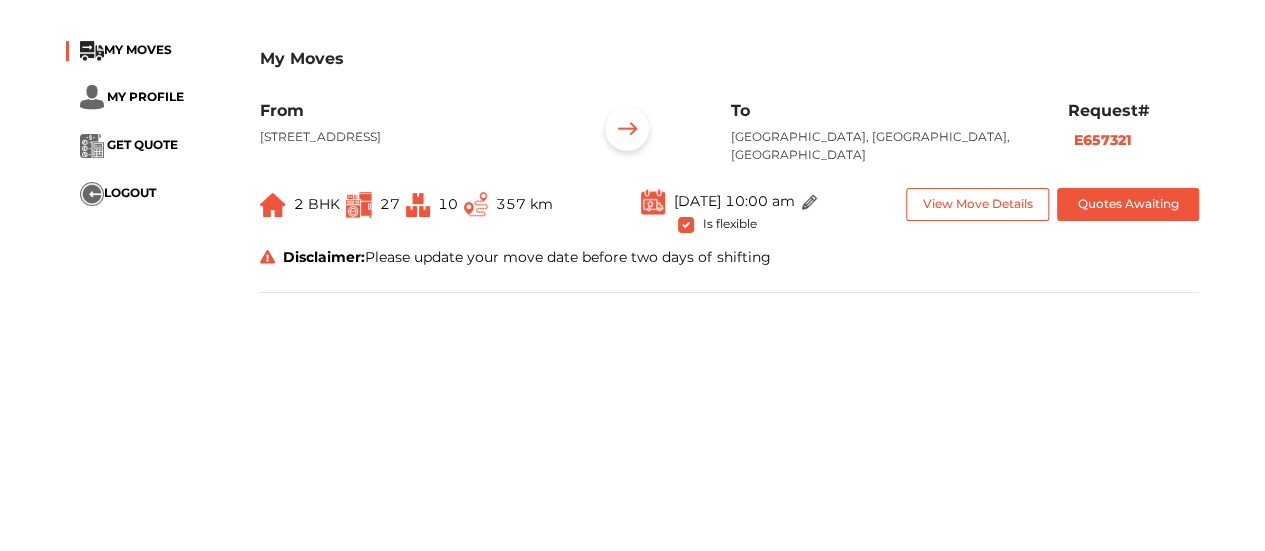 click on "My Moves    MY MOVES    MY PROFILE     GET QUOTE   LOGOUT  My Moves From  140, 2nd Floor, 3rd main, Kathriguppe, Banashankari, Bangalore,  Karnataka To  Karkala, Karkala,  Karnataka Request#  E657321 2 BHK 27 10 357 km Aug 29th 2025 at 10:00 am Is flexible View Move Details Quotes Awaiting Disclaimer:  Please update your move date before two days of shifting" at bounding box center (632, 389) 